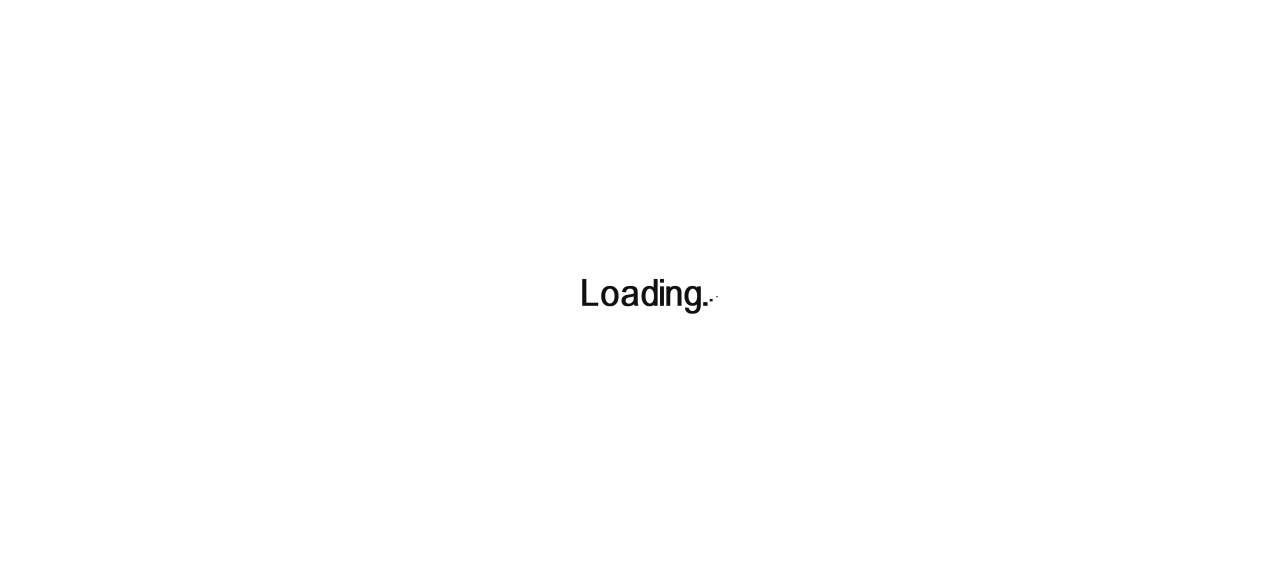scroll, scrollTop: 0, scrollLeft: 0, axis: both 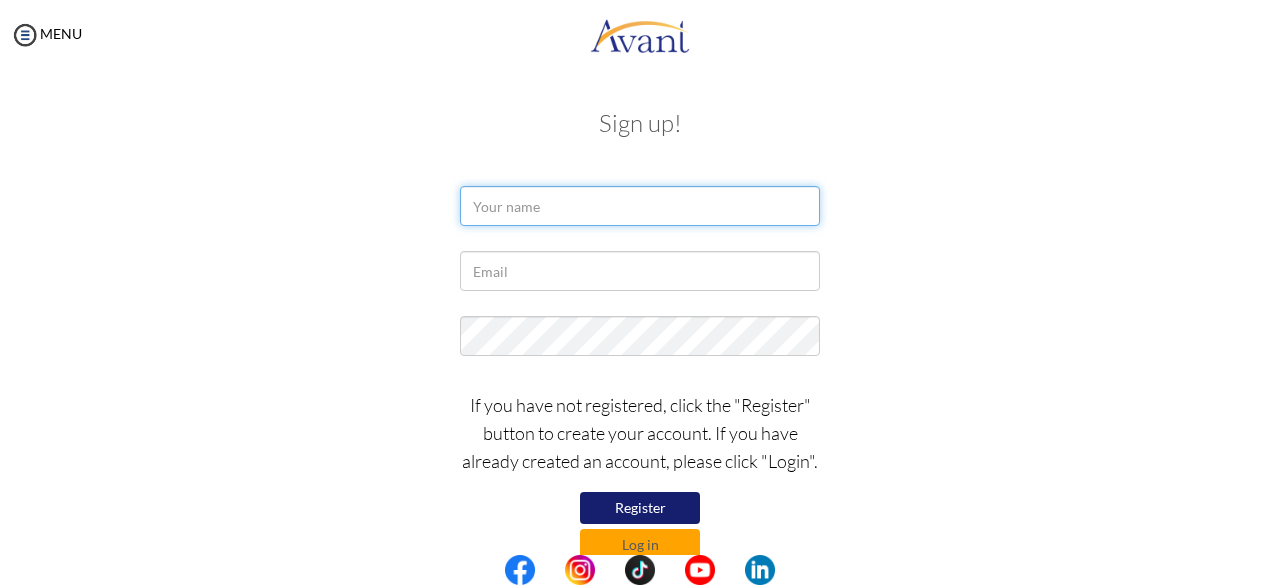 click at bounding box center (640, 206) 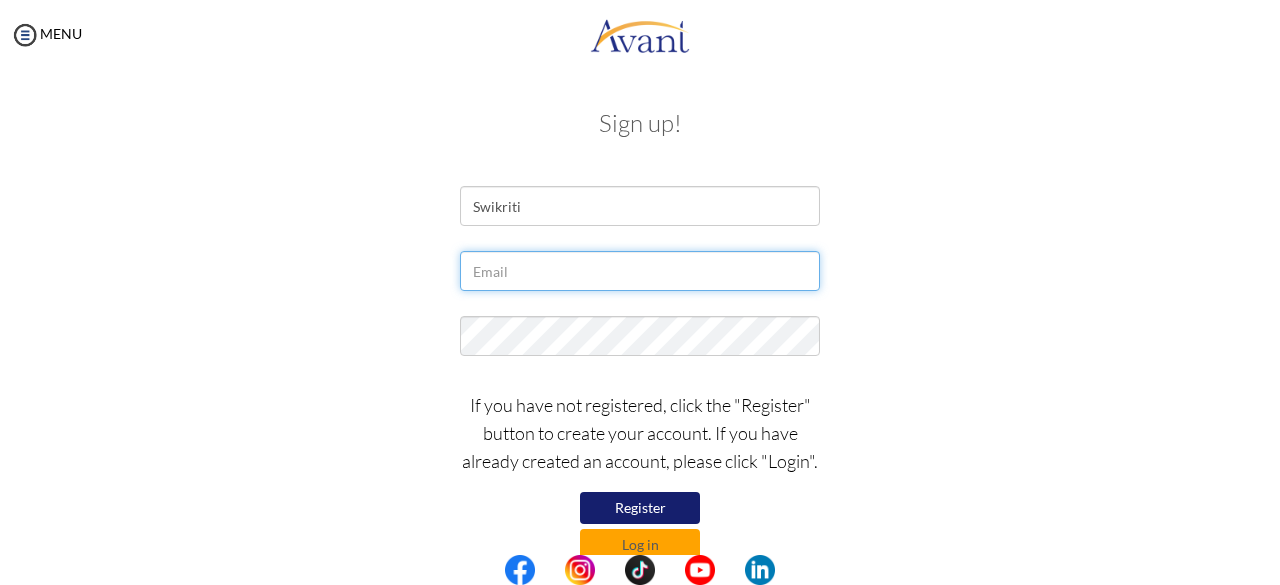 click at bounding box center [640, 271] 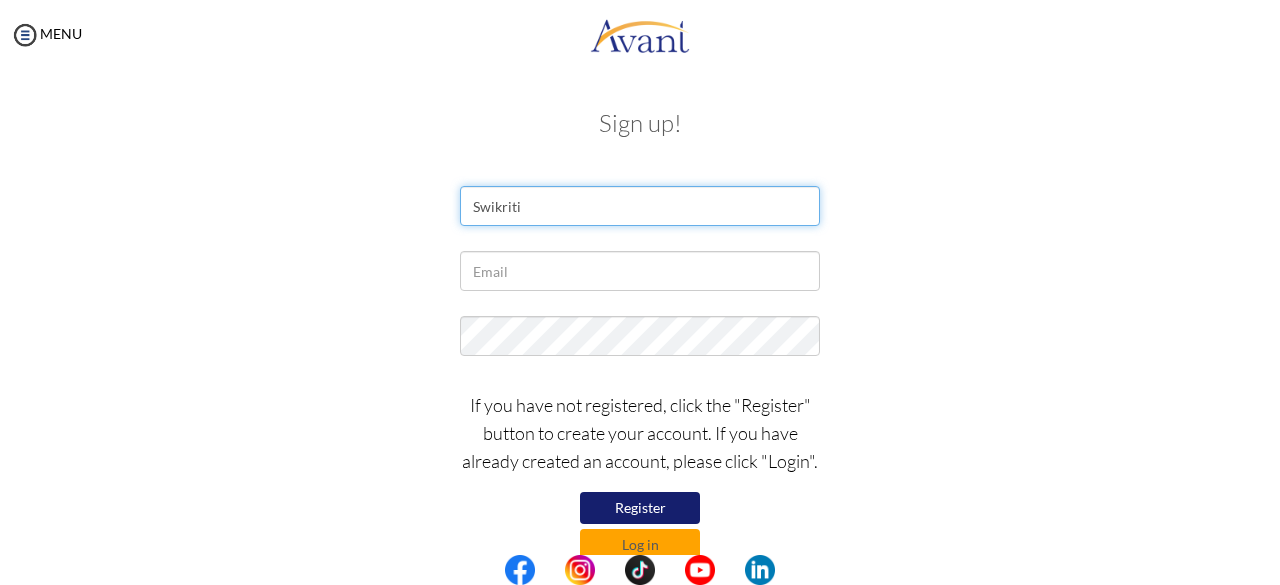 click on "Swikriti" at bounding box center (640, 206) 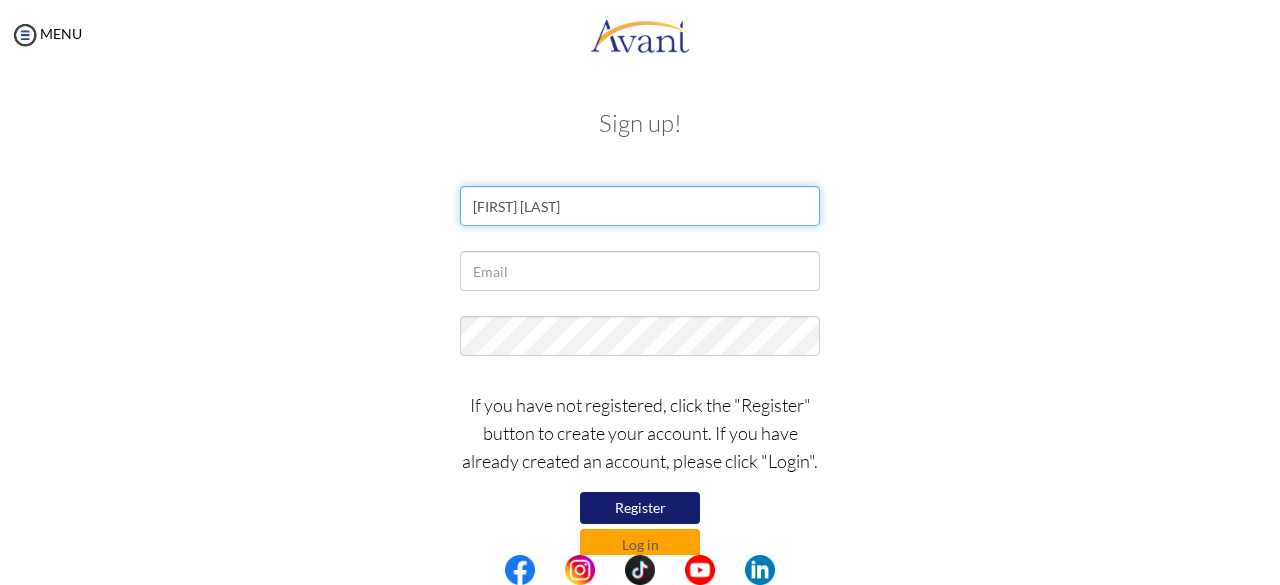 type on "Swikriti Aryal" 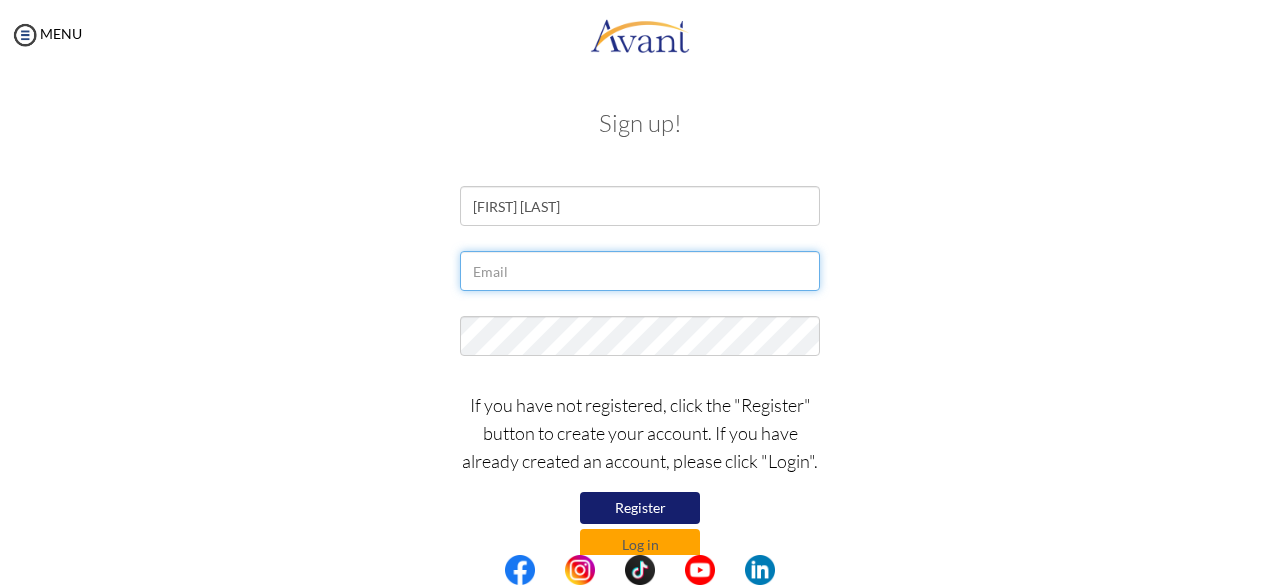 click at bounding box center [640, 271] 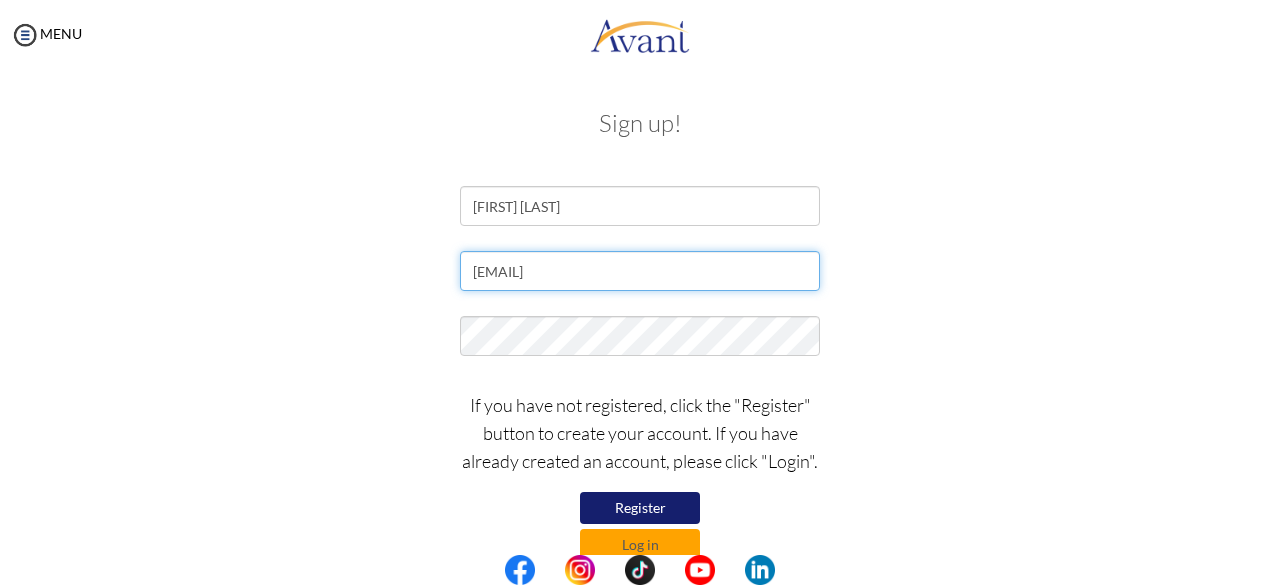 drag, startPoint x: 474, startPoint y: 272, endPoint x: 583, endPoint y: 276, distance: 109.07337 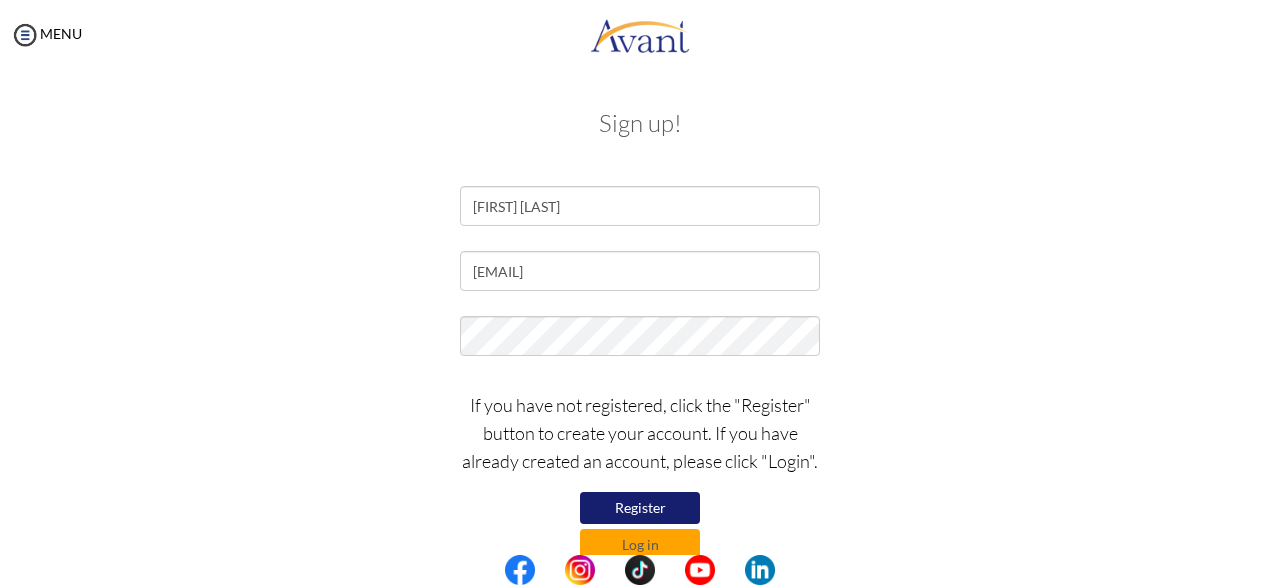 click on "Register" at bounding box center [640, 508] 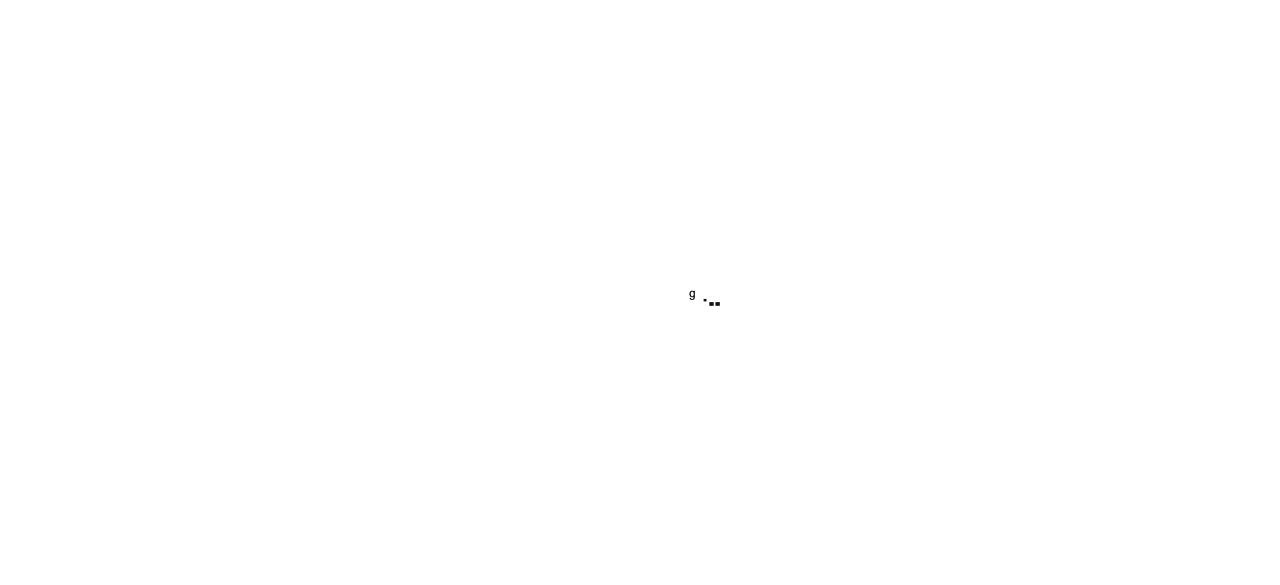 scroll, scrollTop: 0, scrollLeft: 0, axis: both 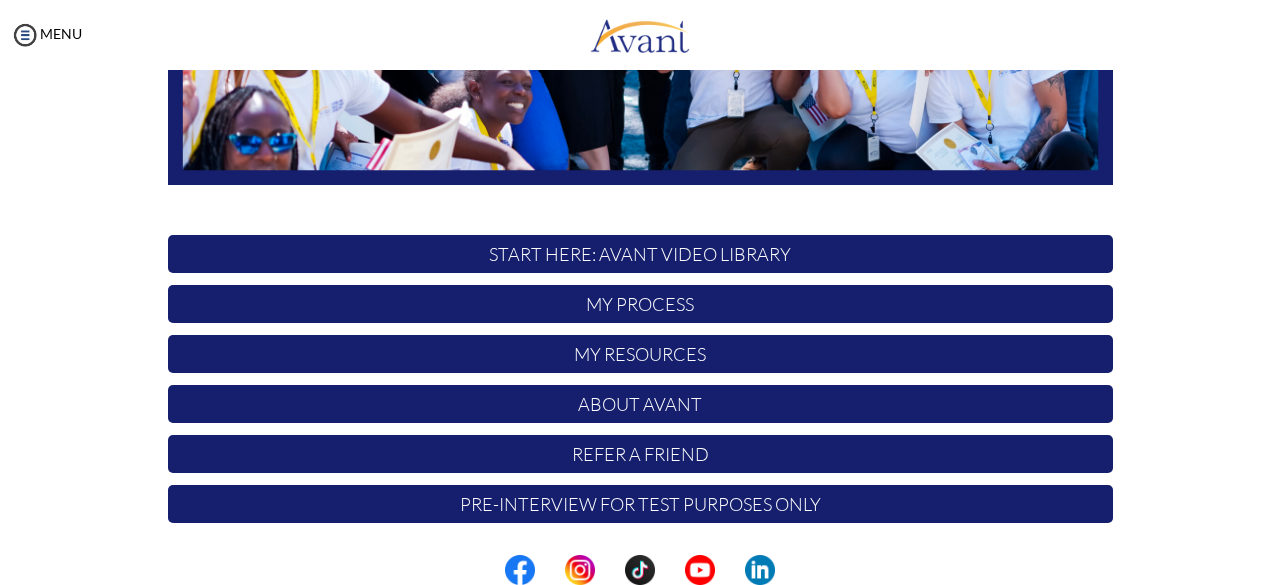 click on "Pre-Interview for test purposes only" at bounding box center [640, 504] 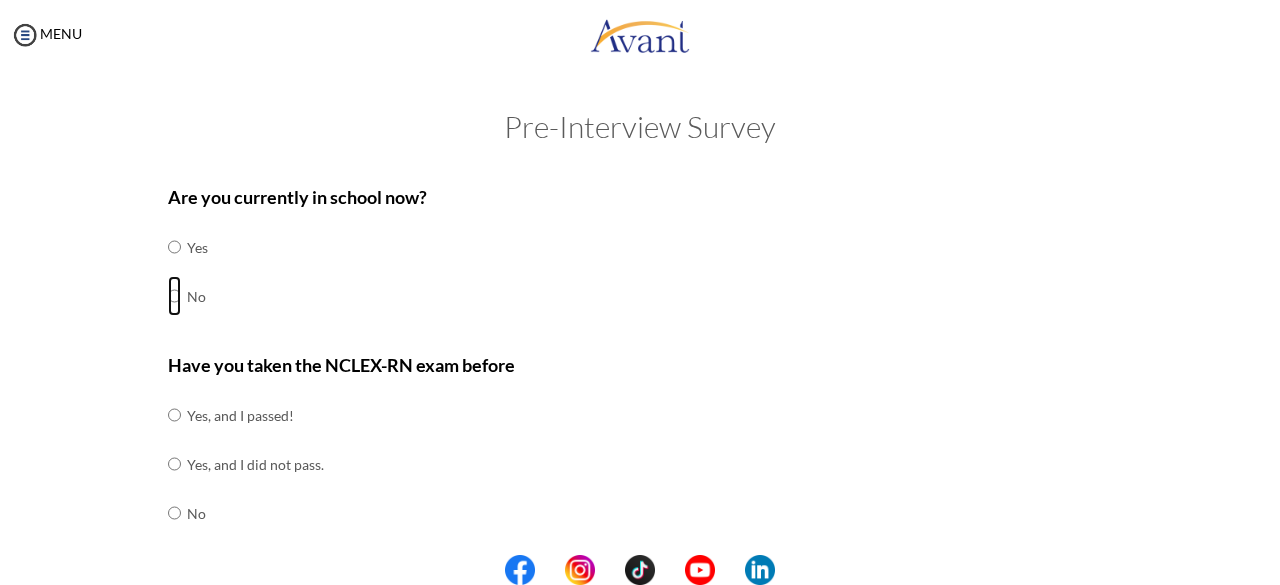 click at bounding box center [174, 247] 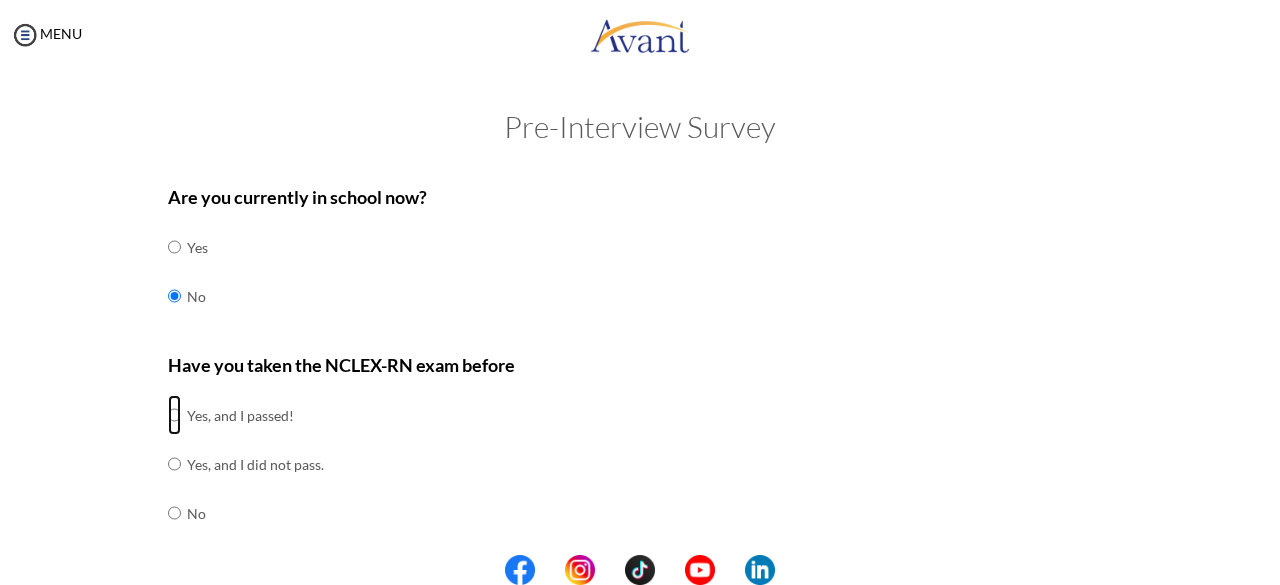 click at bounding box center (174, 415) 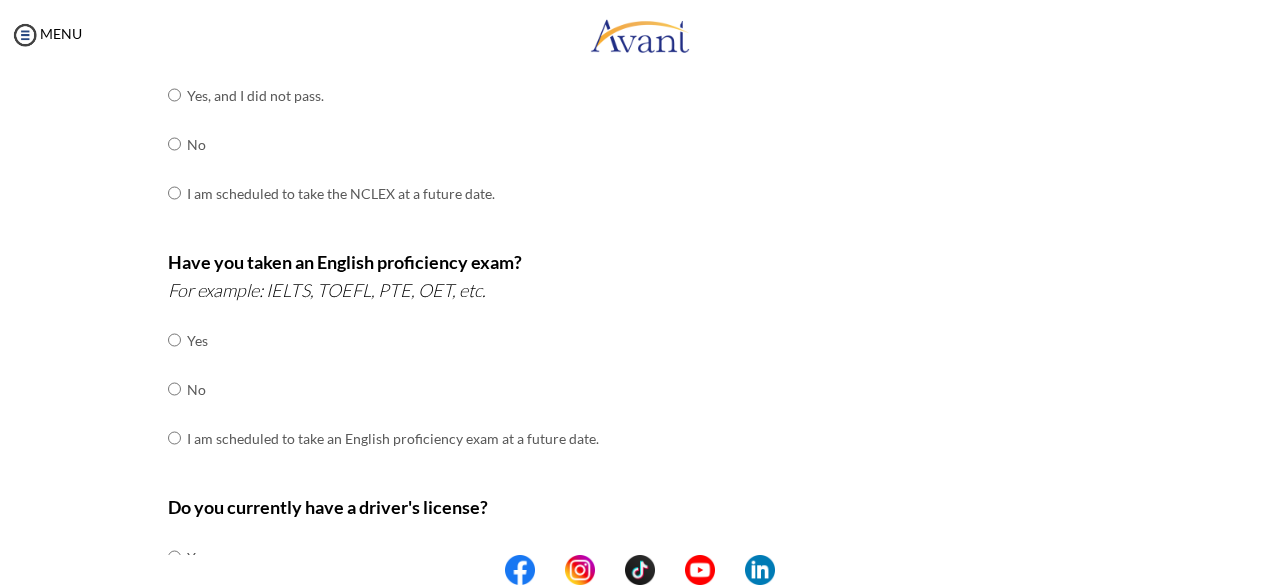 scroll, scrollTop: 373, scrollLeft: 0, axis: vertical 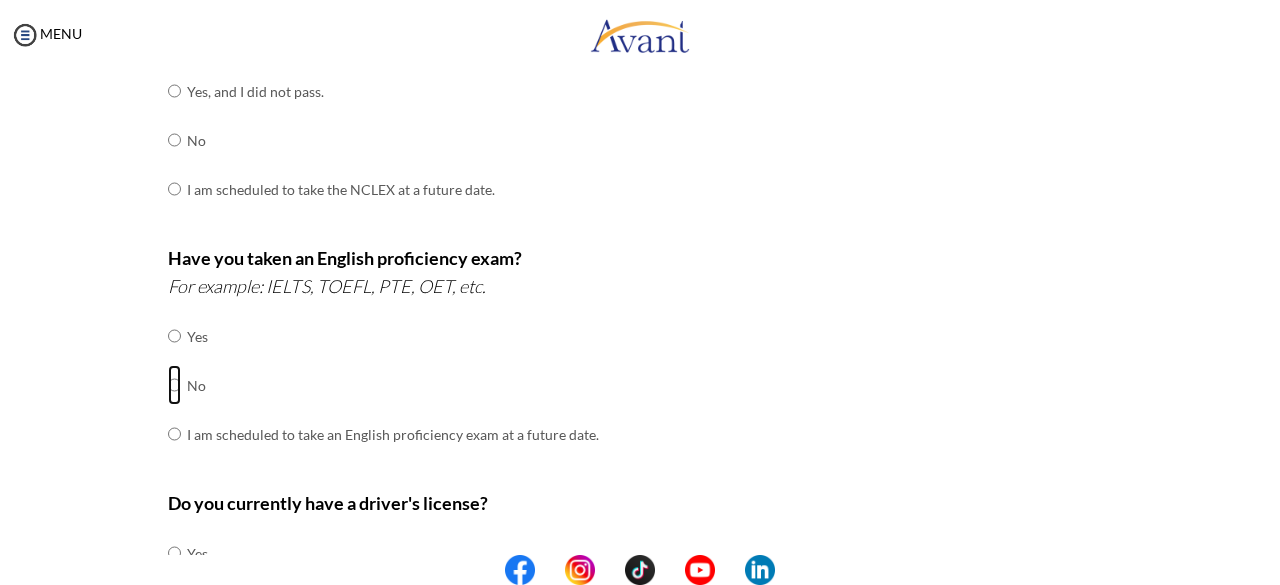 click at bounding box center (174, 336) 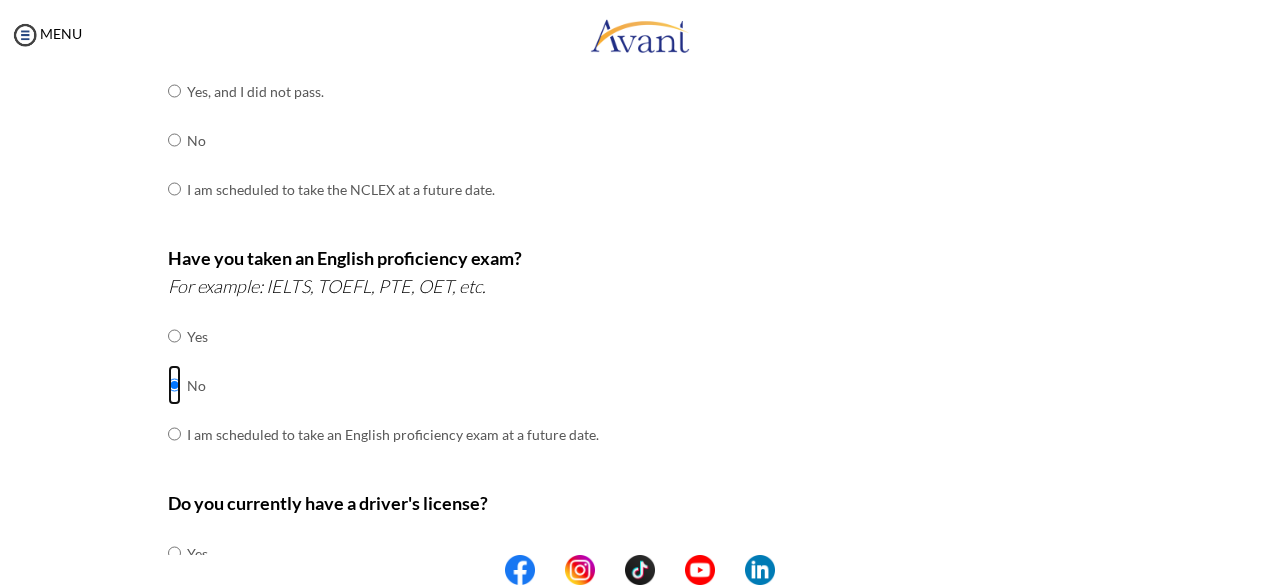 click at bounding box center [174, 336] 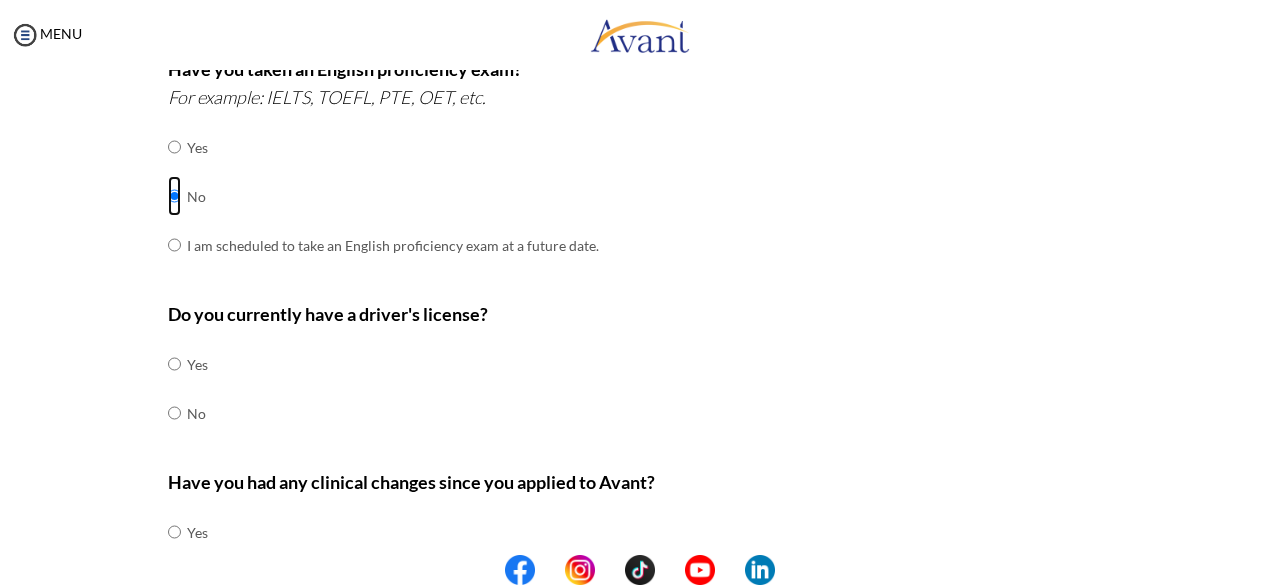 scroll, scrollTop: 567, scrollLeft: 0, axis: vertical 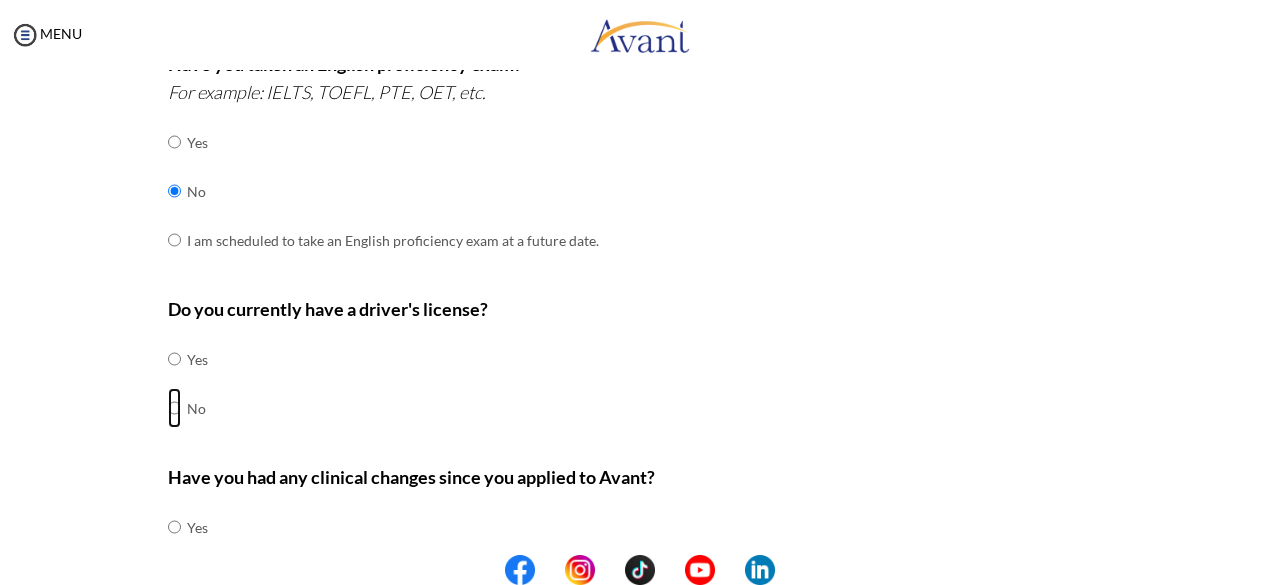 click at bounding box center [174, 359] 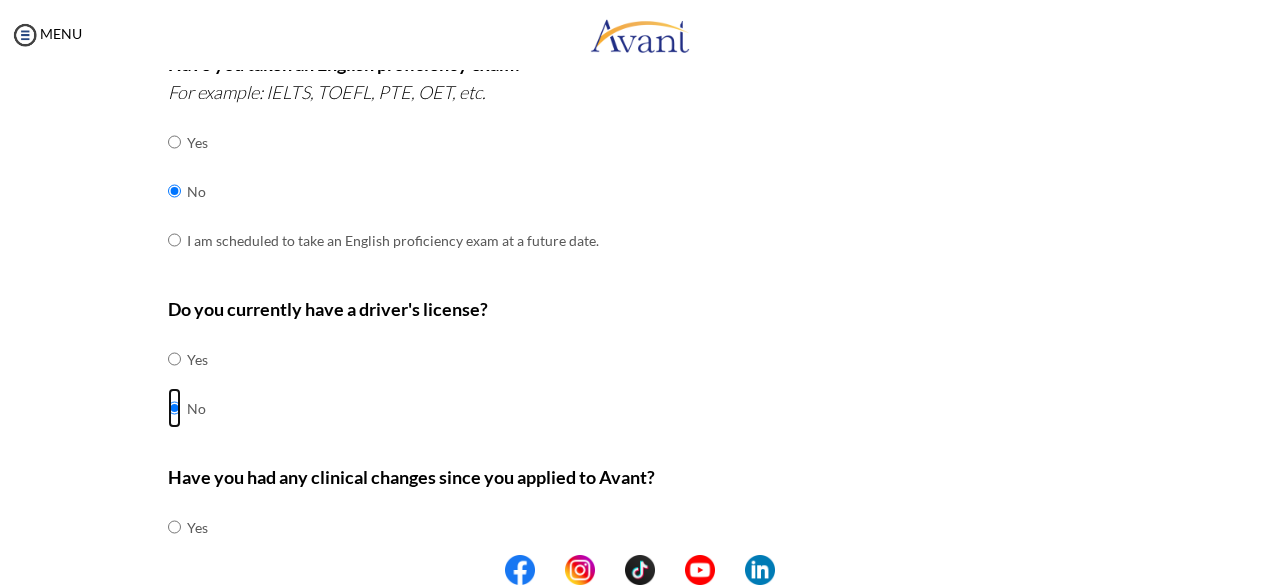 scroll, scrollTop: 690, scrollLeft: 0, axis: vertical 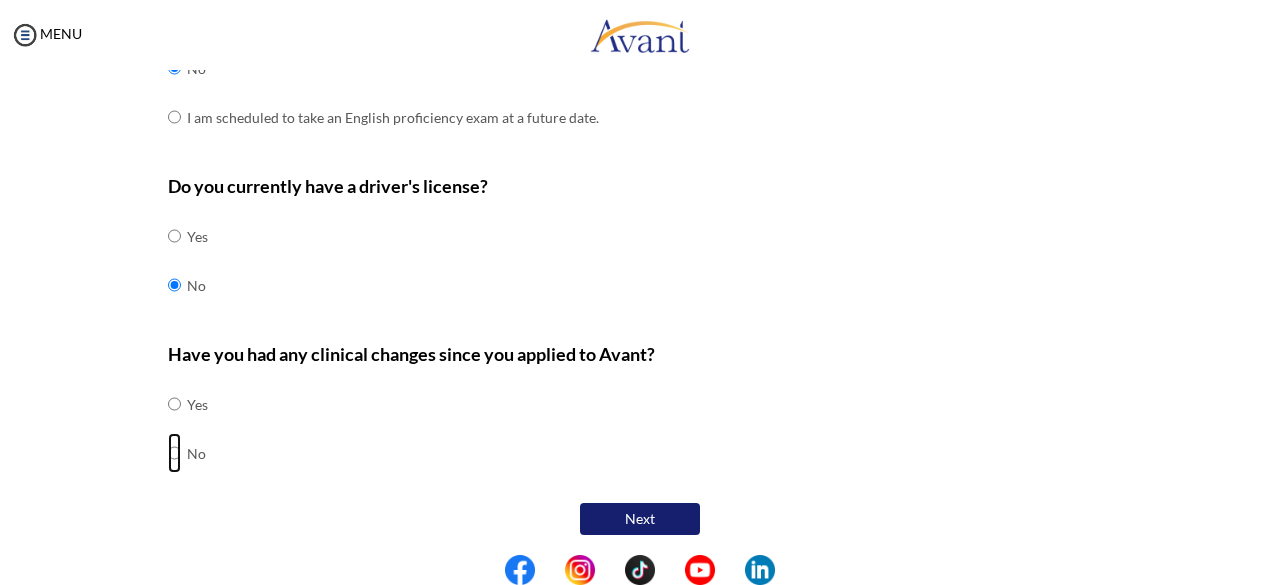 click at bounding box center (174, 404) 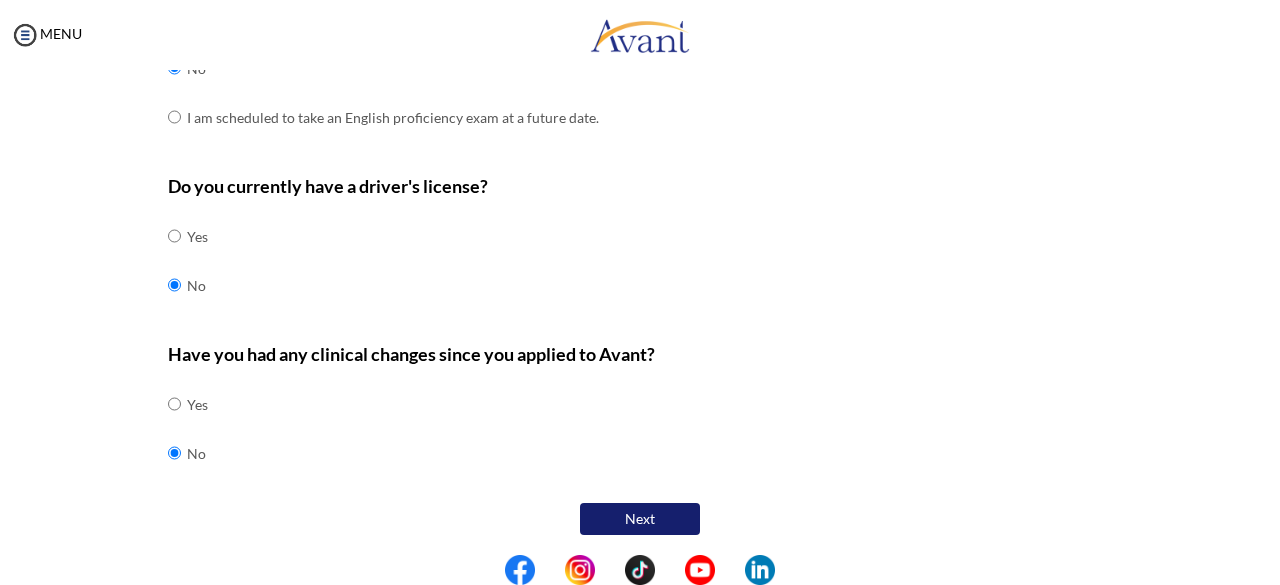 click on "Next" at bounding box center [640, 519] 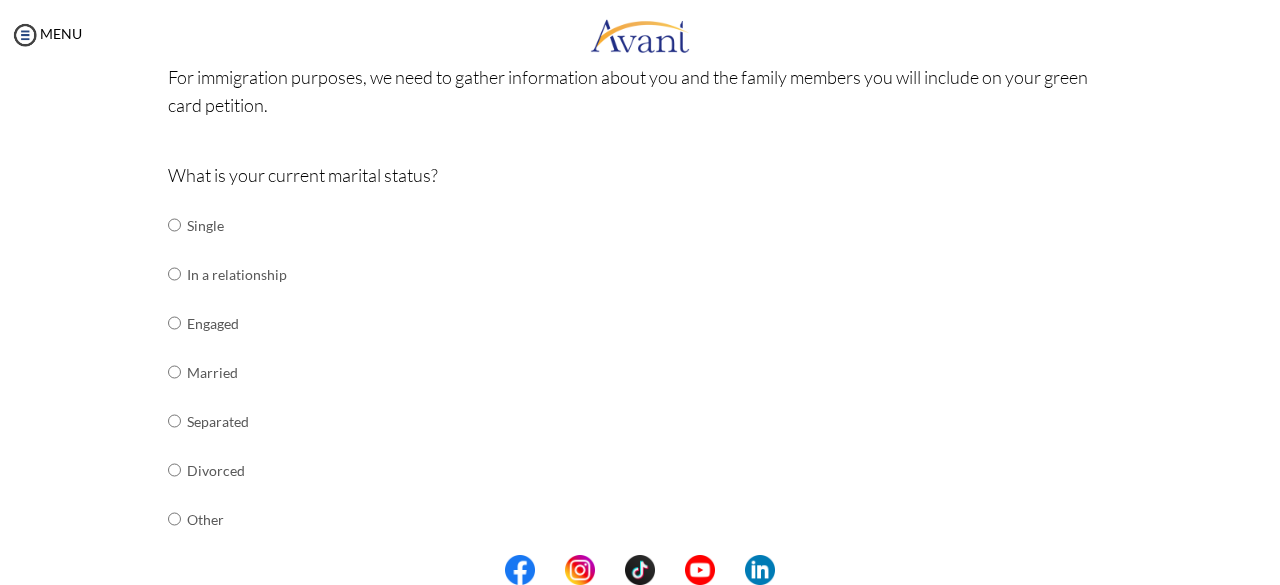 scroll, scrollTop: 204, scrollLeft: 0, axis: vertical 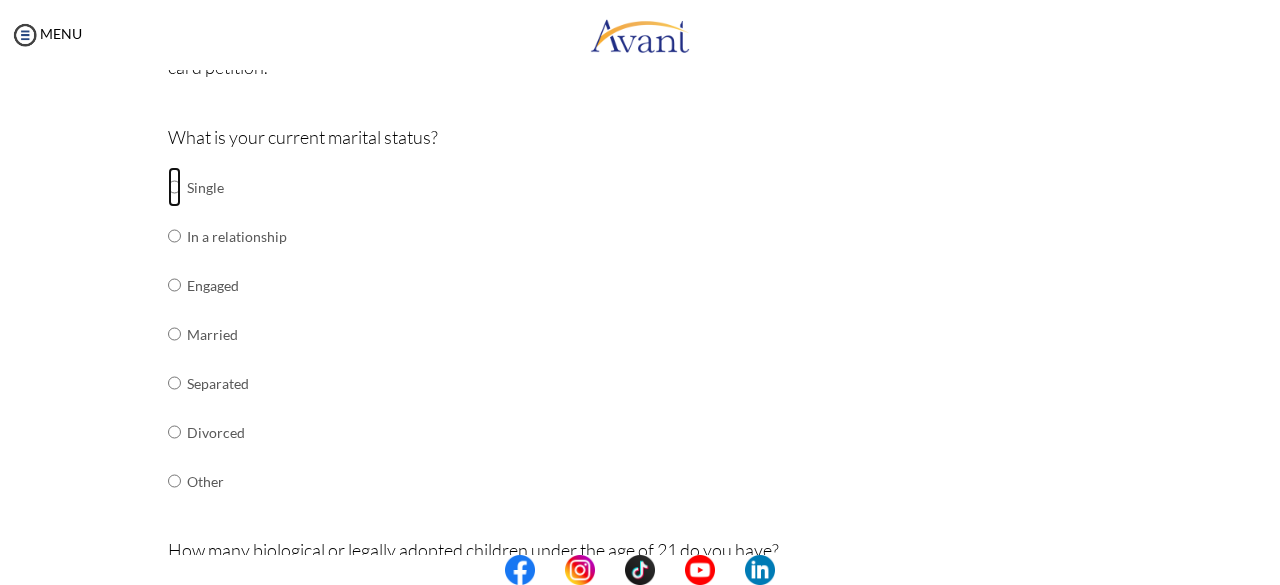 click at bounding box center [174, 187] 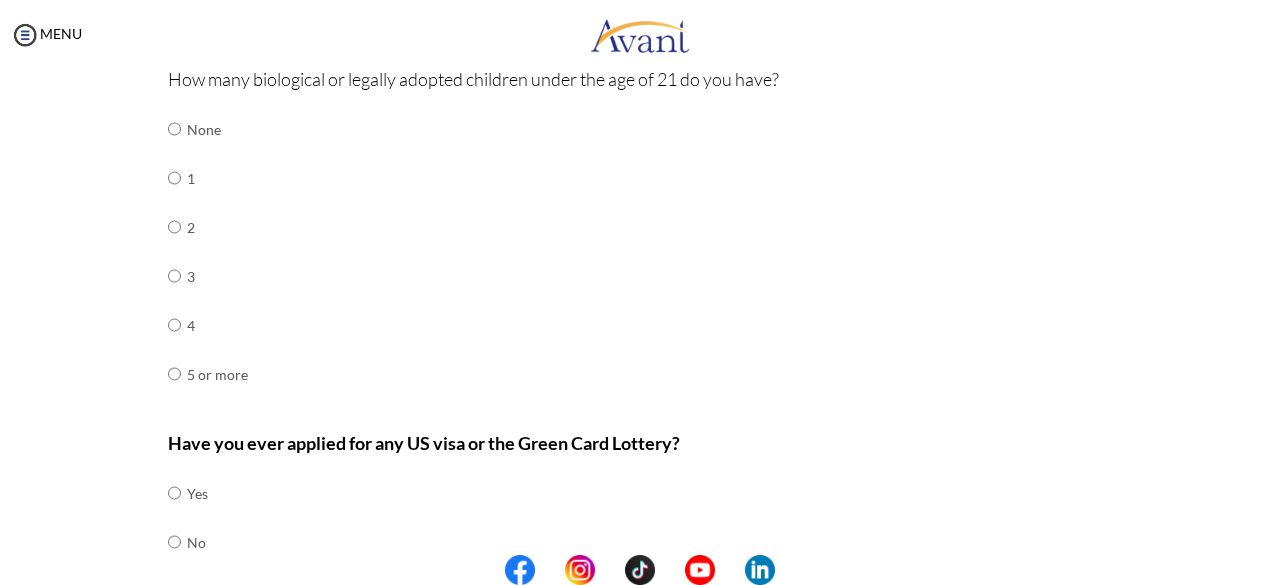 scroll, scrollTop: 672, scrollLeft: 0, axis: vertical 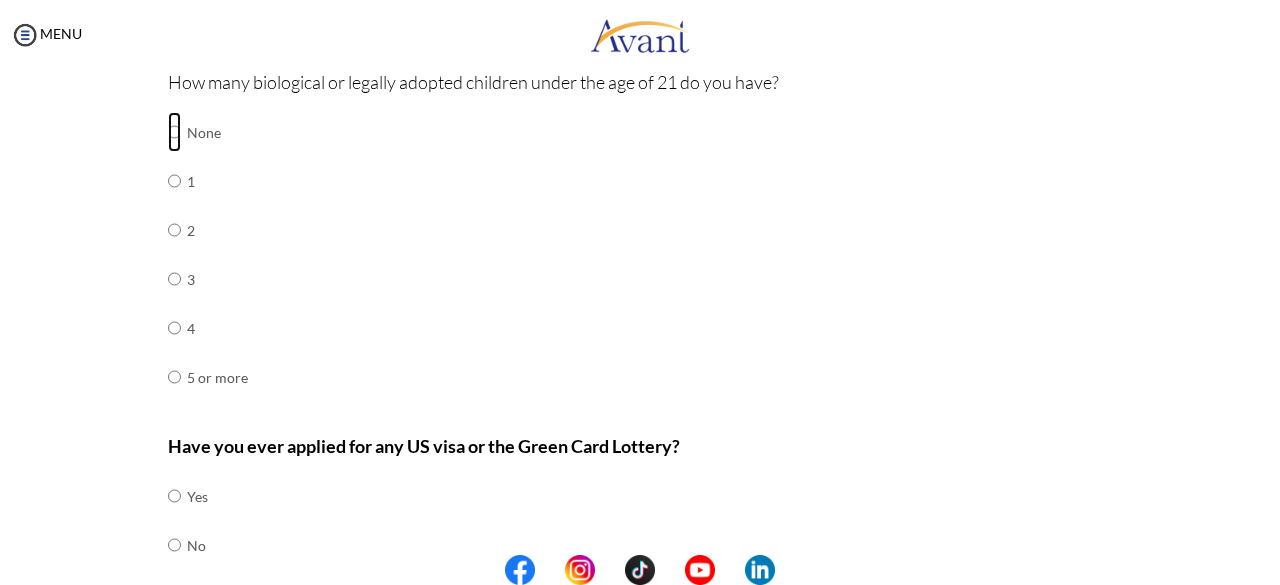 click at bounding box center [174, 132] 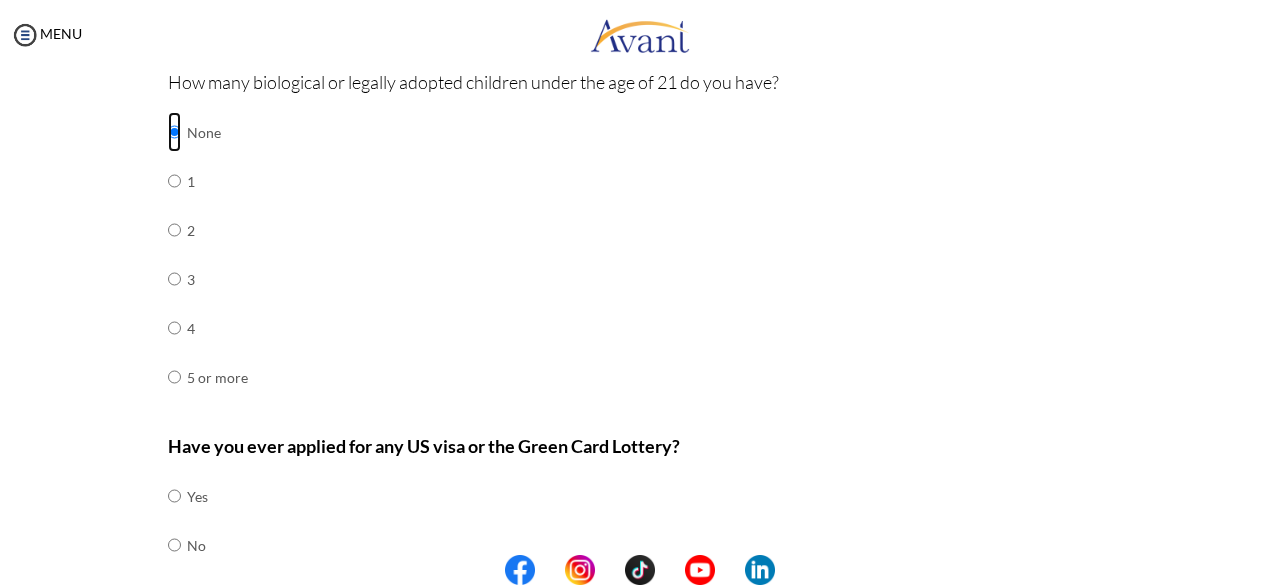 scroll, scrollTop: 764, scrollLeft: 0, axis: vertical 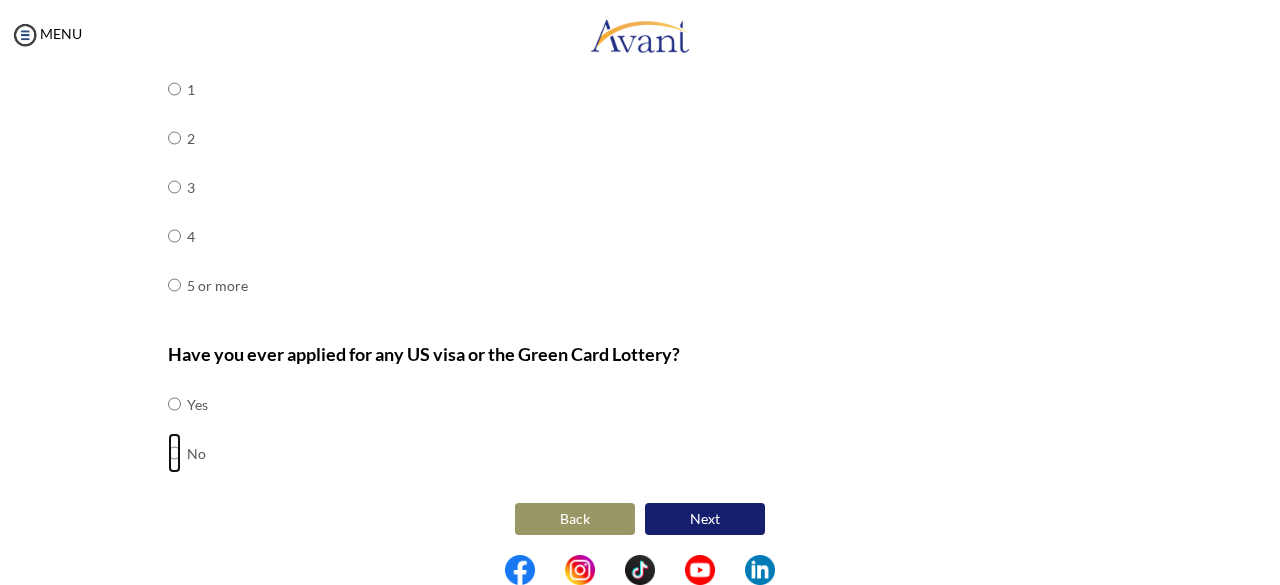 click at bounding box center (174, 404) 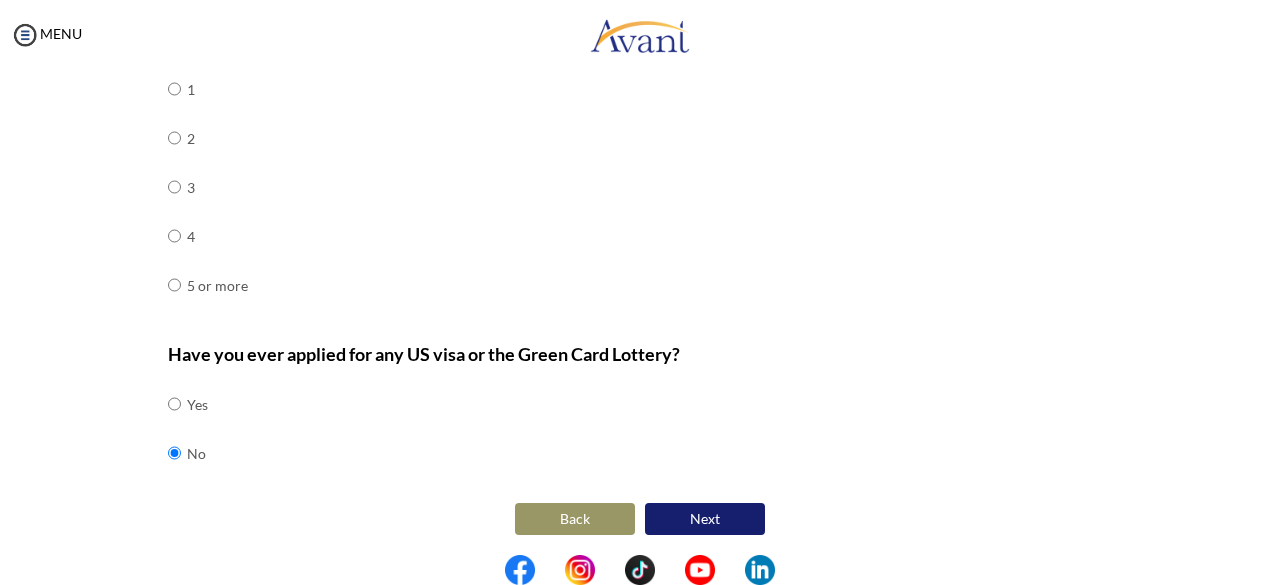 click on "Next" at bounding box center (705, 519) 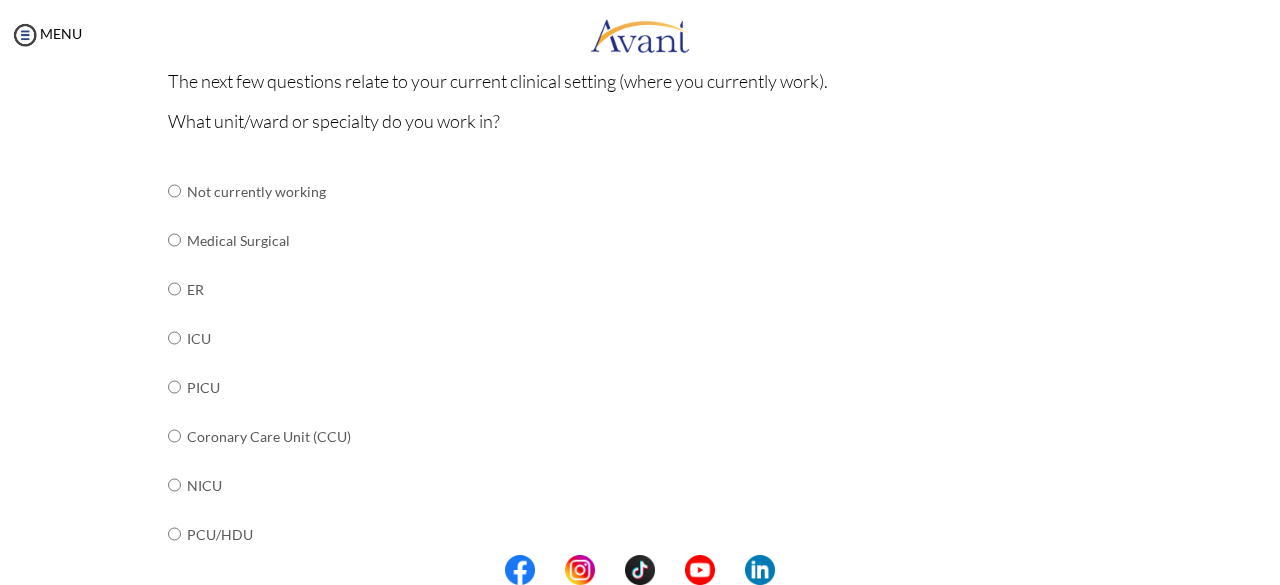 scroll, scrollTop: 187, scrollLeft: 0, axis: vertical 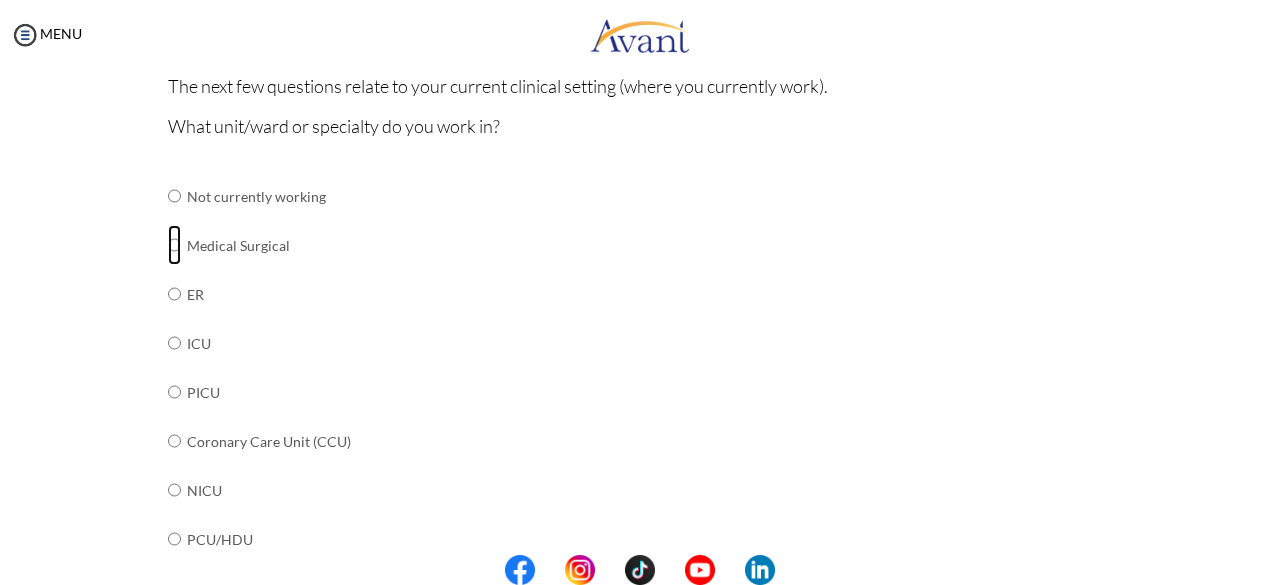 click at bounding box center (174, 196) 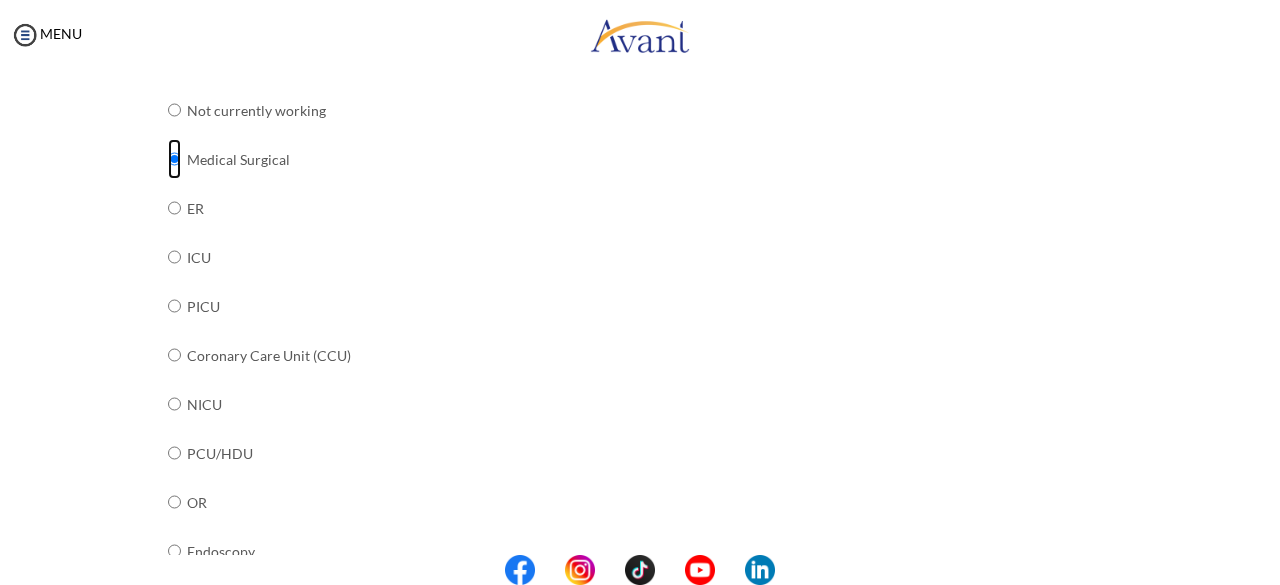 scroll, scrollTop: 295, scrollLeft: 0, axis: vertical 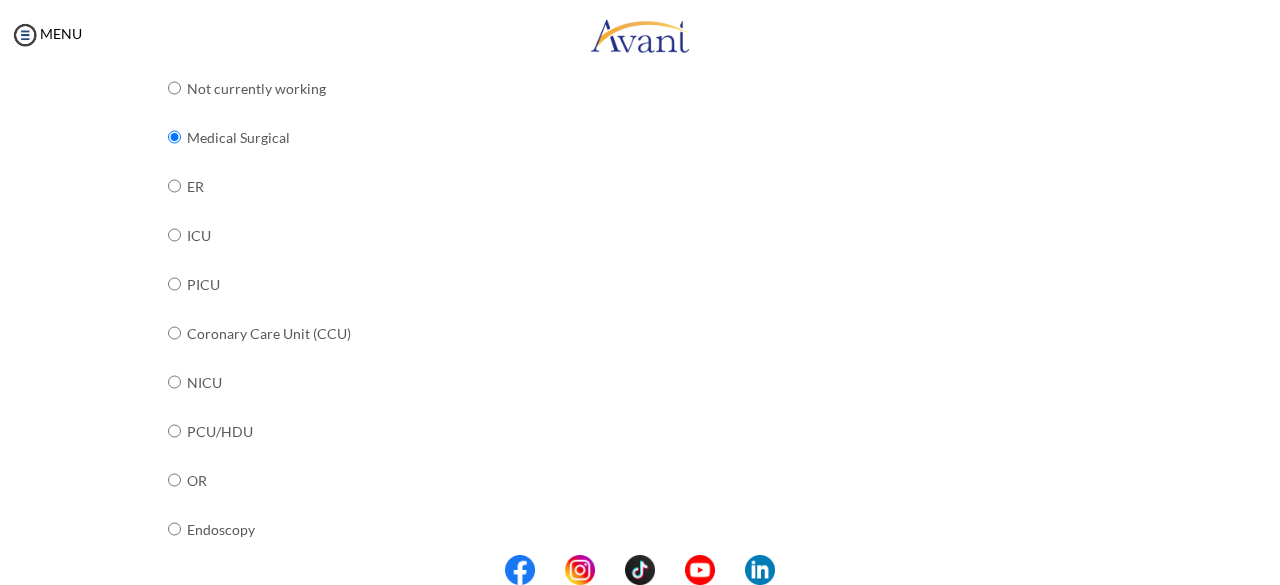 click on "Are you currently in school now?
Yes
No
Have you taken the NCLEX-RN exam before
Yes, and I passed!
Yes, and I did not pass.
No
I am scheduled to take the NCLEX at a future date.
Please share how many times you took the NCLEX and the dates you took each attempt.
When are you scheduled to take the NCLEX?
Have you taken an English proficiency exam? For example: IELTS, TOEFL, PTE, OET, etc.
Yes
No" at bounding box center [640, 492] 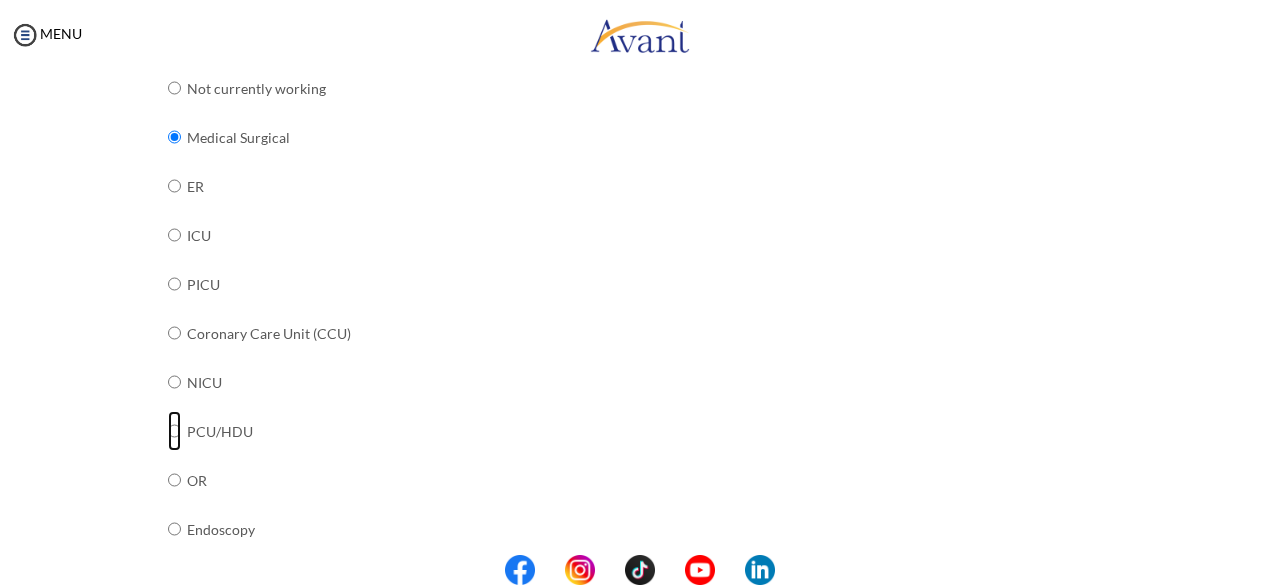 click at bounding box center [174, 88] 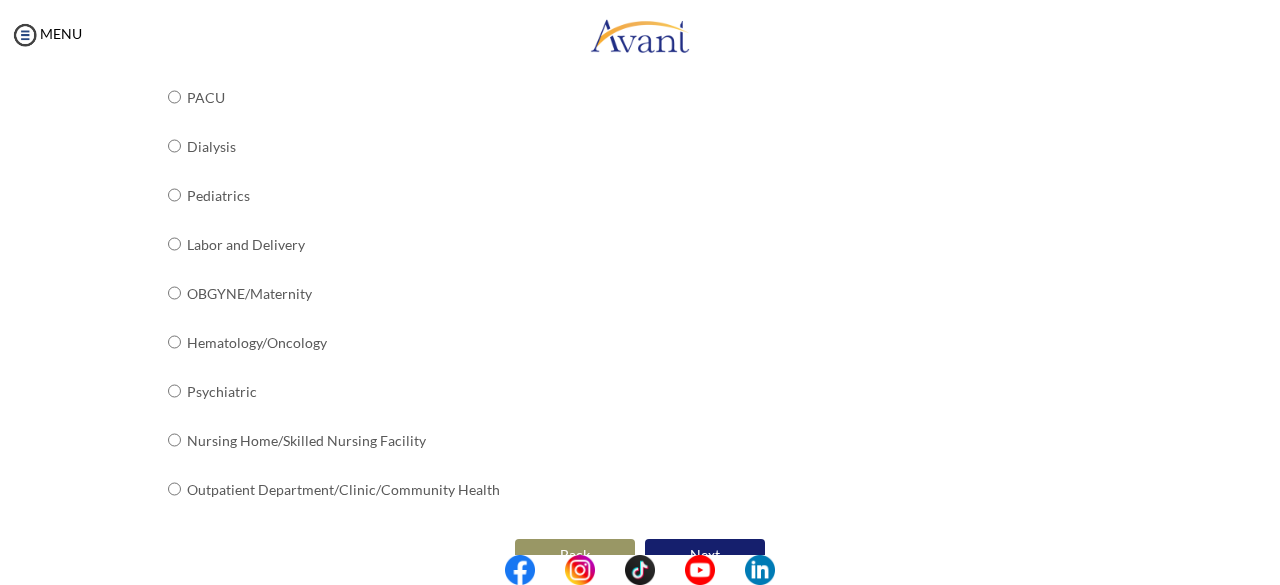scroll, scrollTop: 859, scrollLeft: 0, axis: vertical 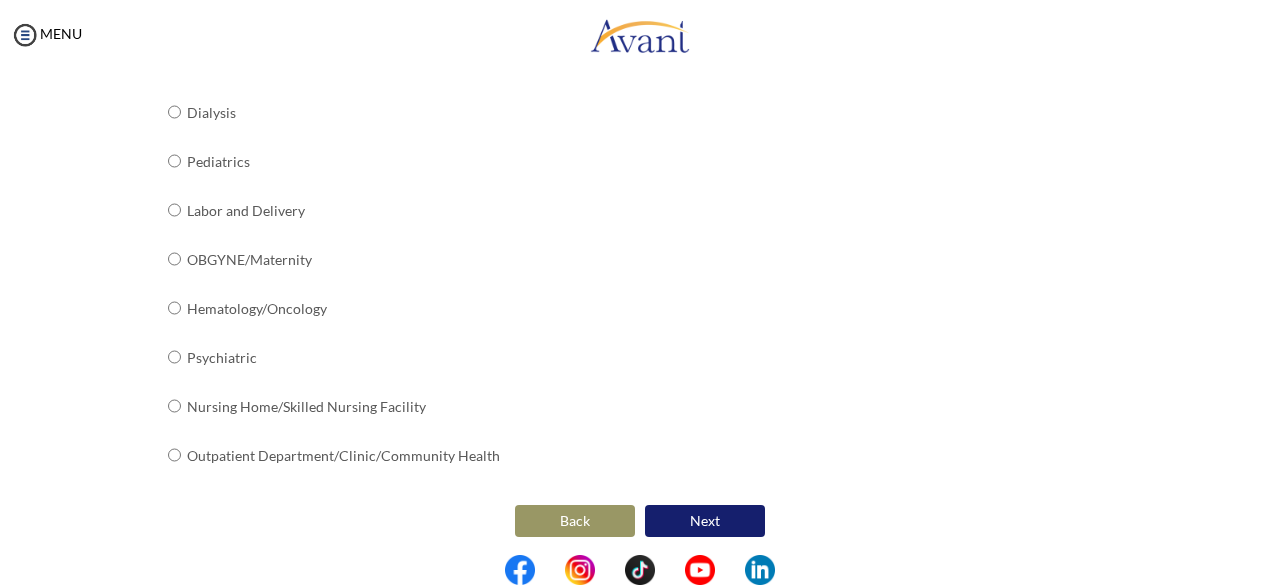 click on "Next" at bounding box center [705, 521] 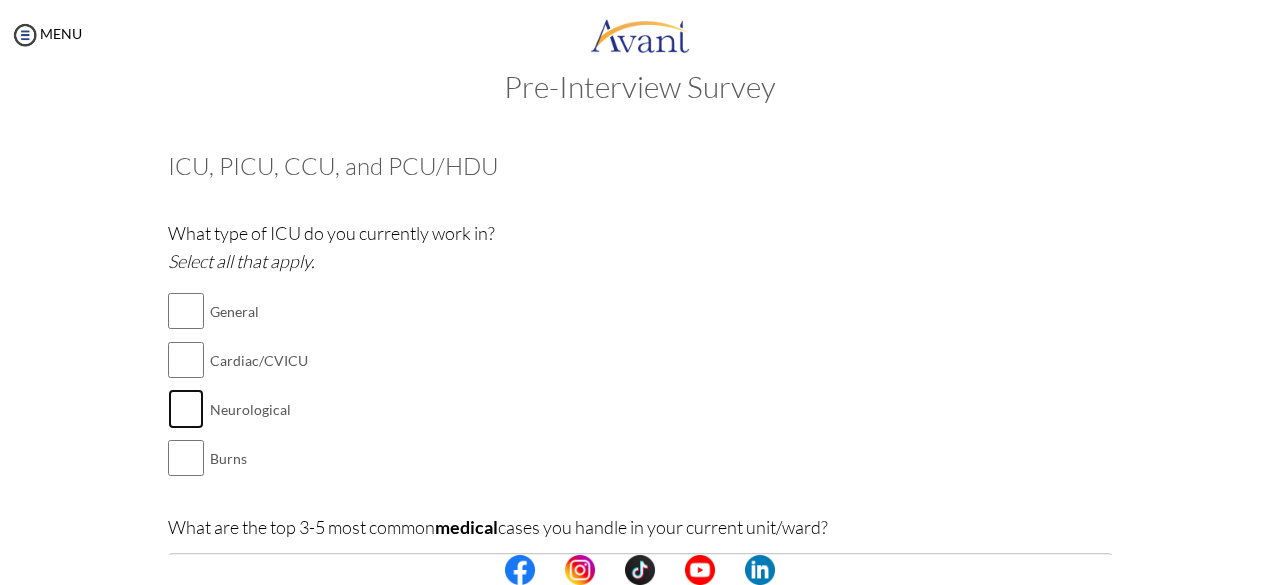 click at bounding box center [186, 409] 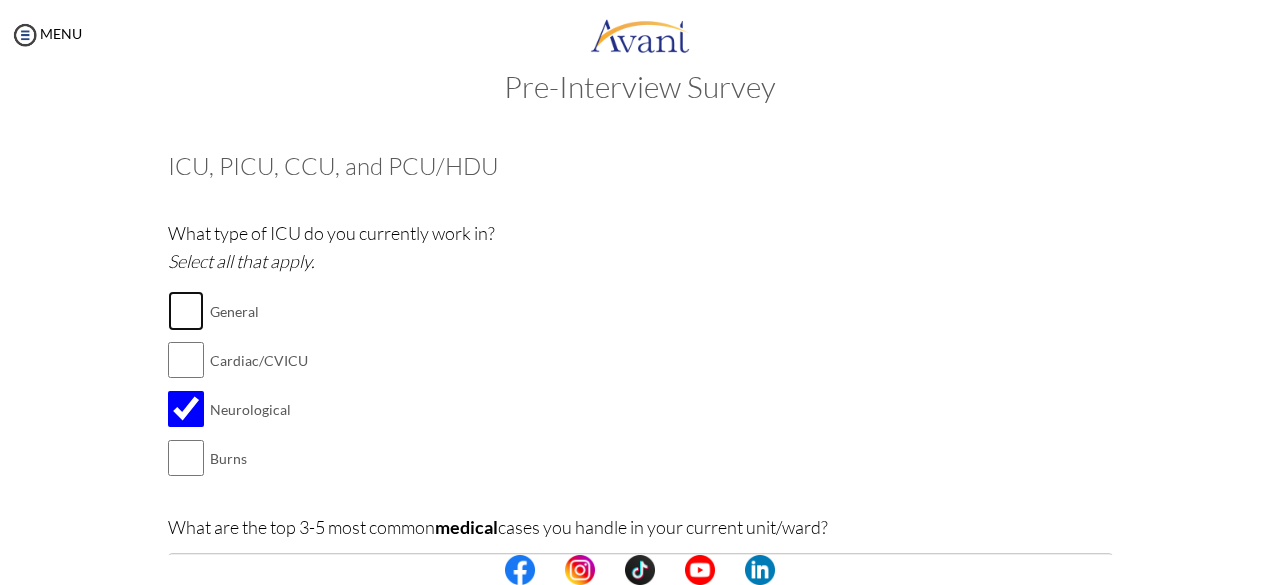 click at bounding box center [186, 311] 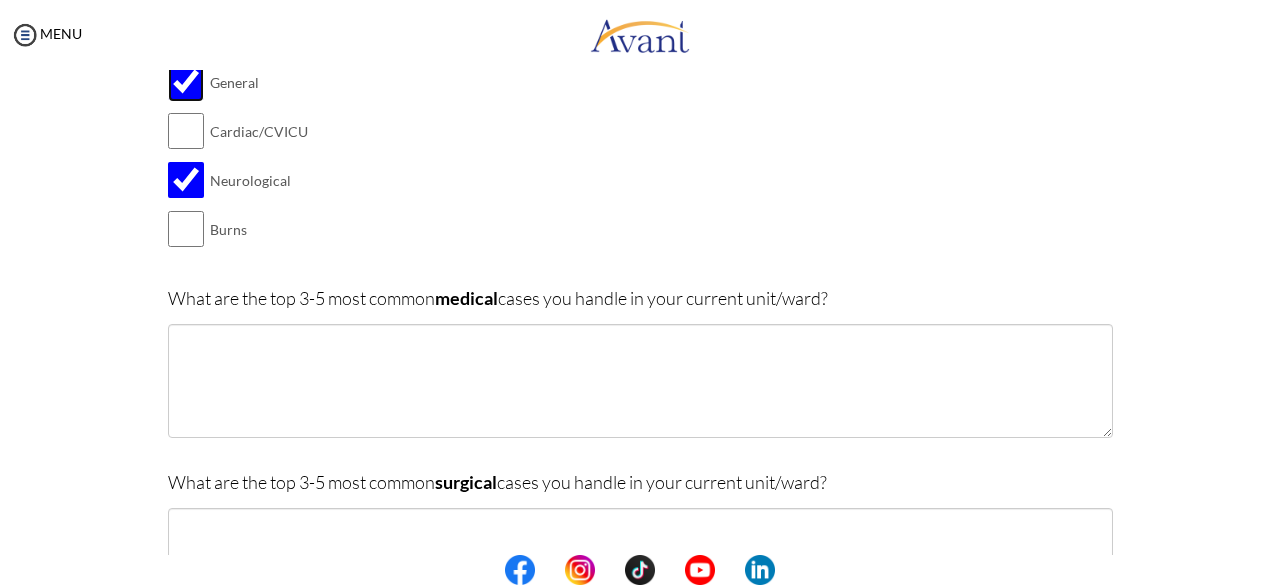 scroll, scrollTop: 270, scrollLeft: 0, axis: vertical 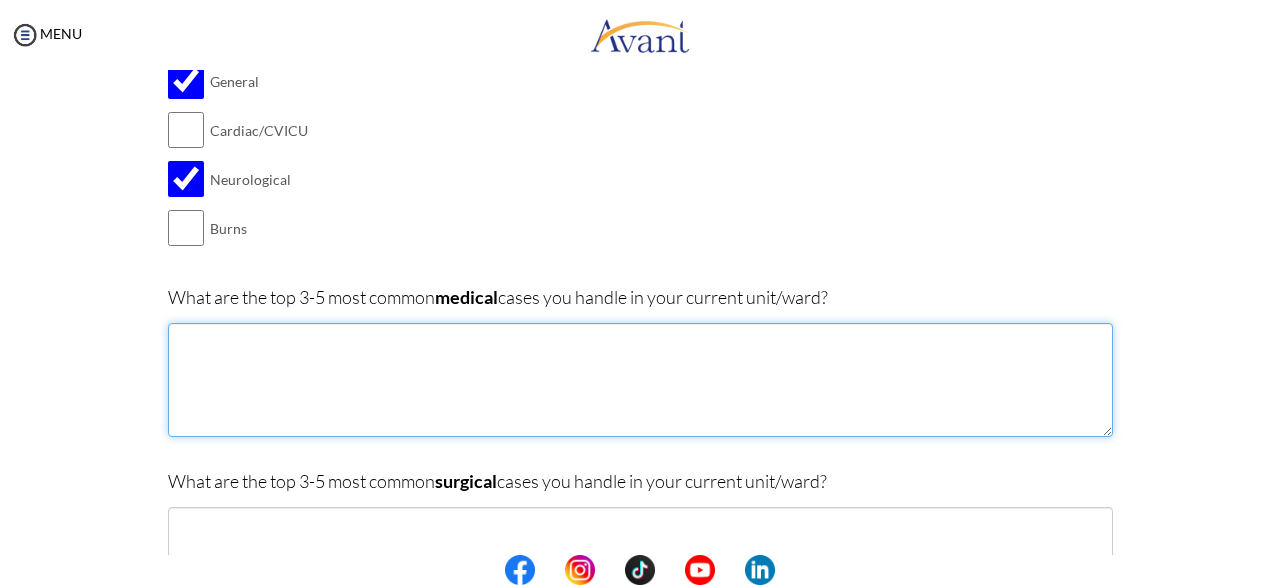 click at bounding box center (640, 380) 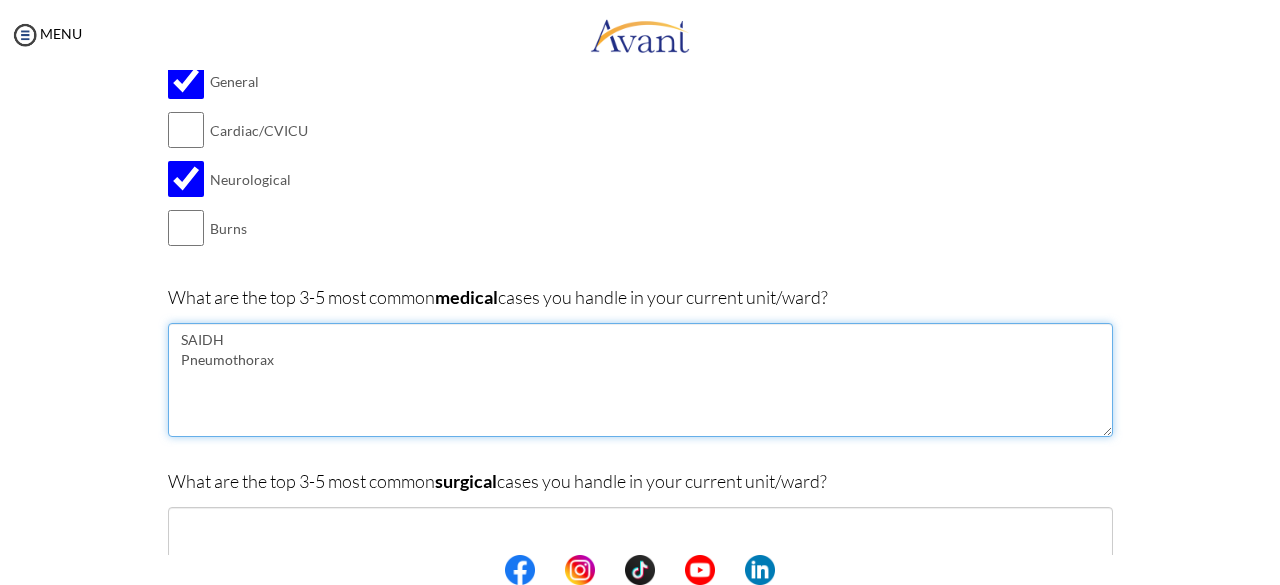 click on "SAIDH
Pneumothorax" at bounding box center [640, 380] 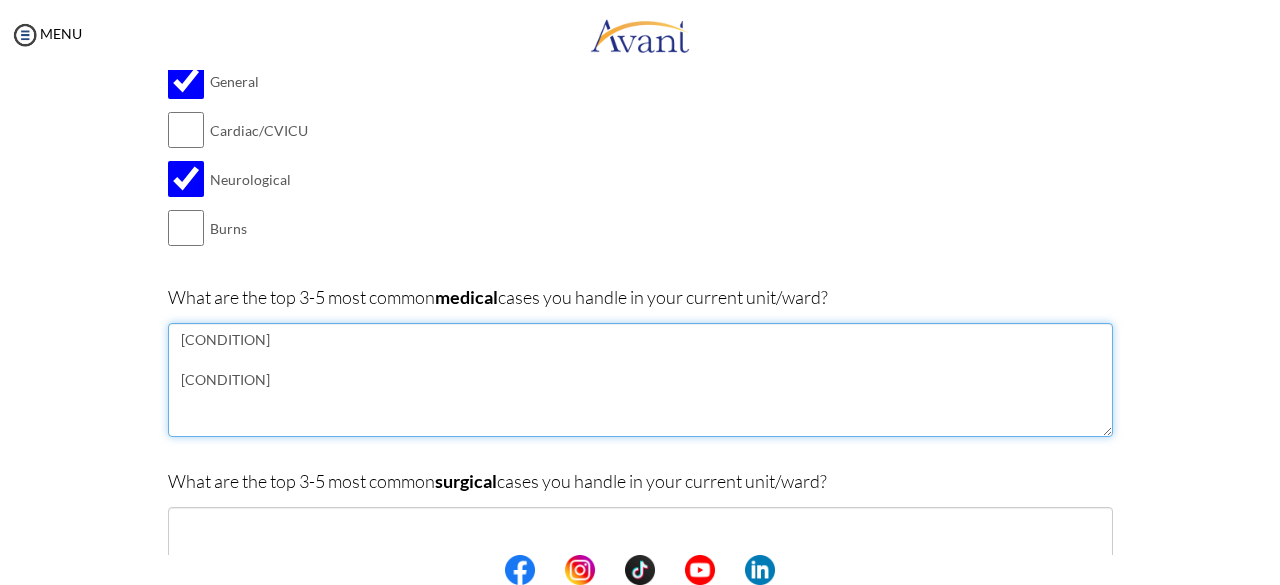 click on "[CONDITION]
[CONDITION]" at bounding box center (640, 380) 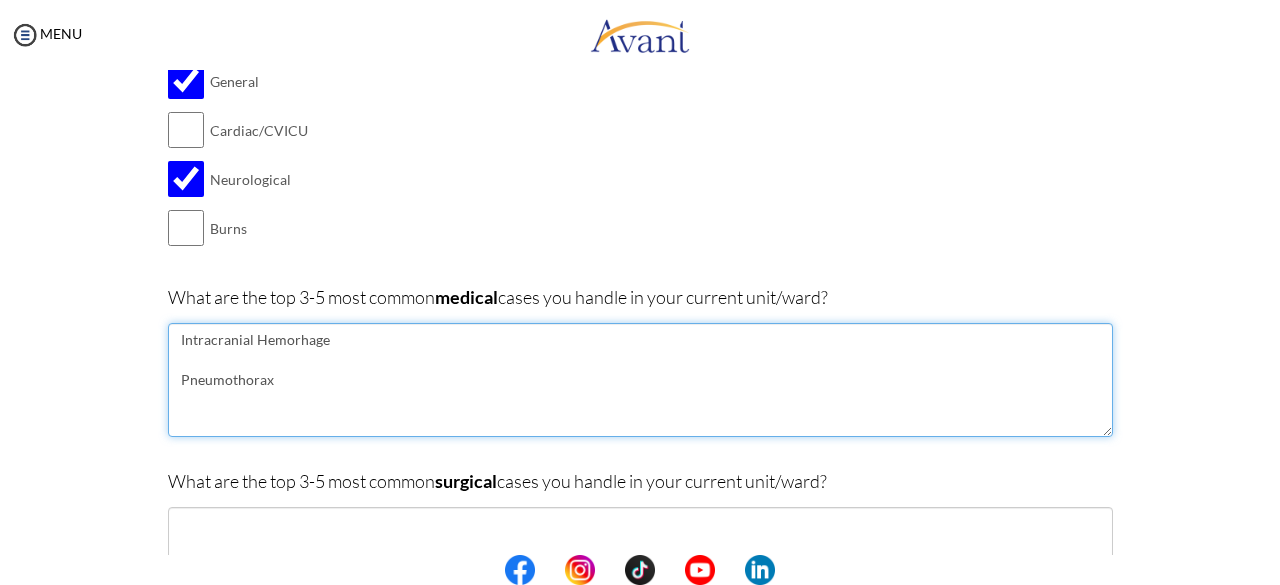 click on "Intracranial Hemorhage
Pneumothorax" at bounding box center [640, 380] 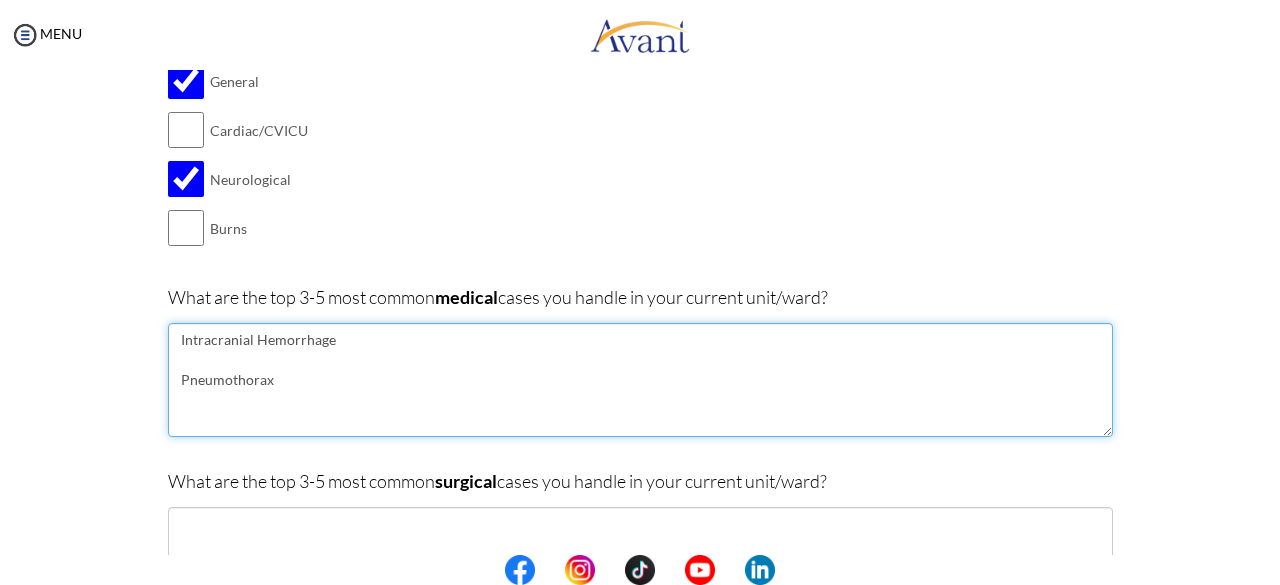click on "Intracranial Hemorrhage
Pneumothorax" at bounding box center (640, 380) 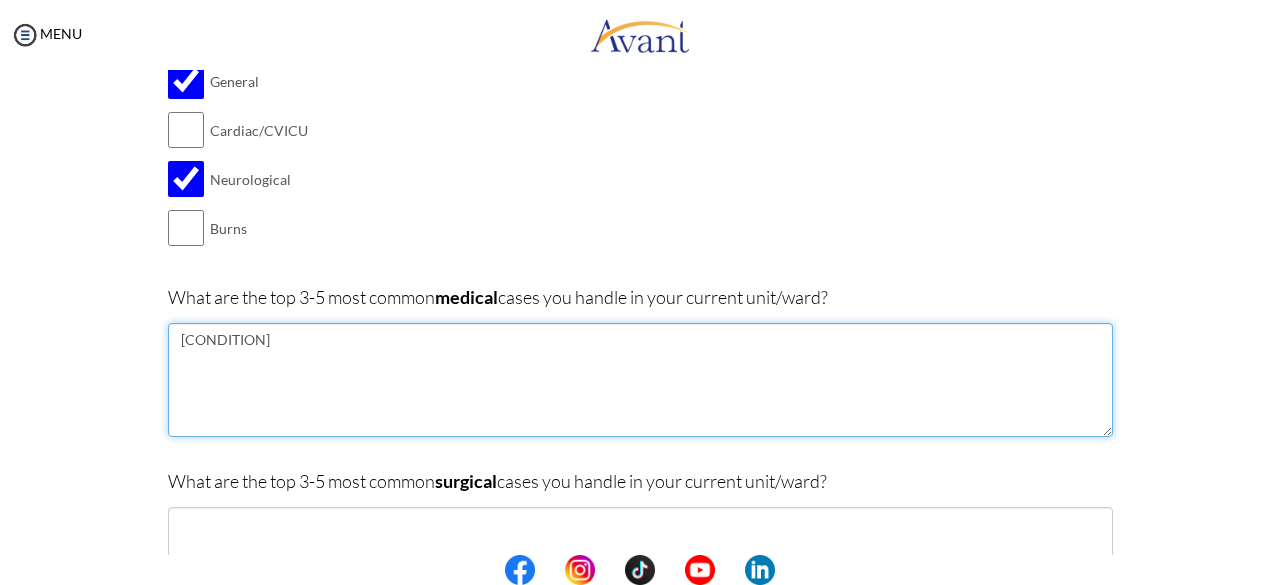 click on "[CONDITION]" at bounding box center [640, 380] 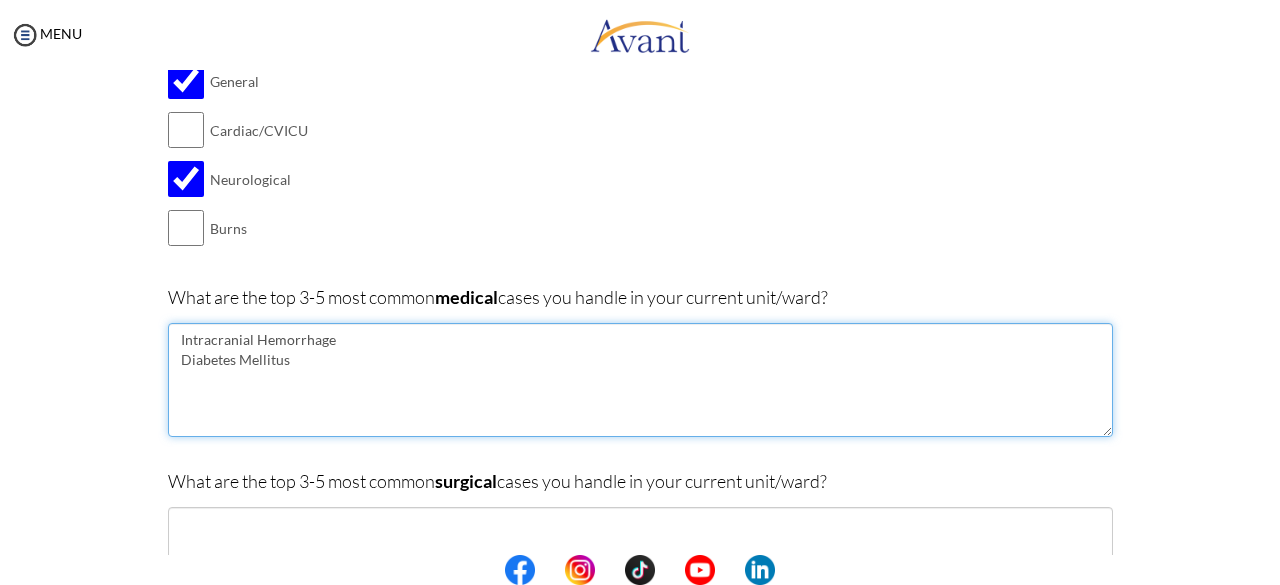 click on "Intracranial Hemorrhage
Diabetes Mellitus" at bounding box center (640, 380) 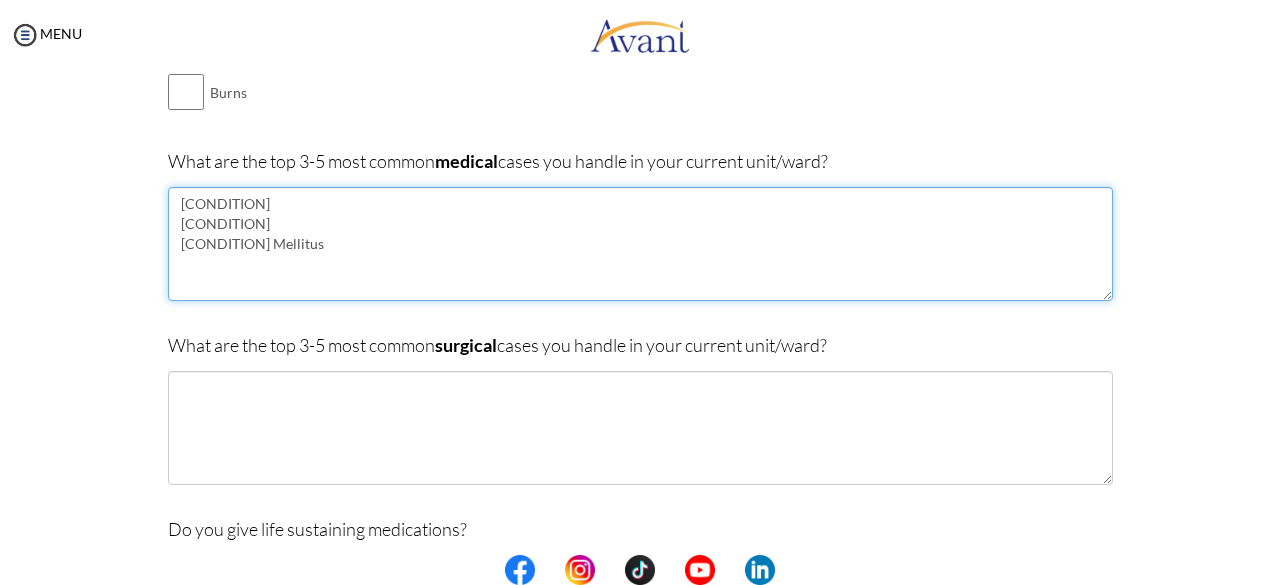 scroll, scrollTop: 443, scrollLeft: 0, axis: vertical 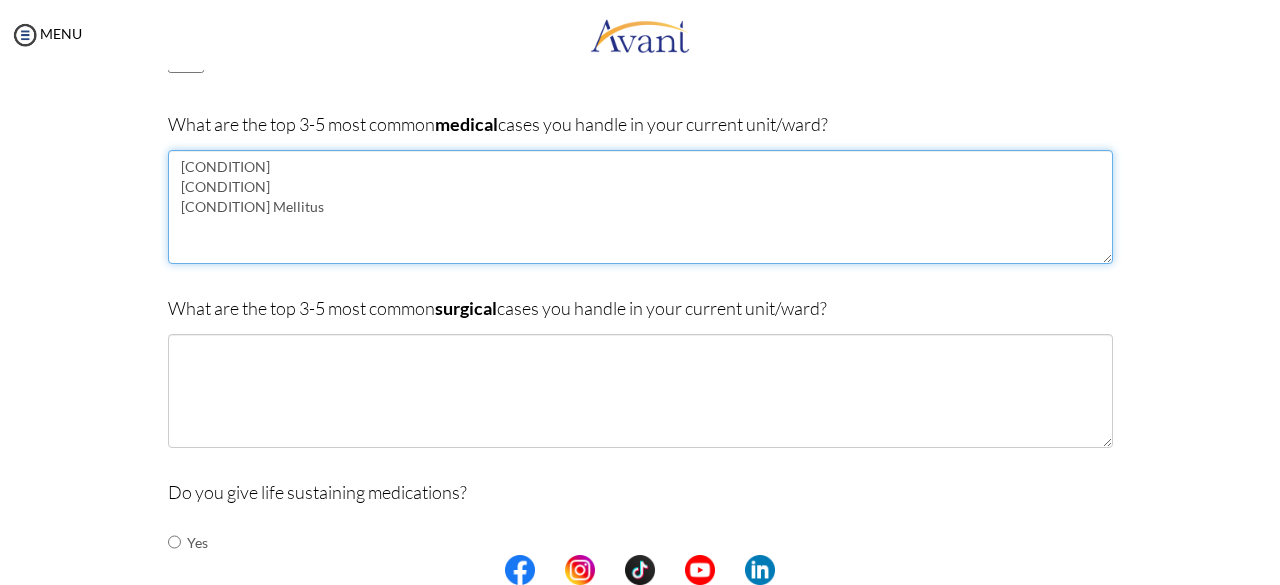 type on "[CONDITION]
[CONDITION]
[CONDITION] Mellitus" 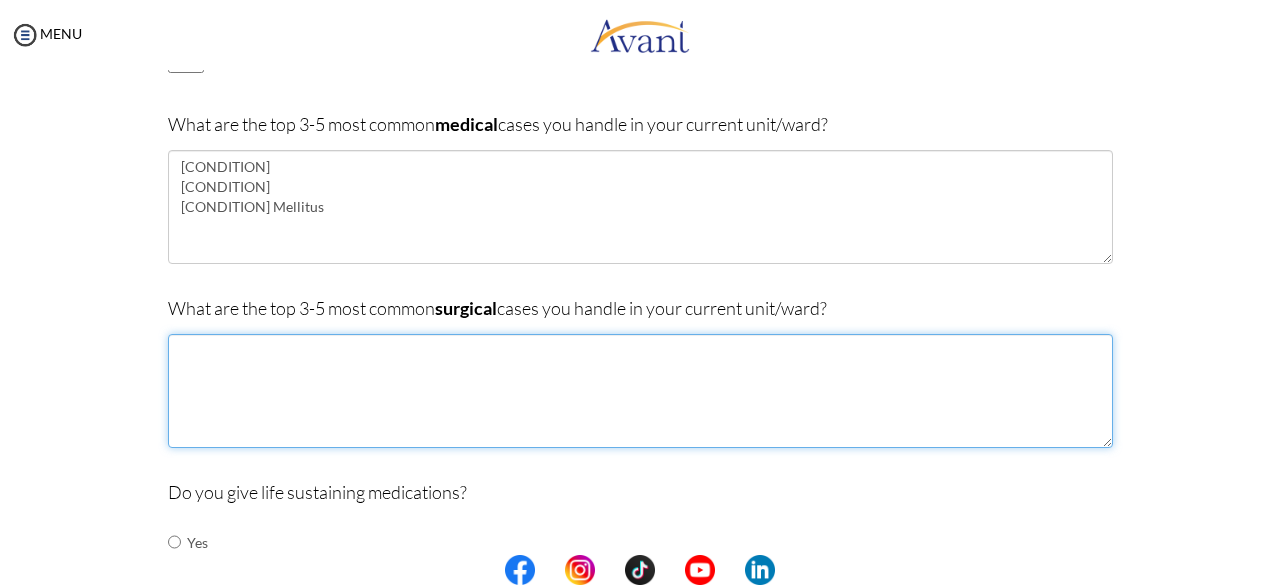 click at bounding box center [640, 391] 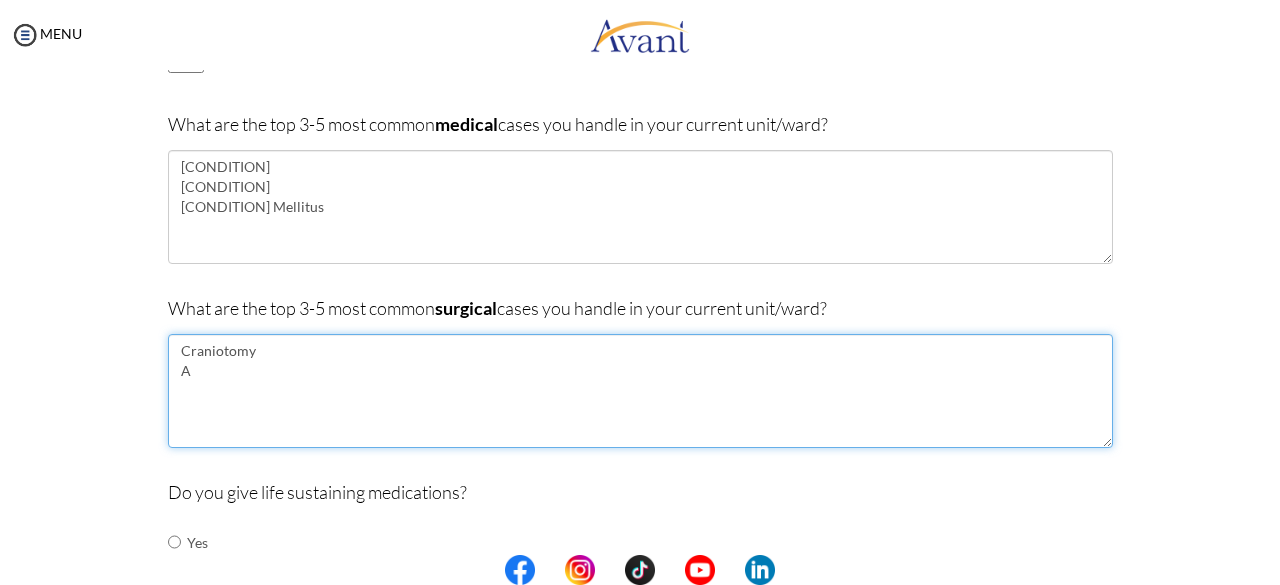 type on "Craniotomy
A" 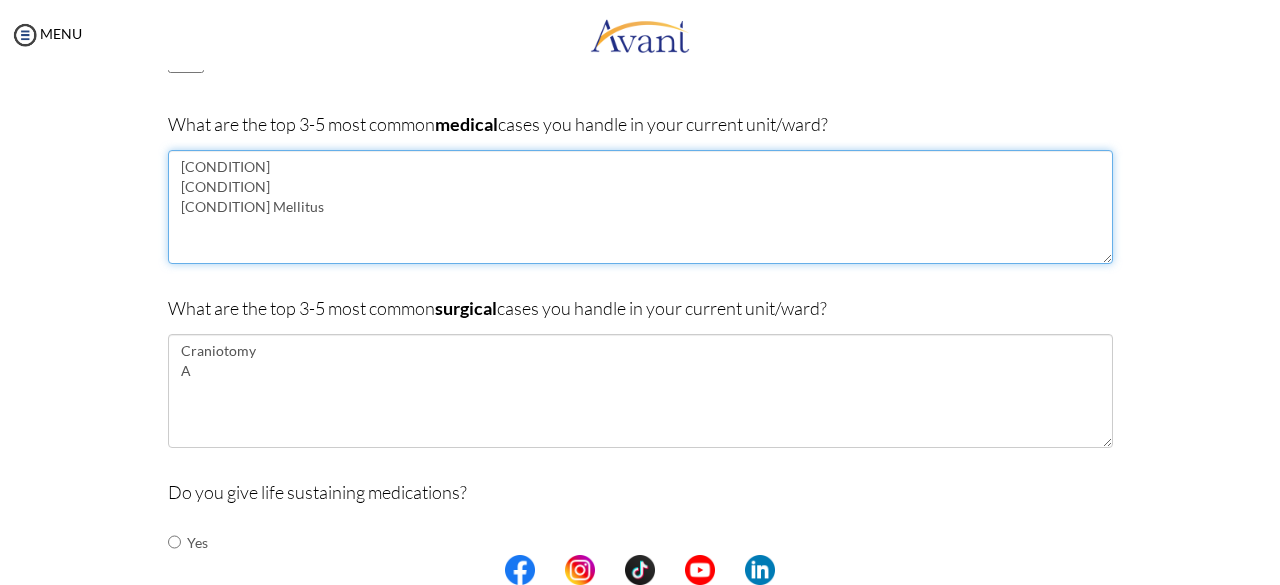 click on "[CONDITION]
[CONDITION]
[CONDITION] Mellitus" at bounding box center (640, 207) 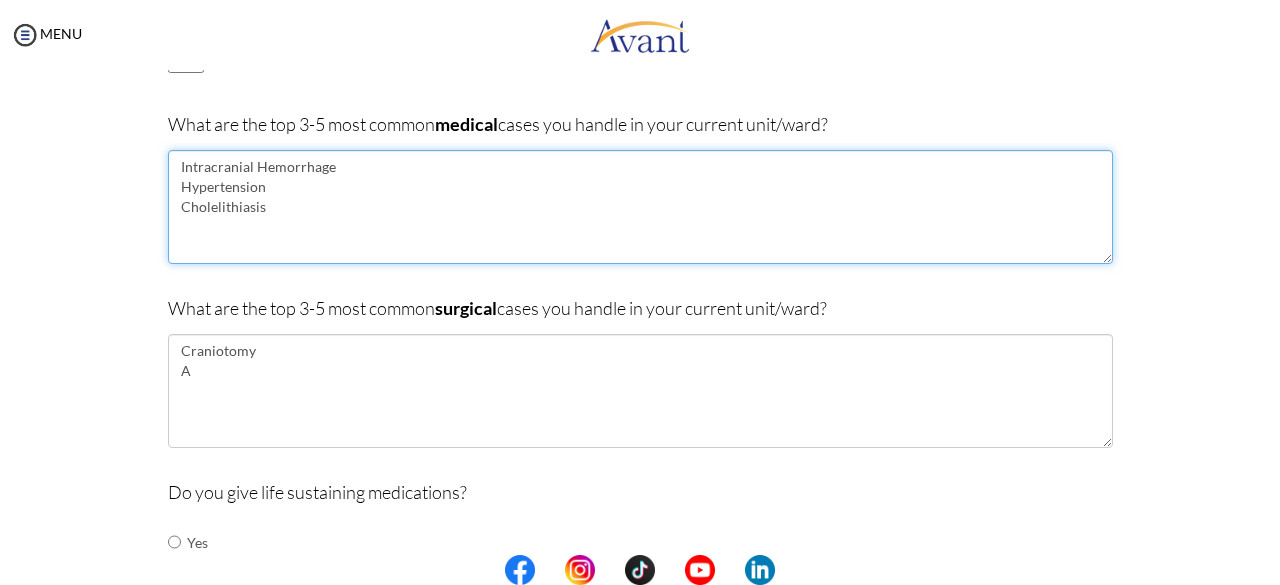type on "Intracranial Hemorrhage
Hypertension
Cholelithiasis" 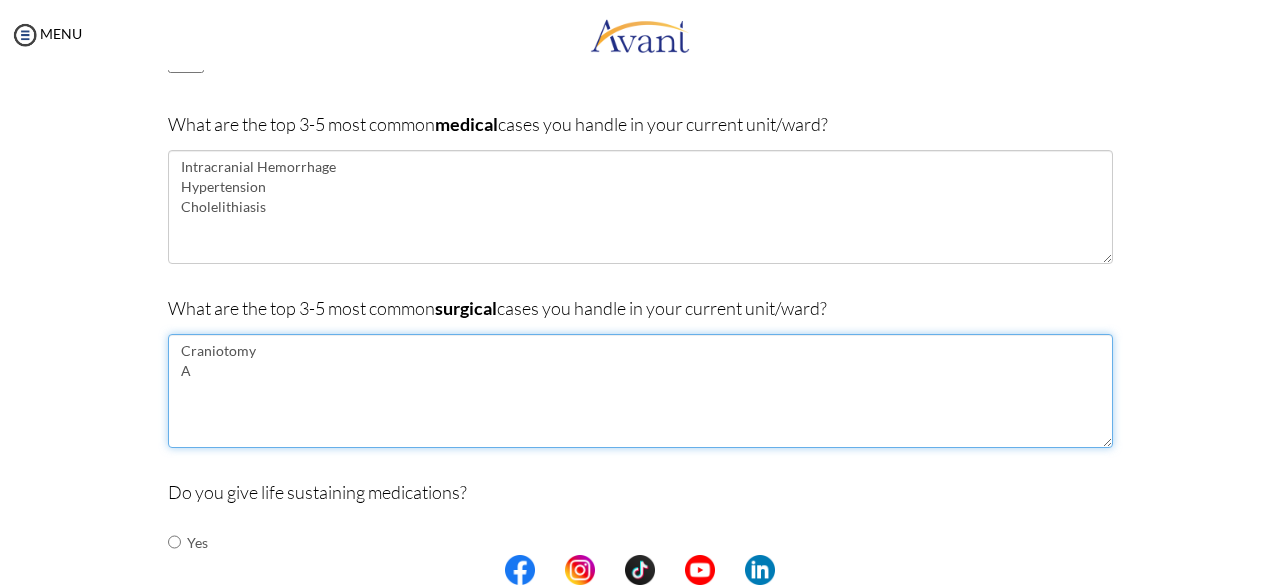 click on "Craniotomy
A" at bounding box center (640, 391) 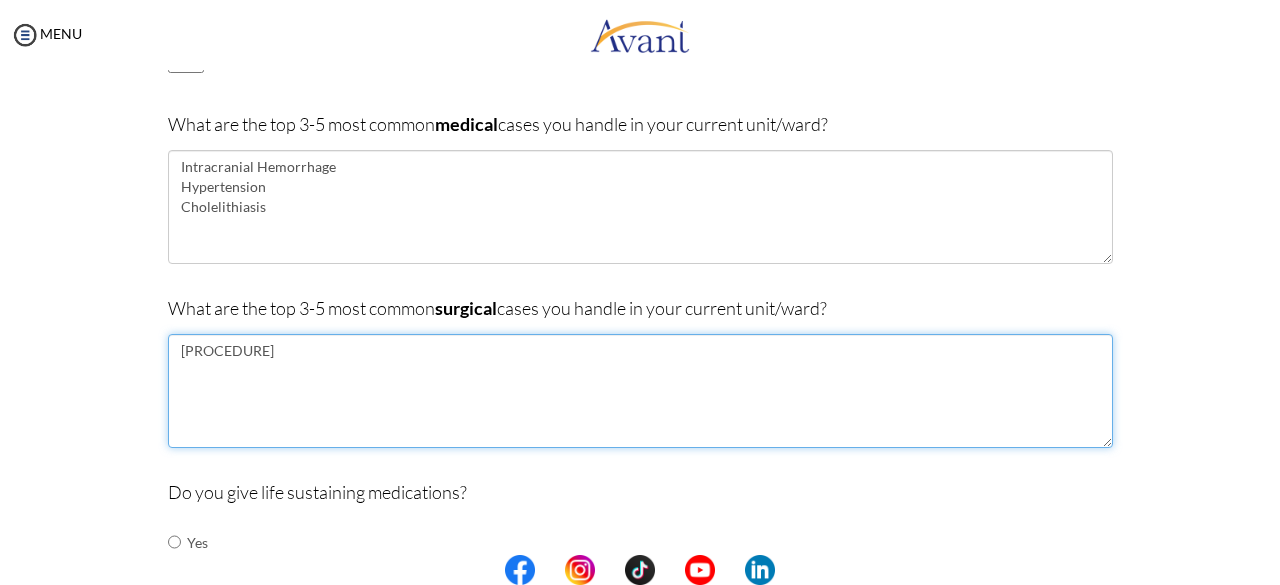 type on "[PROCEDURE]" 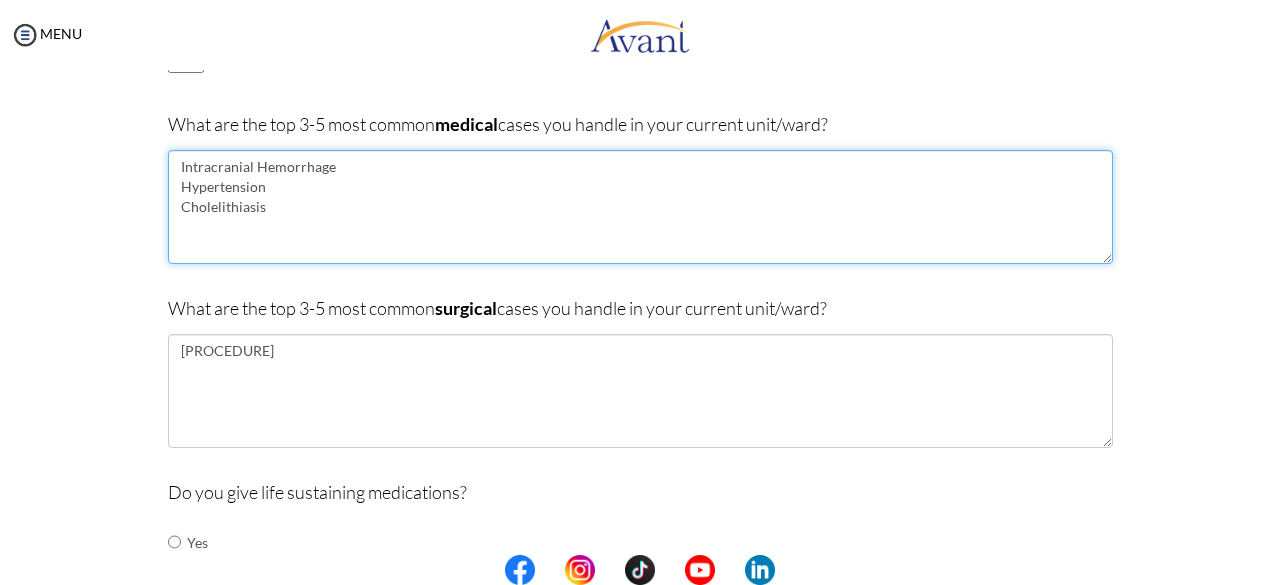 click on "Intracranial Hemorrhage
Hypertension
Cholelithiasis" at bounding box center [640, 207] 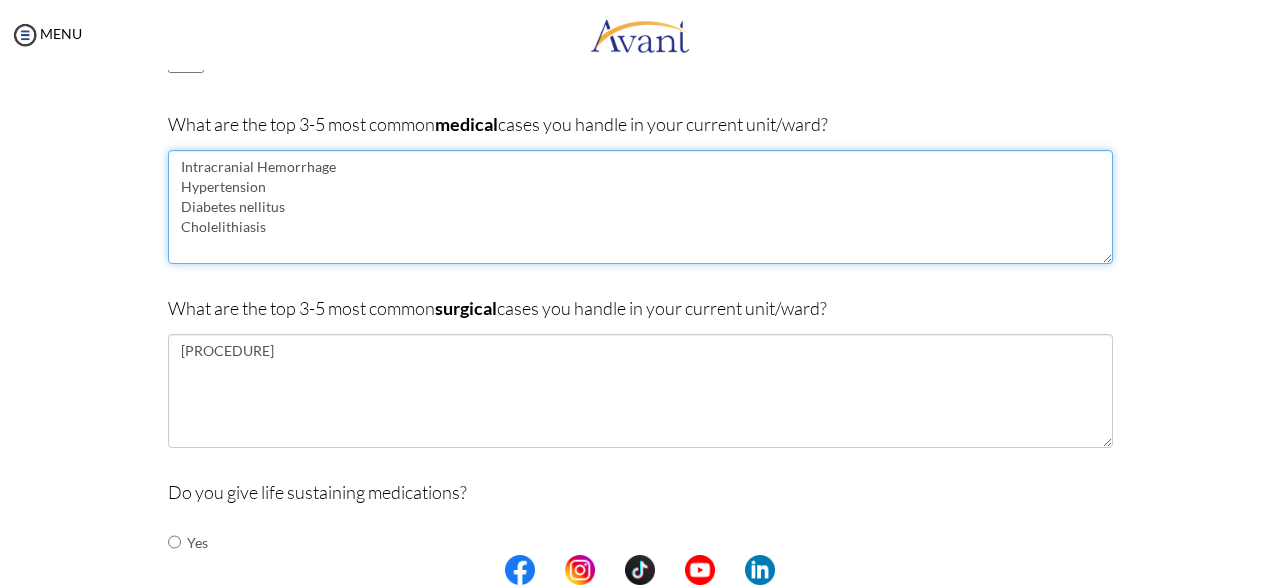 click on "Intracranial Hemorrhage
Hypertension
Diabetes nellitus
Cholelithiasis" at bounding box center (640, 207) 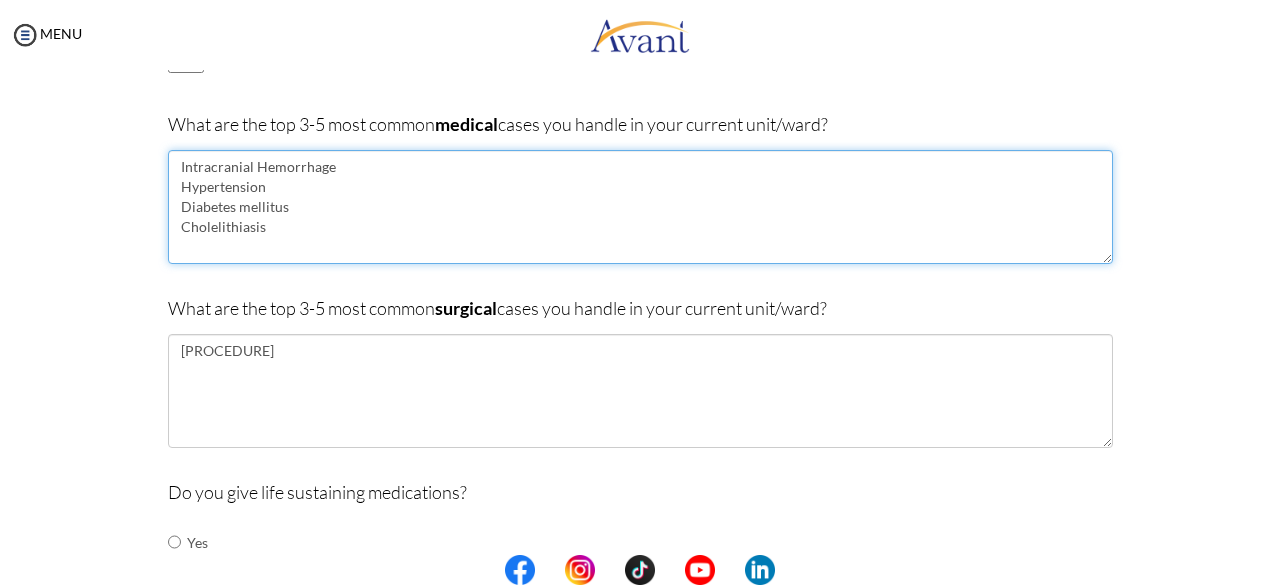 click on "Intracranial Hemorrhage
Hypertension
Diabetes mellitus
Cholelithiasis" at bounding box center (640, 207) 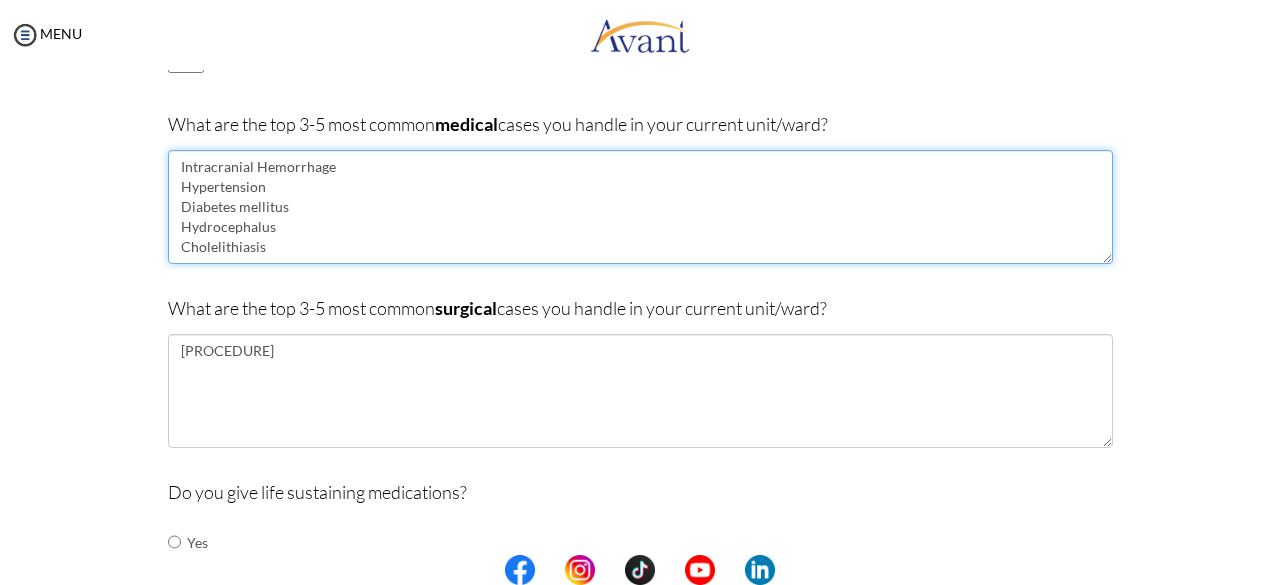 type on "Intracranial Hemorrhage
Hypertension
Diabetes mellitus
Hydrocephalus
Cholelithiasis" 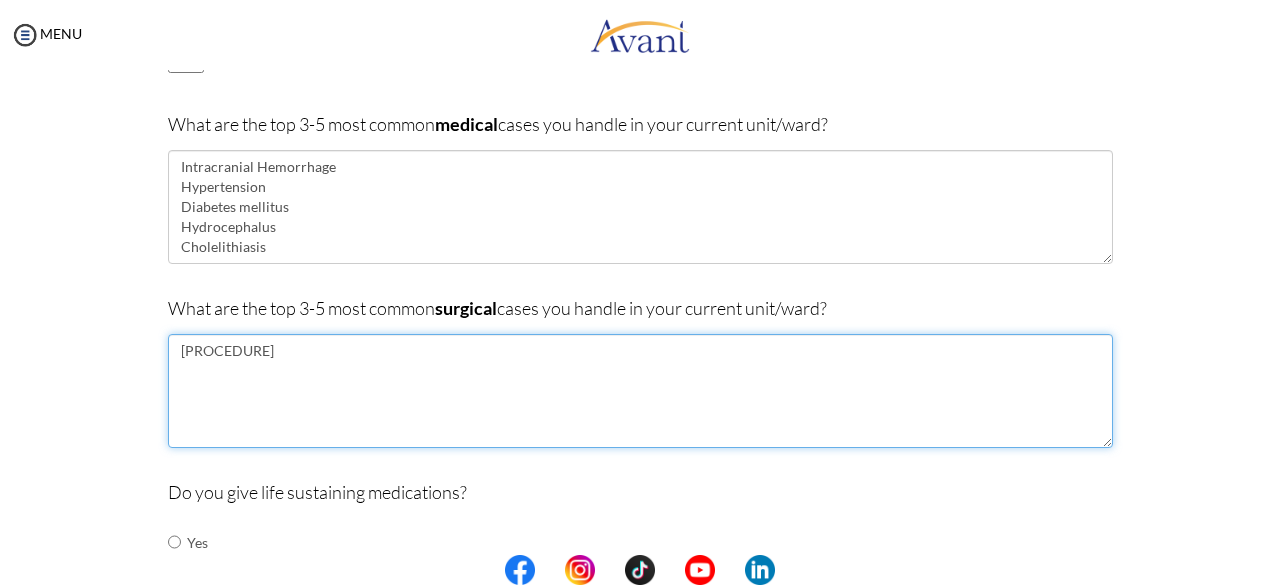 click on "[PROCEDURE]" at bounding box center (640, 391) 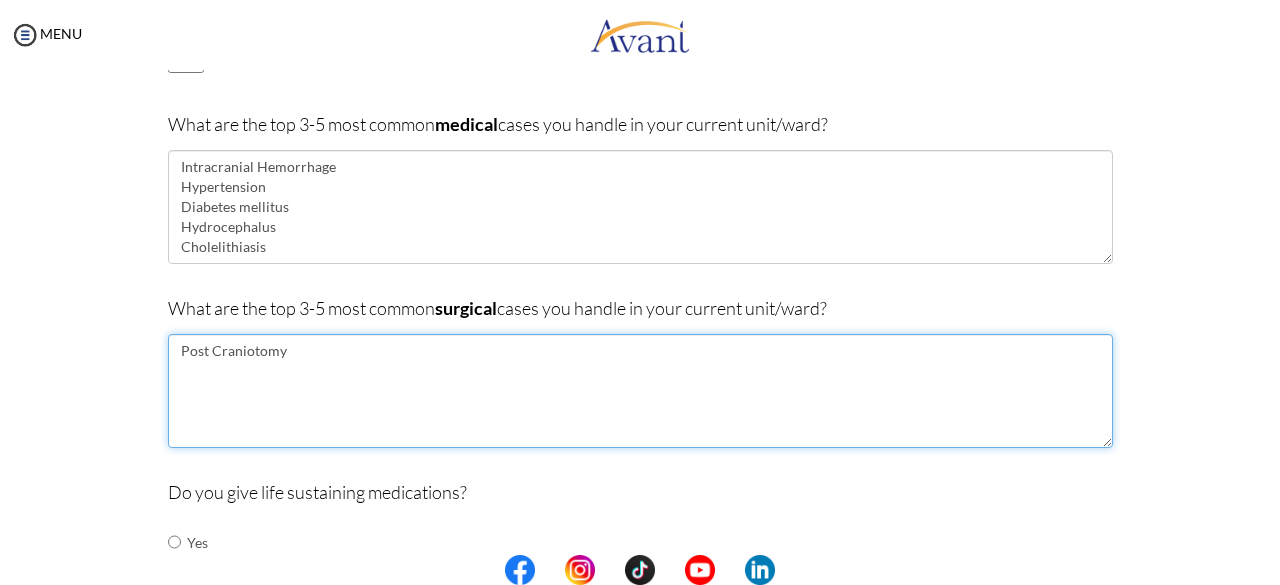 click on "Post Craniotomy" at bounding box center [640, 391] 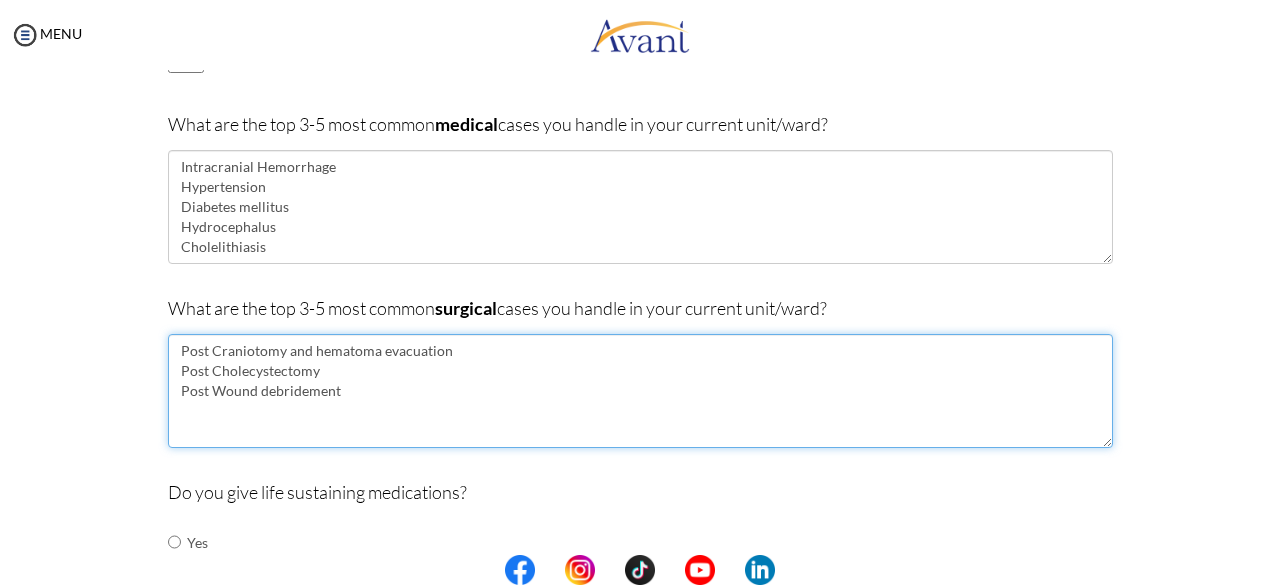 click on "Post Craniotomy and hematoma evacuation
Post Cholecystectomy
Post Wound debridement" at bounding box center [640, 391] 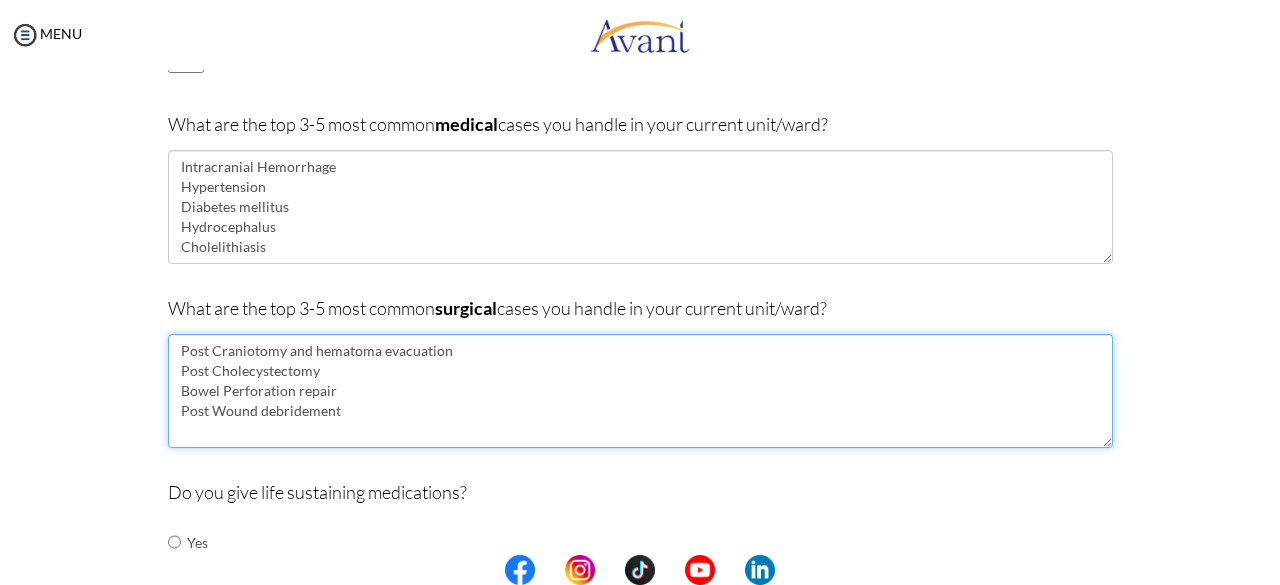 type on "Post Craniotomy and hematoma evacuation
Post Cholecystectomy
Bowel Perforation repair
Post Wound debridement" 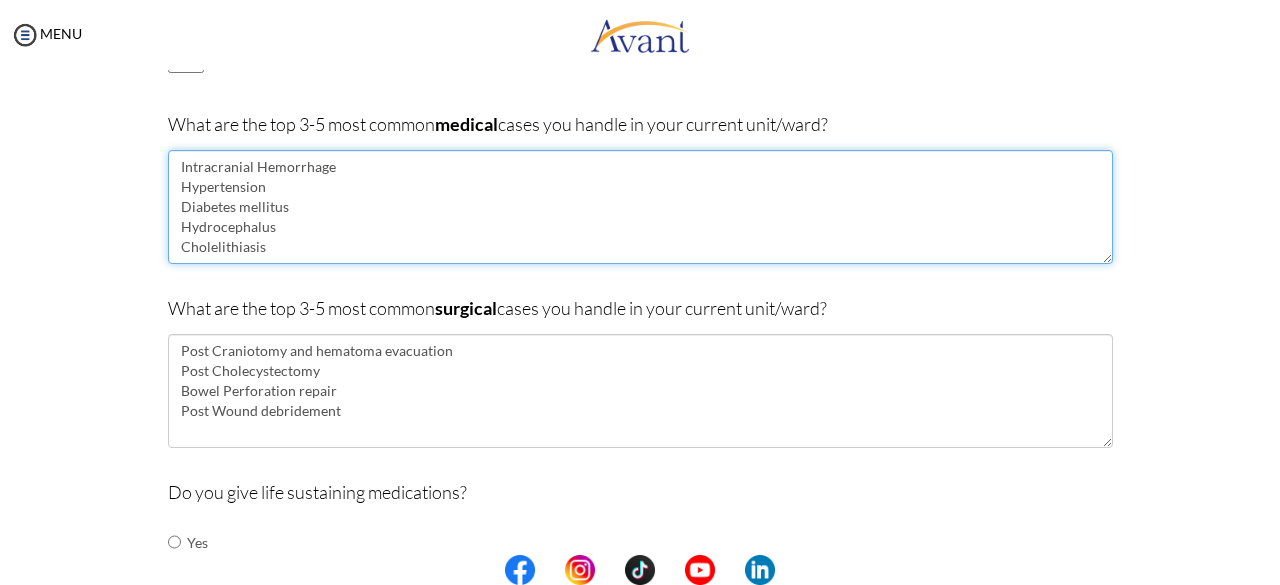 click on "Intracranial Hemorrhage
Hypertension
Diabetes mellitus
Hydrocephalus
Cholelithiasis" at bounding box center [640, 207] 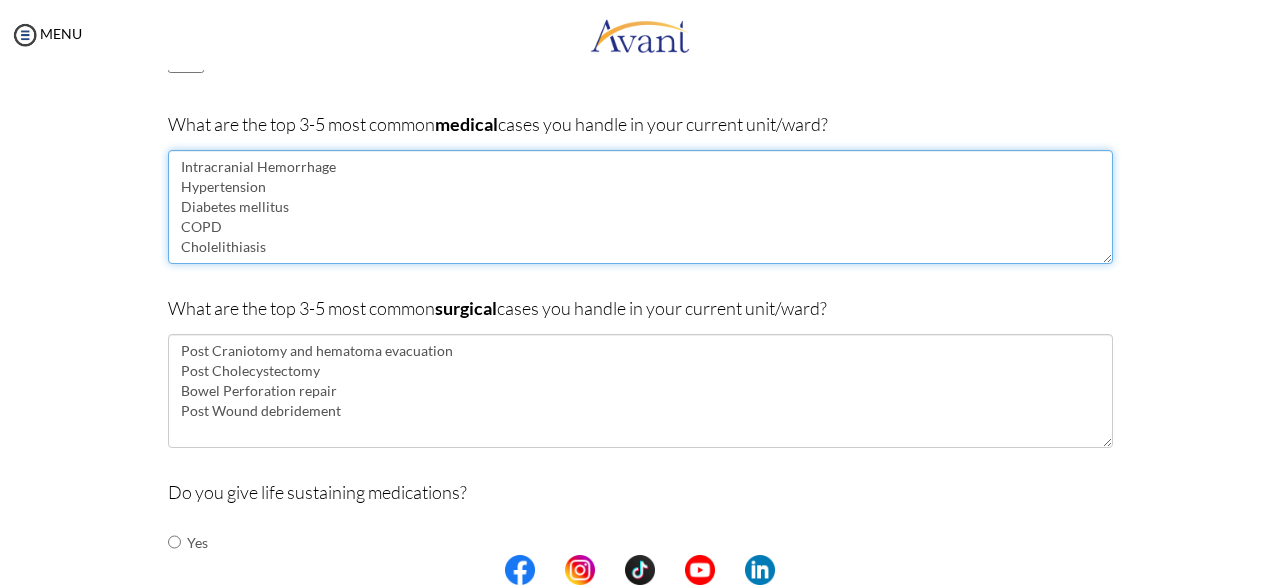 click on "Intracranial Hemorrhage
Hypertension
Diabetes mellitus
COPD
Cholelithiasis" at bounding box center (640, 207) 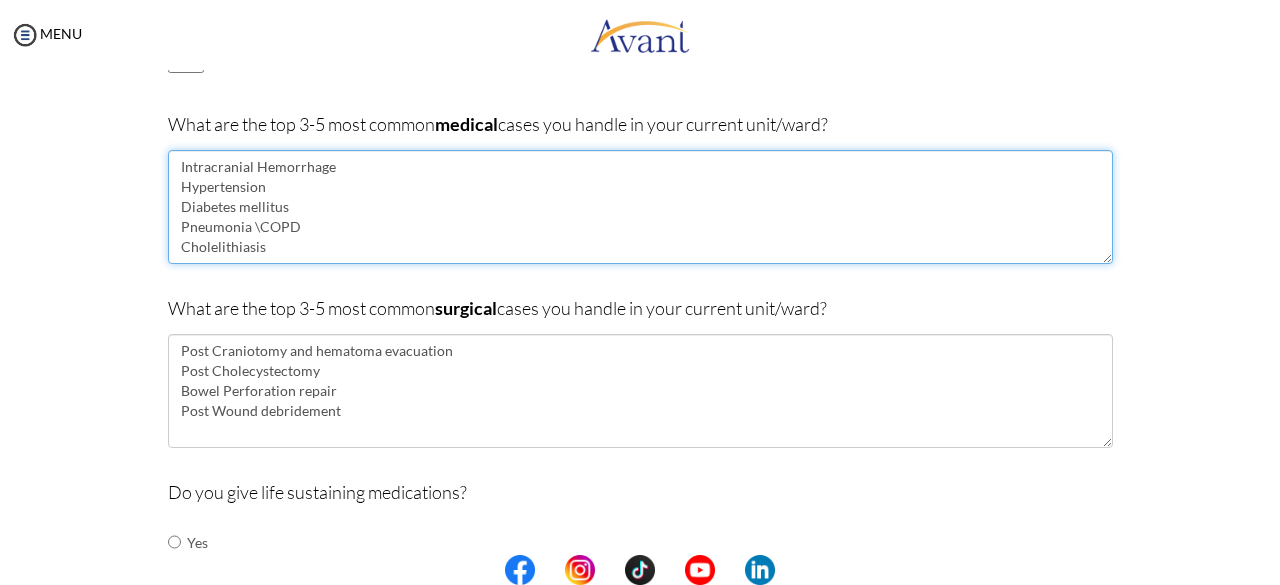 click on "Intracranial Hemorrhage
Hypertension
Diabetes mellitus
Pneumonia \COPD
Cholelithiasis" at bounding box center (640, 207) 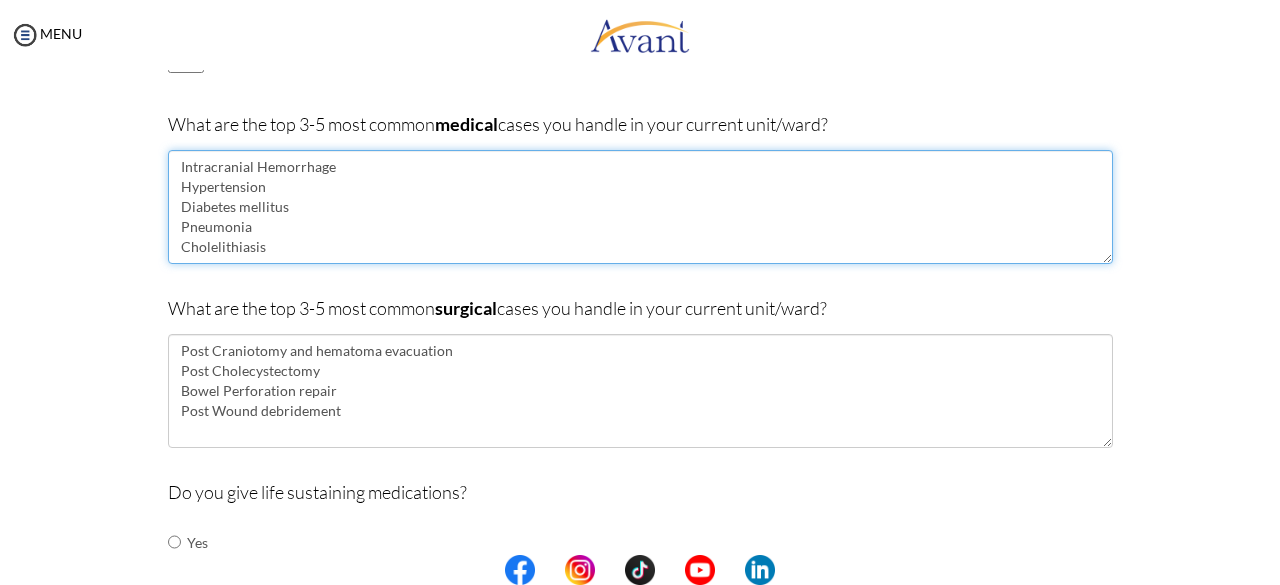 type on "Intracranial Hemorrhage
Hypertension
Diabetes mellitus
Pneumonia
Cholelithiasis" 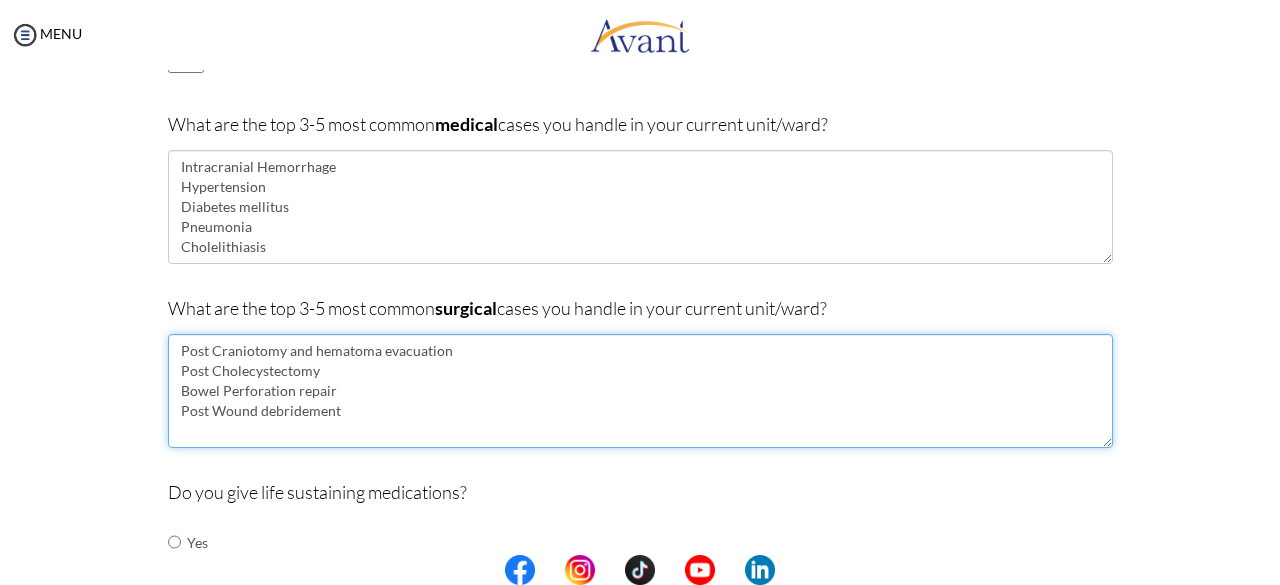 click on "Post Craniotomy and hematoma evacuation
Post Cholecystectomy
Bowel Perforation repair
Post Wound debridement" at bounding box center (640, 391) 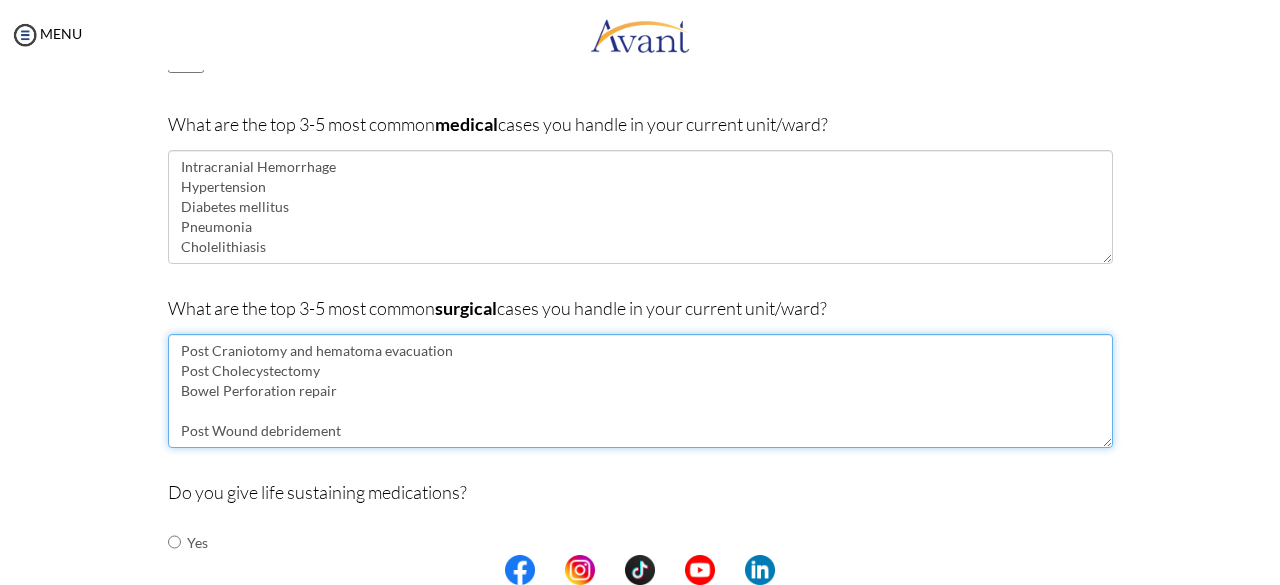 click on "Post Craniotomy and hematoma evacuation
Post Cholecystectomy
Bowel Perforation repair
Post Wound debridement" at bounding box center (640, 391) 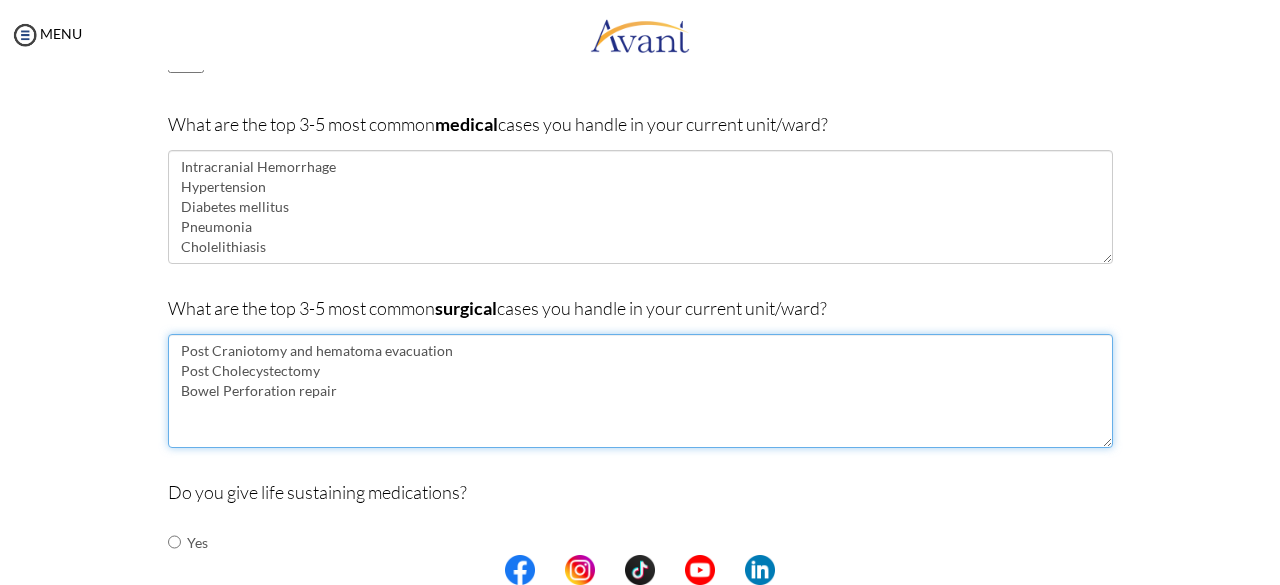 click on "Post Craniotomy and hematoma evacuation
Post Cholecystectomy
Bowel Perforation repair" at bounding box center [640, 391] 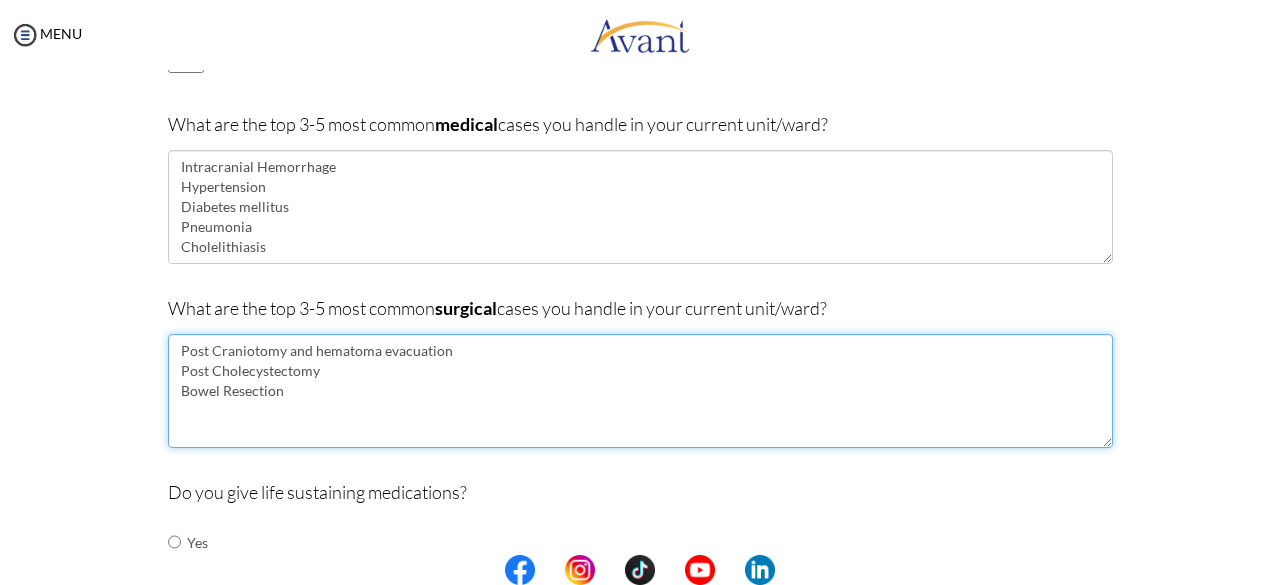 click on "Post Craniotomy and hematoma evacuation
Post Cholecystectomy
Bowel Resection" at bounding box center [640, 391] 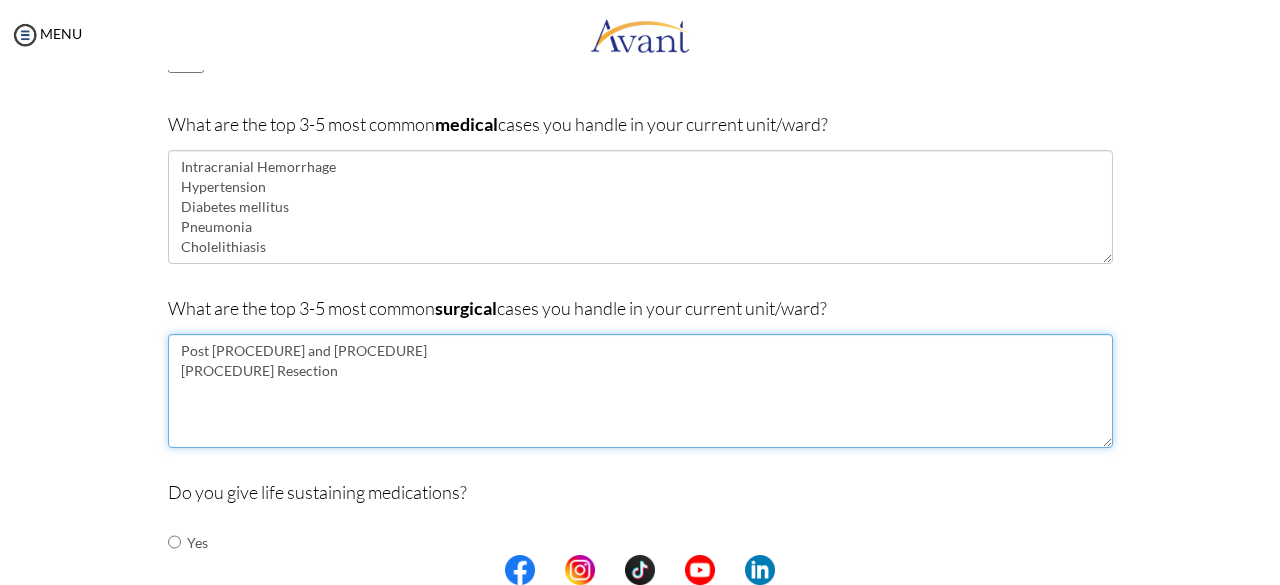 click on "Post [PROCEDURE] and [PROCEDURE]
[PROCEDURE] Resection" at bounding box center (640, 391) 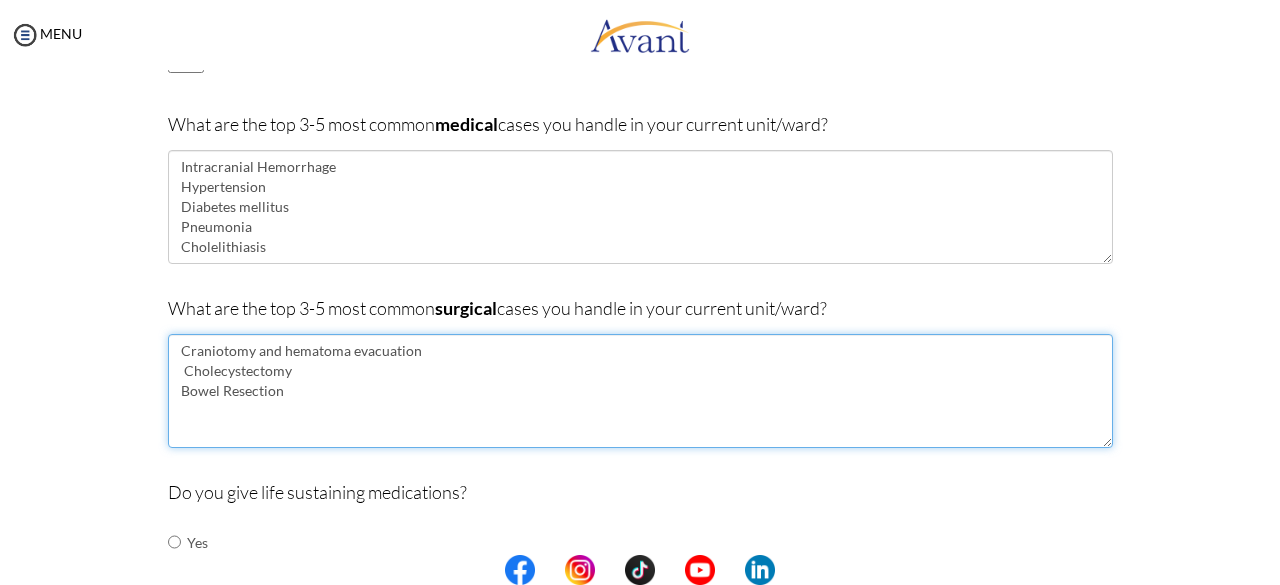 click on "Craniotomy and hematoma evacuation
Cholecystectomy
Bowel Resection" at bounding box center (640, 391) 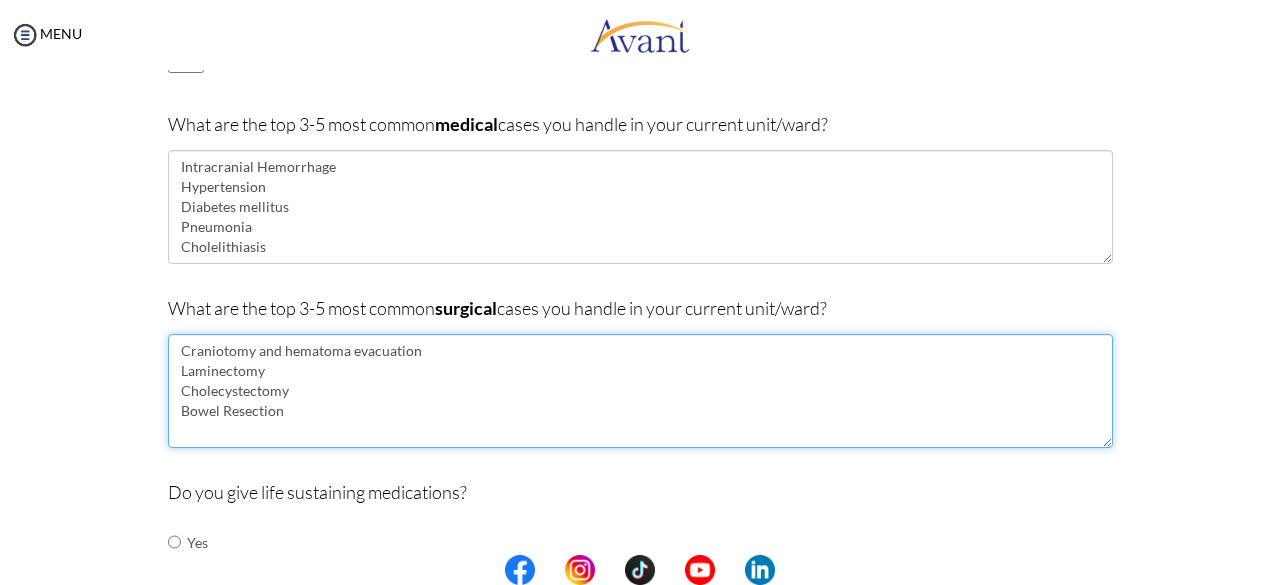 drag, startPoint x: 254, startPoint y: 370, endPoint x: 142, endPoint y: 377, distance: 112.21854 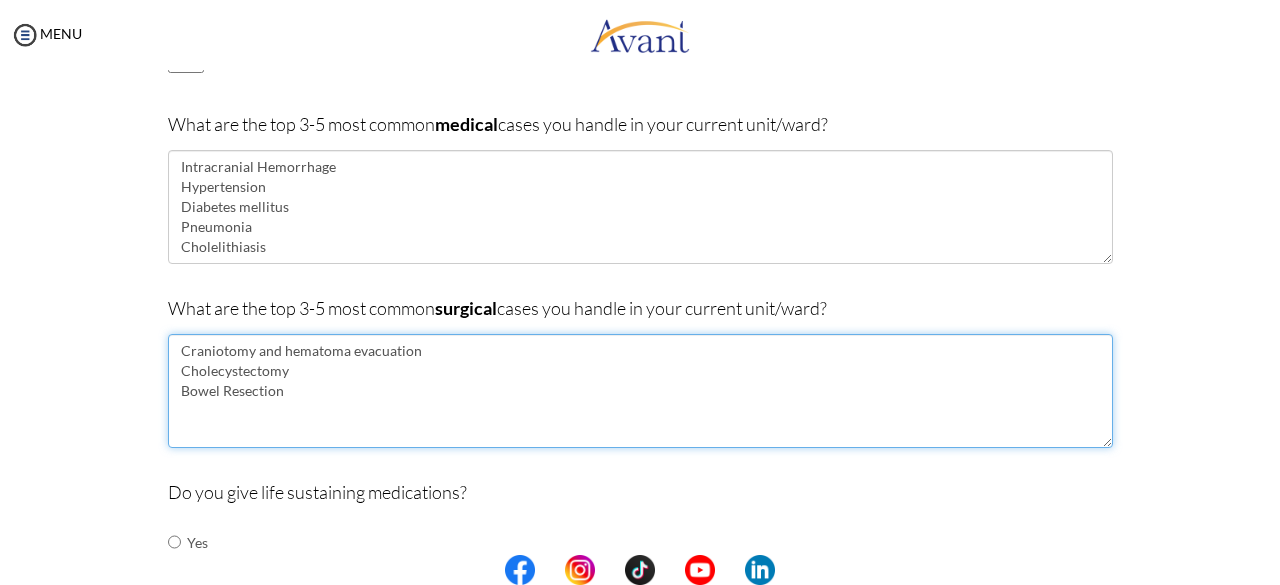 click on "Craniotomy and hematoma evacuation
Cholecystectomy
Bowel Resection" at bounding box center [640, 391] 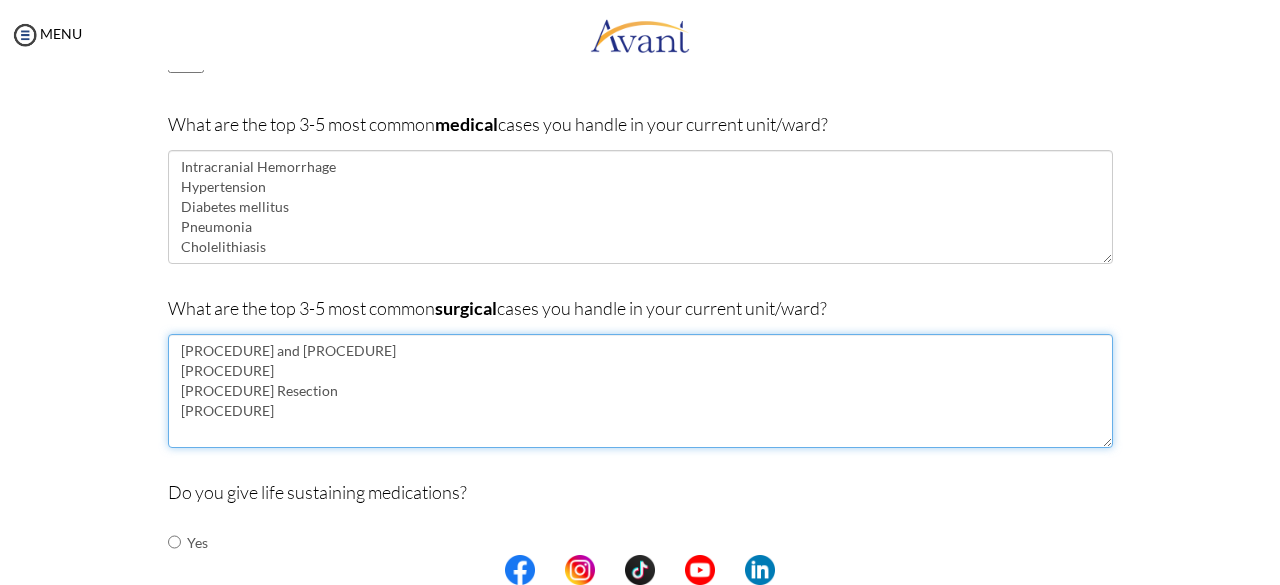 scroll, scrollTop: 60, scrollLeft: 0, axis: vertical 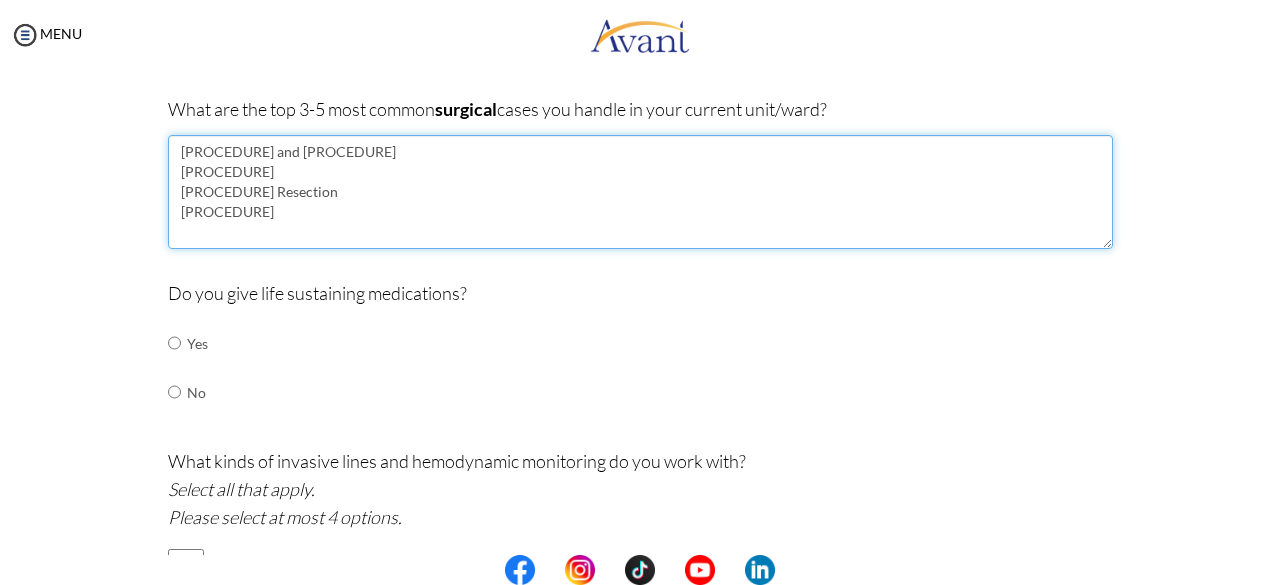type on "[PROCEDURE] and [PROCEDURE]
[PROCEDURE]
[PROCEDURE] Resection
[PROCEDURE]" 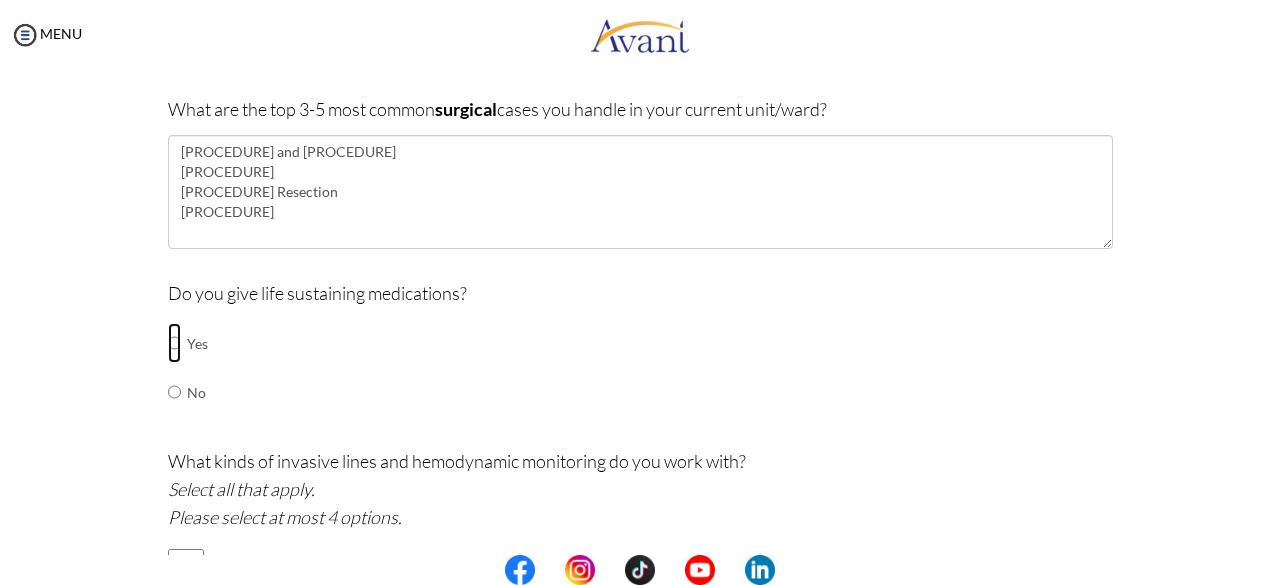 click at bounding box center (174, 343) 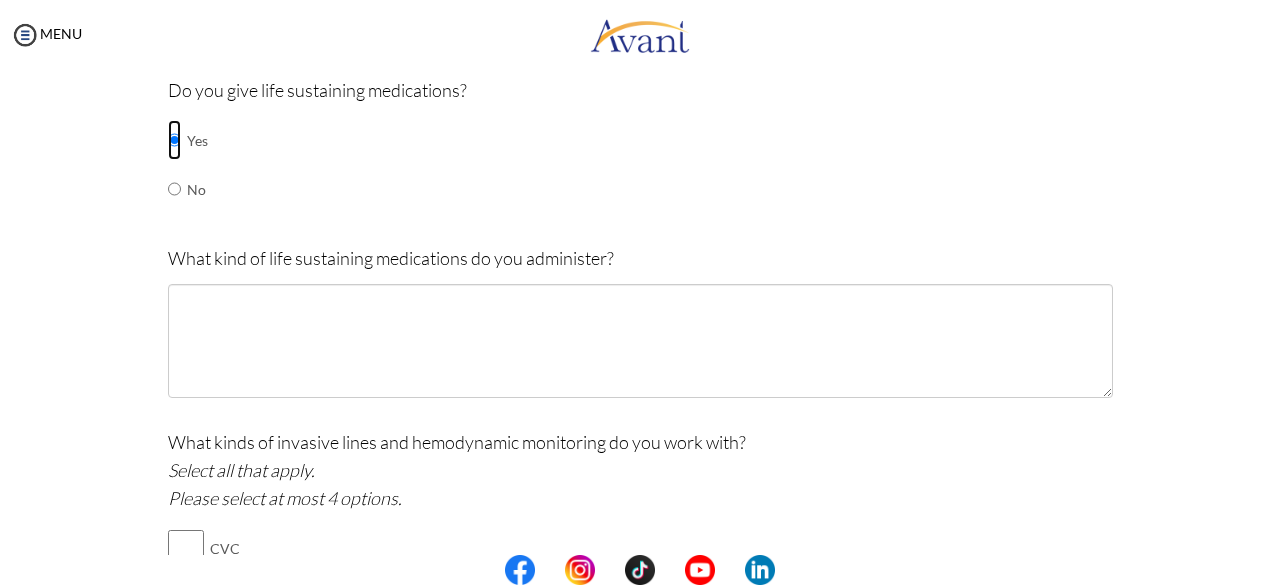 scroll, scrollTop: 846, scrollLeft: 0, axis: vertical 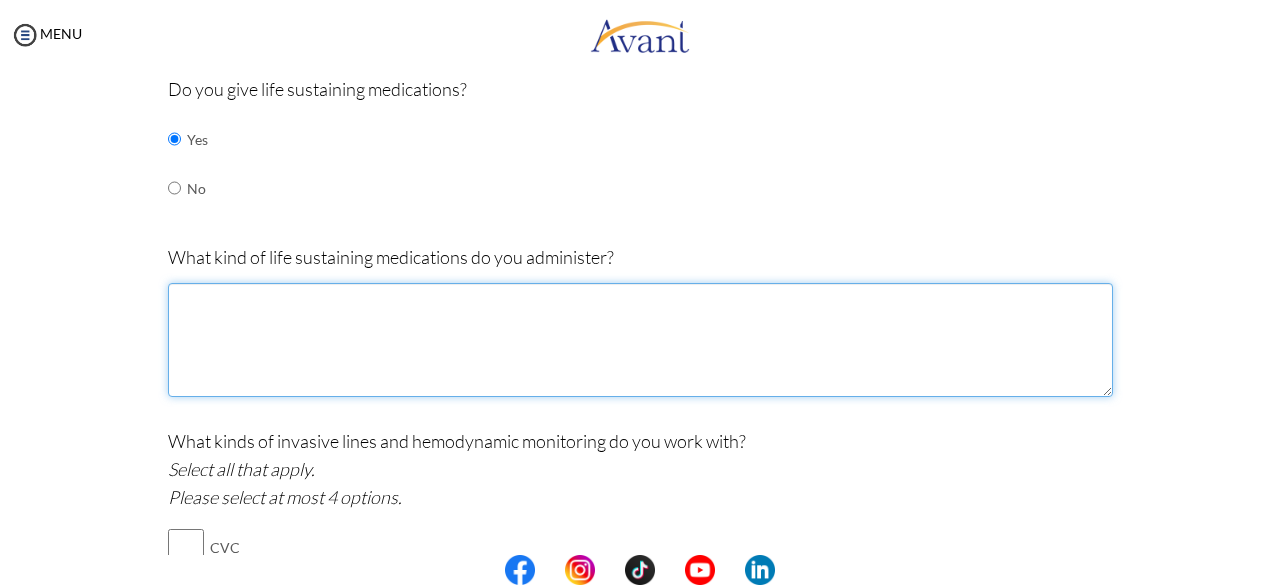 click at bounding box center [640, 340] 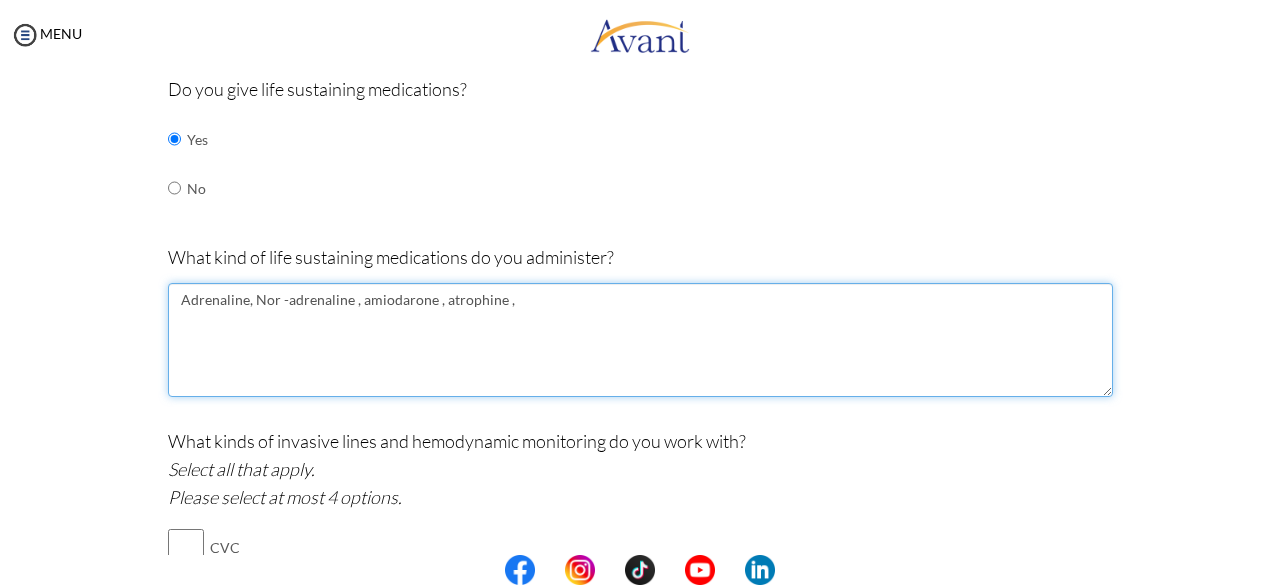 click on "Adrenaline, Nor -adrenaline , amiodarone , atrophine ," at bounding box center (640, 340) 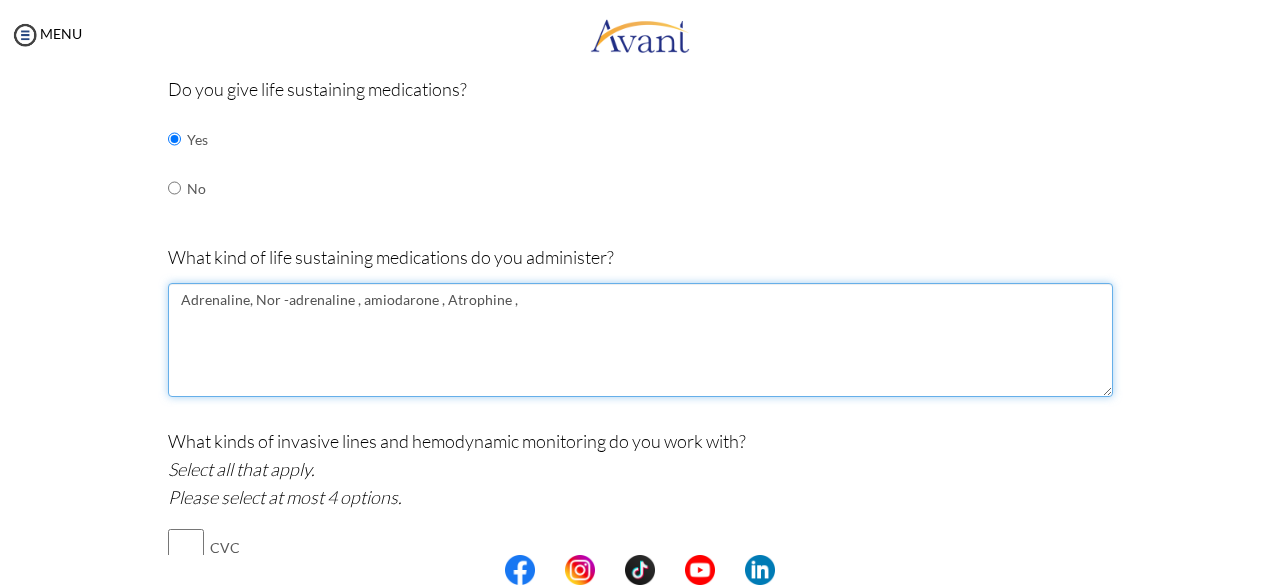 click on "Adrenaline, Nor -adrenaline , amiodarone , Atrophine ," at bounding box center (640, 340) 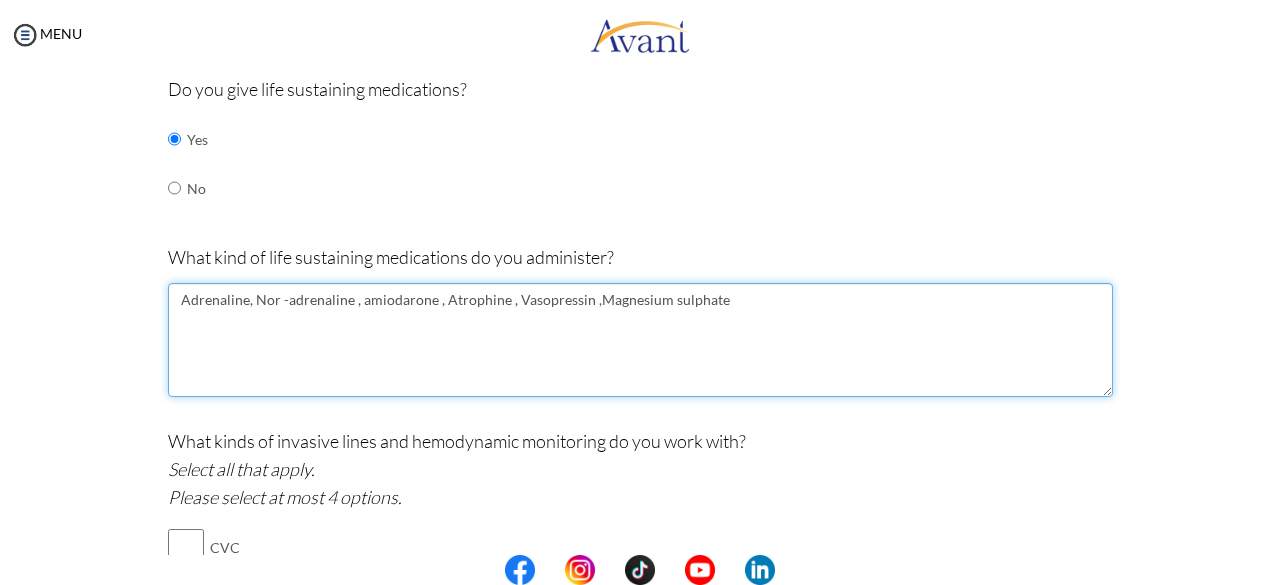 click on "Adrenaline, Nor -adrenaline , amiodarone , Atrophine , Vasopressin ,Magnesium sulphate" at bounding box center [640, 340] 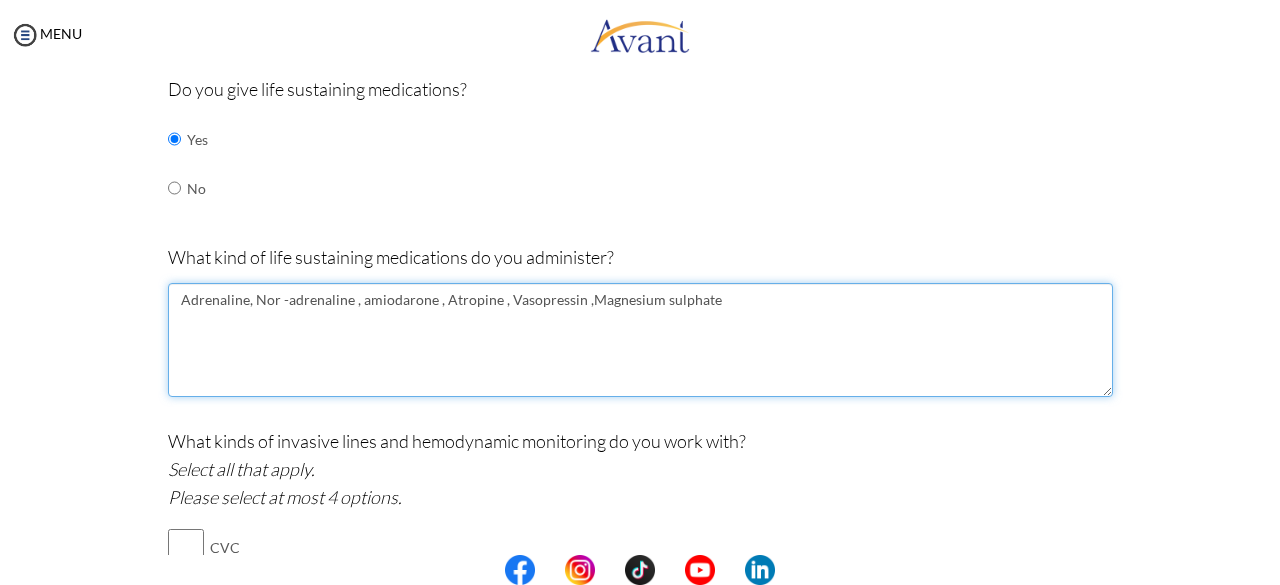 click on "Adrenaline, Nor -adrenaline , amiodarone , Atropine , Vasopressin ,Magnesium sulphate" at bounding box center (640, 340) 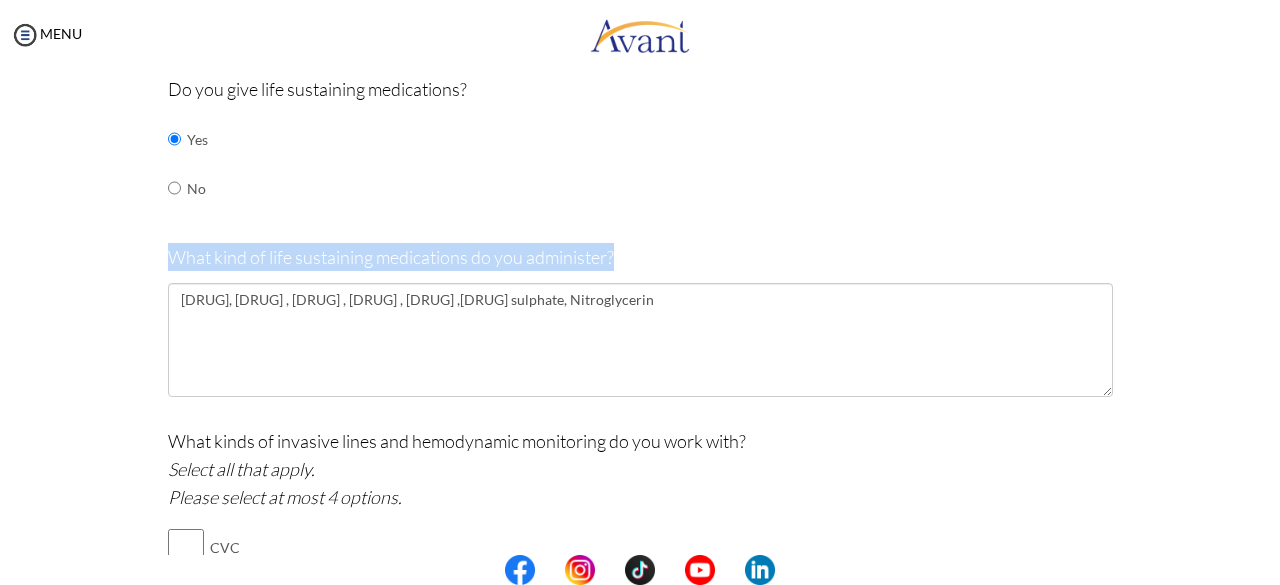 drag, startPoint x: 160, startPoint y: 253, endPoint x: 664, endPoint y: 253, distance: 504 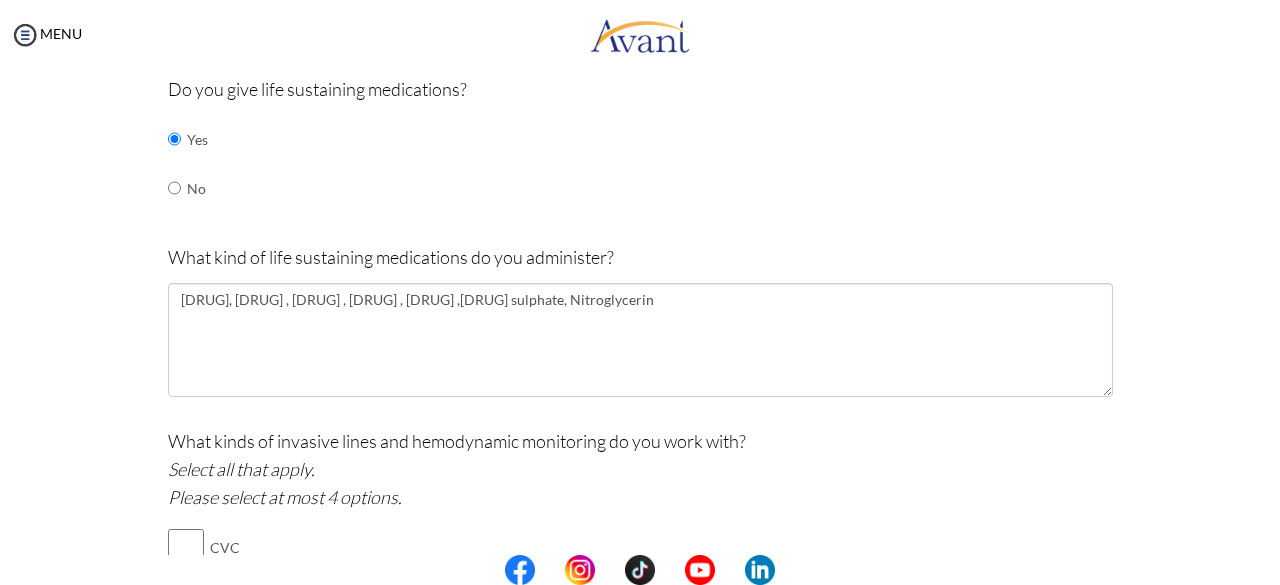 click on "Do you give life sustaining medications?
Yes
No" at bounding box center [640, 154] 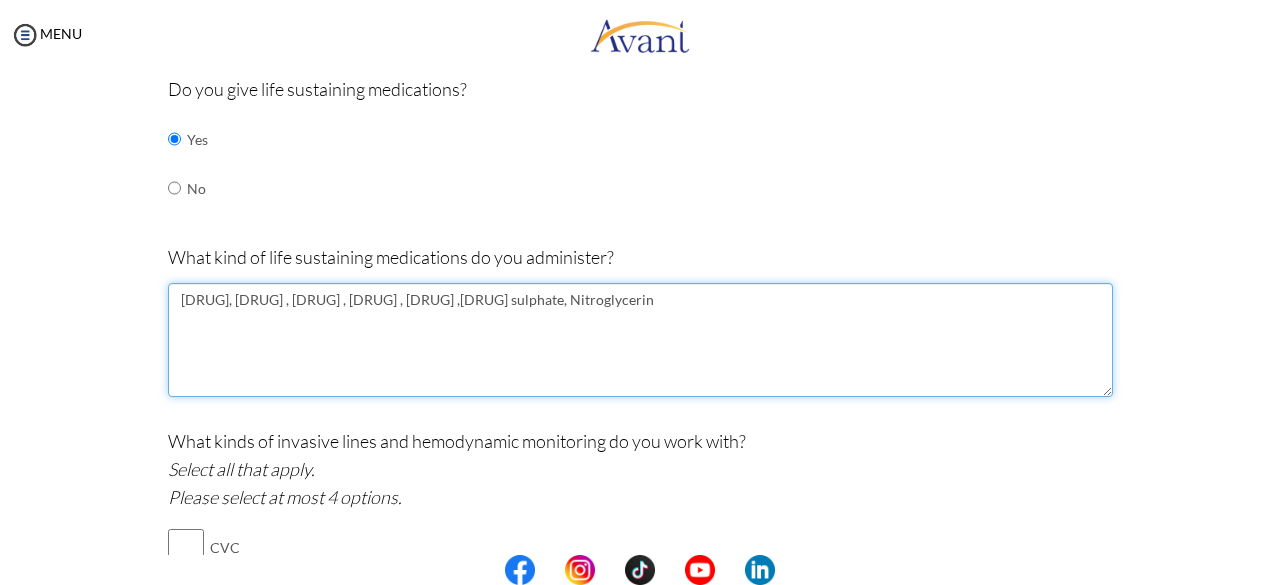 click on "[DRUG], [DRUG] , [DRUG] , [DRUG] , [DRUG] ,[DRUG] sulphate, Nitroglycerin" at bounding box center (640, 340) 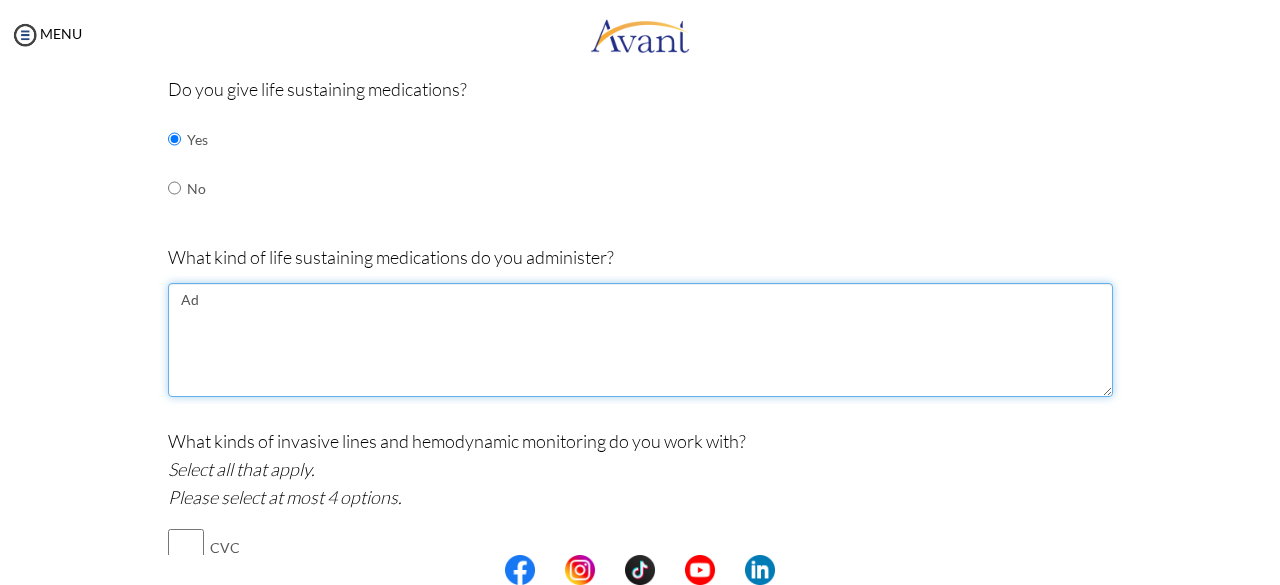 type on "A" 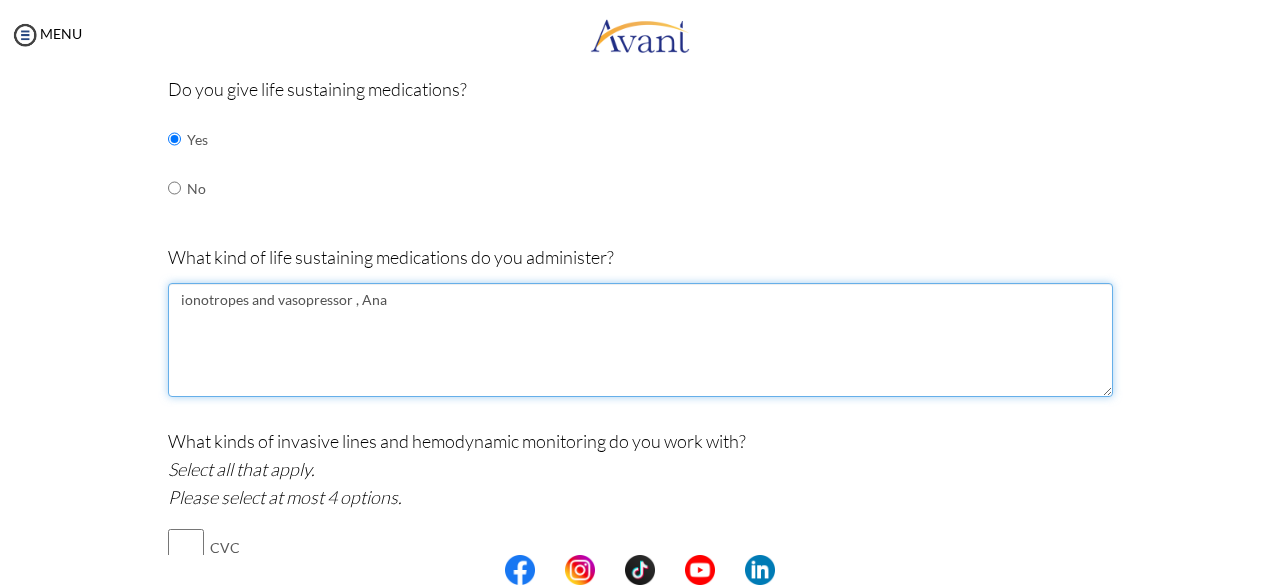 click on "ionotropes and vasopressor , Ana" at bounding box center [640, 340] 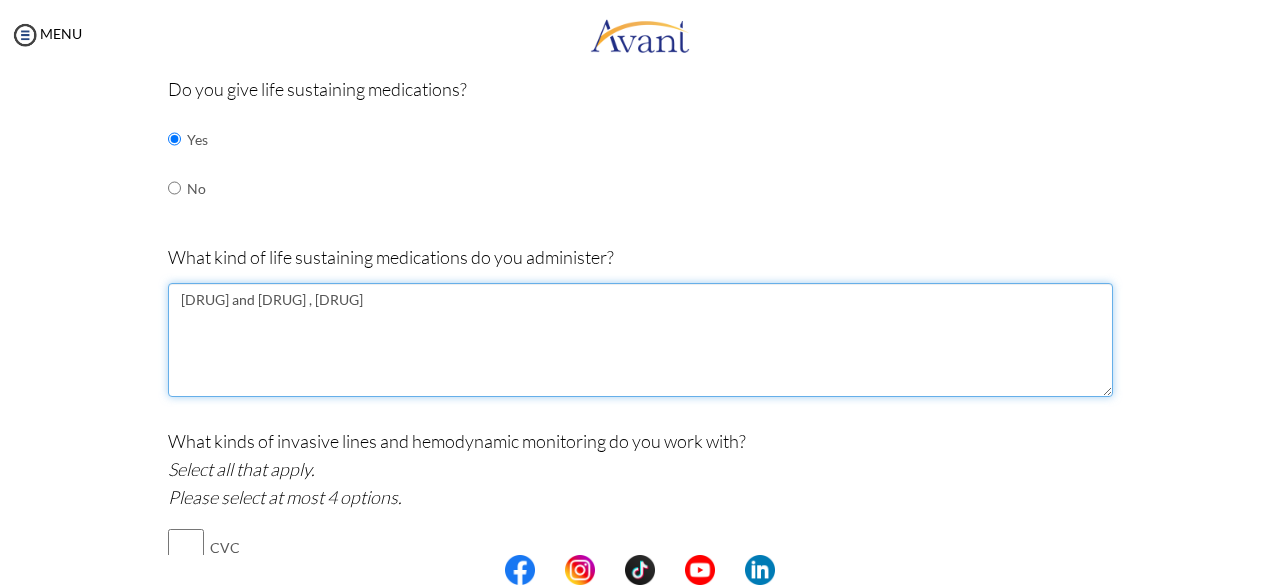 click on "[DRUG] and [DRUG] , [DRUG]" at bounding box center (640, 340) 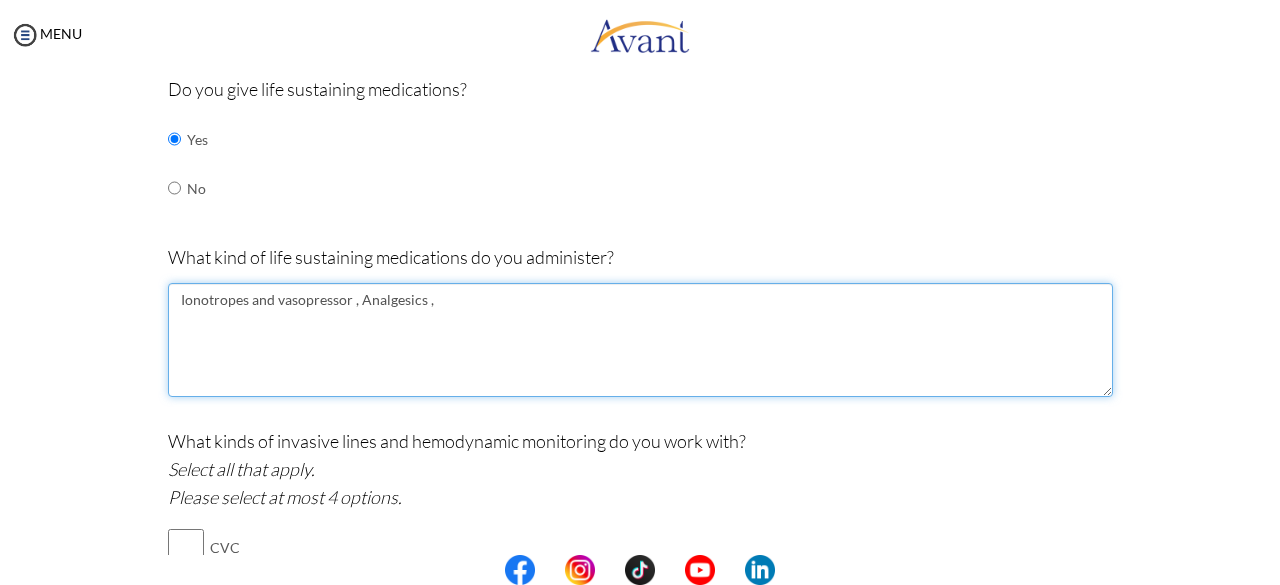 click on "Ionotropes and vasopressor , Analgesics ," at bounding box center [640, 340] 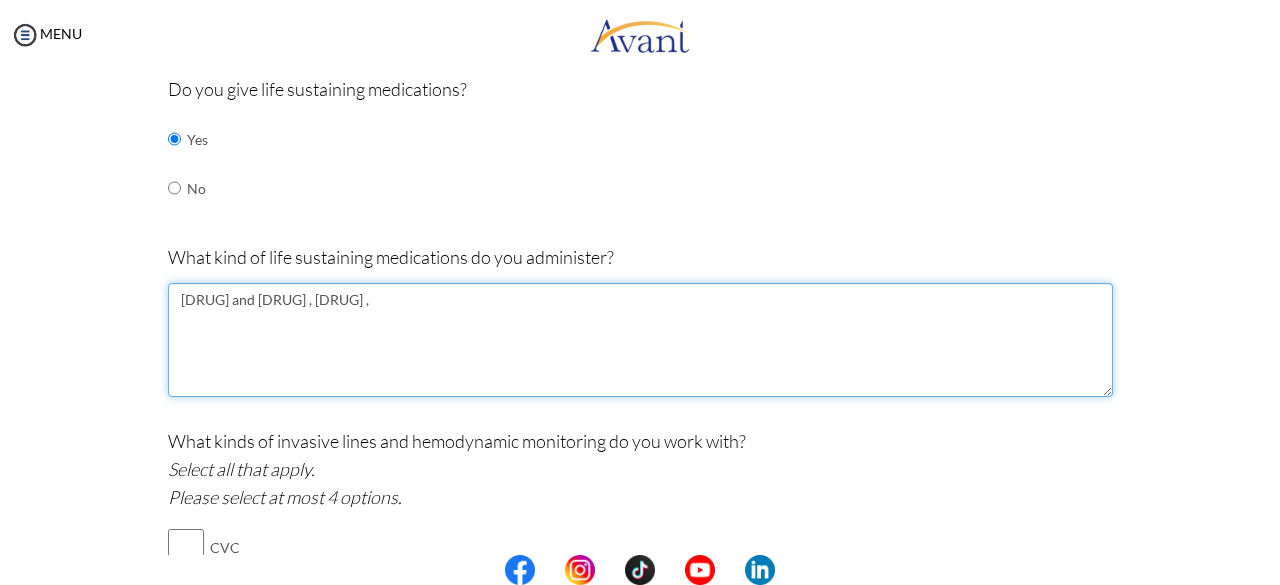 click on "[DRUG] and [DRUG] , [DRUG] ," at bounding box center [640, 340] 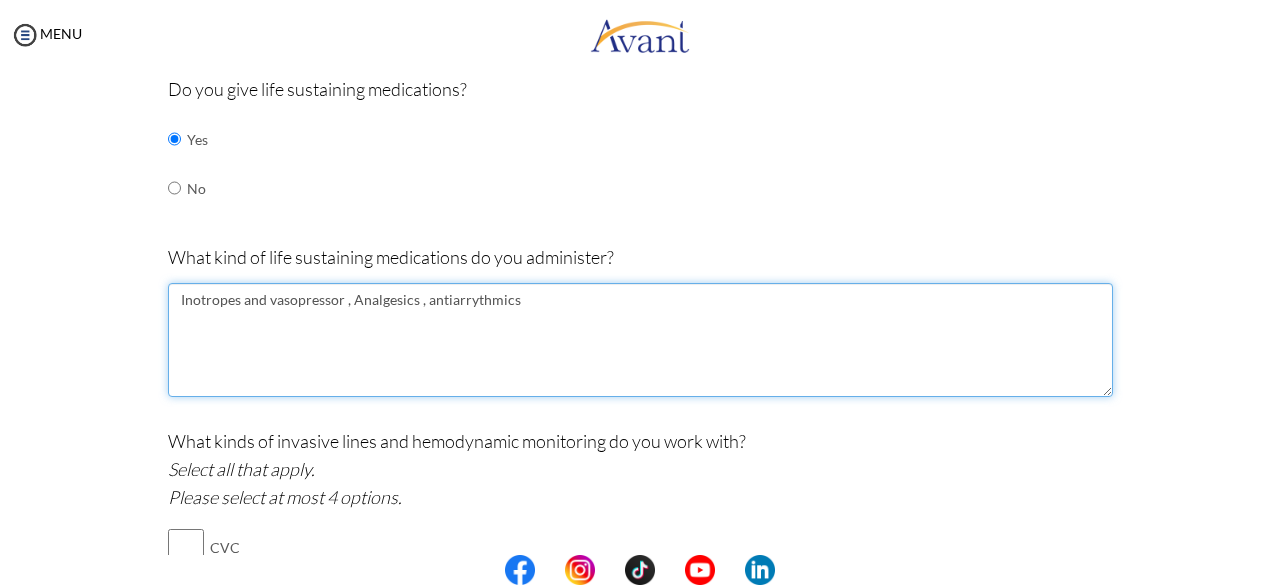 click on "Inotropes and vasopressor , Analgesics , antiarrythmics" at bounding box center [640, 340] 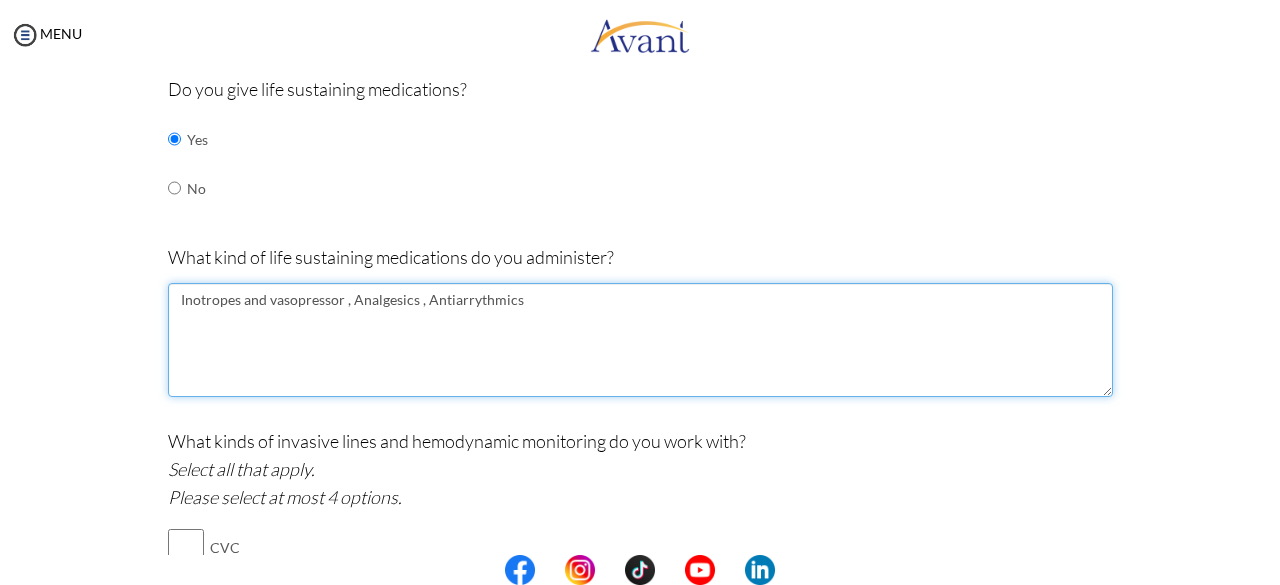 click on "Inotropes and vasopressor , Analgesics , Antiarrythmics" at bounding box center [640, 340] 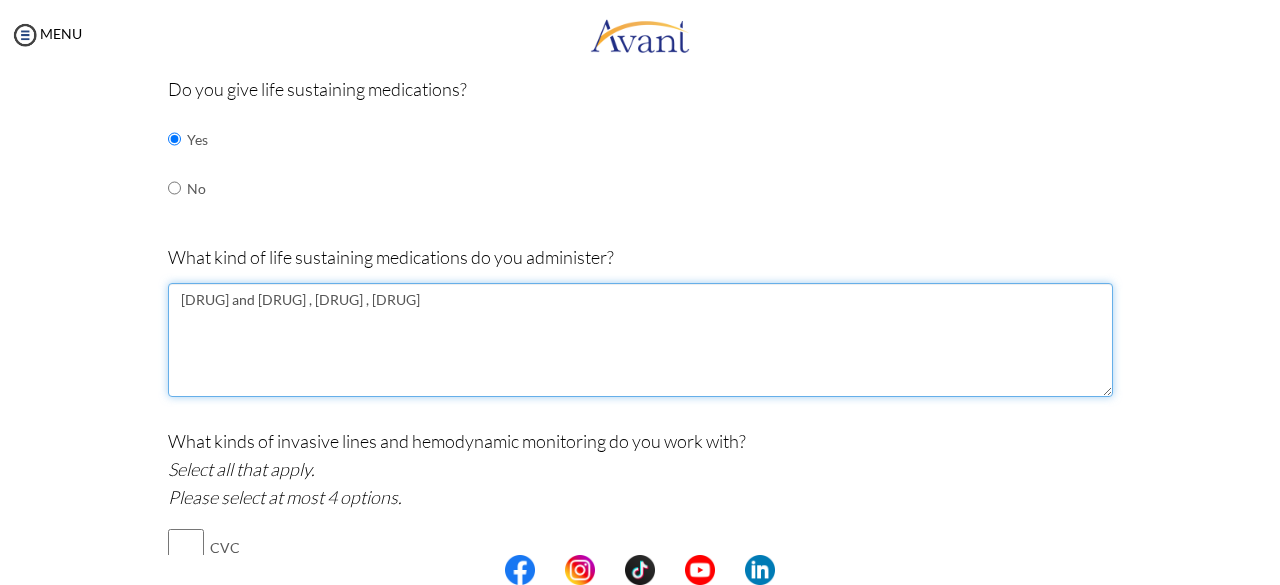 click on "[DRUG] and [DRUG] , [DRUG] , [DRUG]" at bounding box center [640, 340] 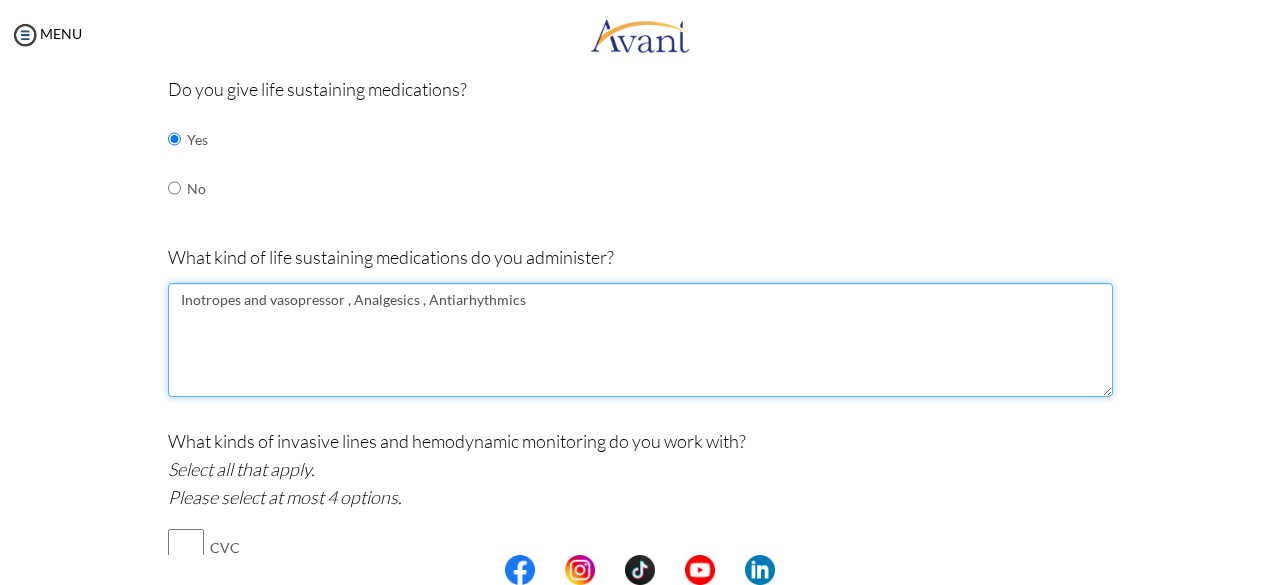 click on "Inotropes and vasopressor , Analgesics , Antiarhythmics" at bounding box center [640, 340] 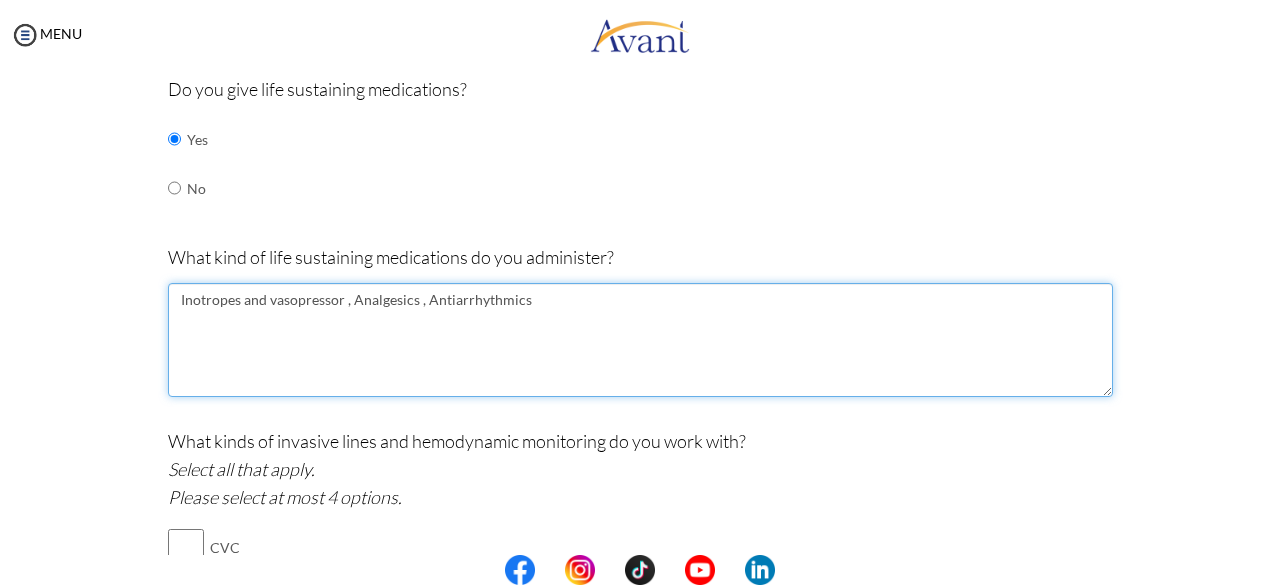 click on "Inotropes and vasopressor , Analgesics , Antiarrhythmics" at bounding box center (640, 340) 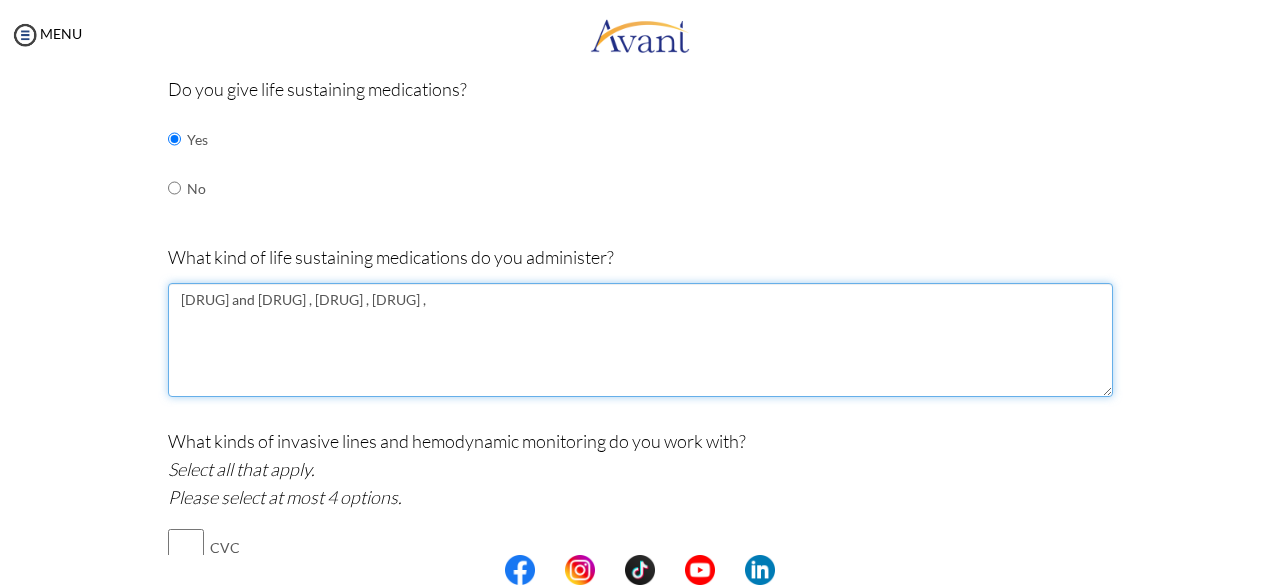 click on "[DRUG] and [DRUG] , [DRUG] , [DRUG] ," at bounding box center (640, 340) 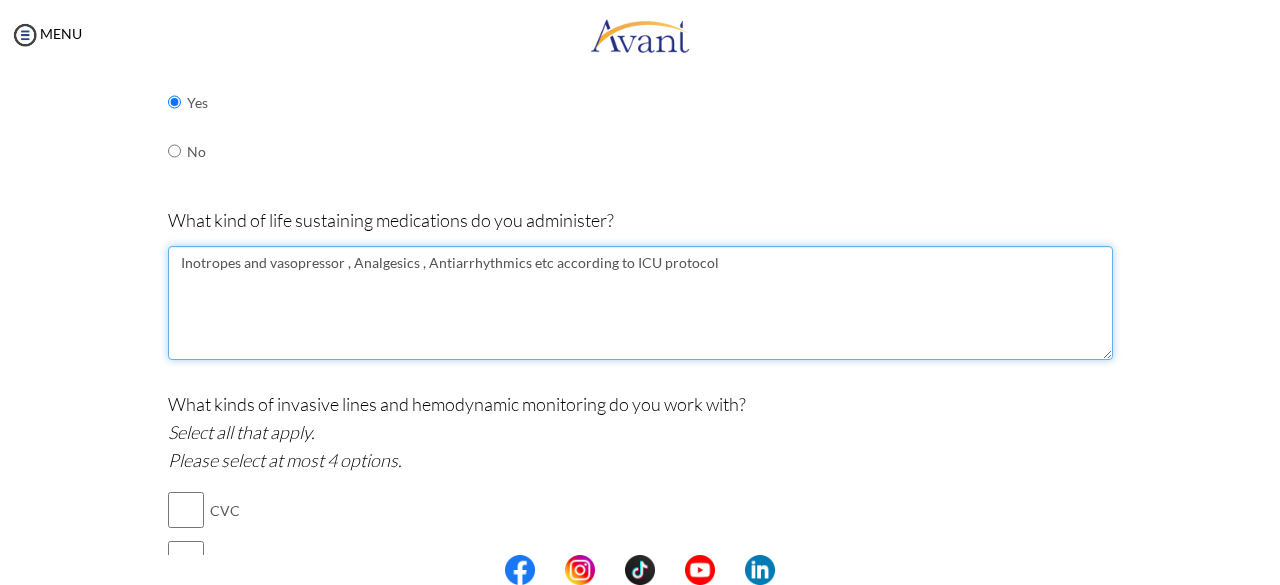scroll, scrollTop: 884, scrollLeft: 0, axis: vertical 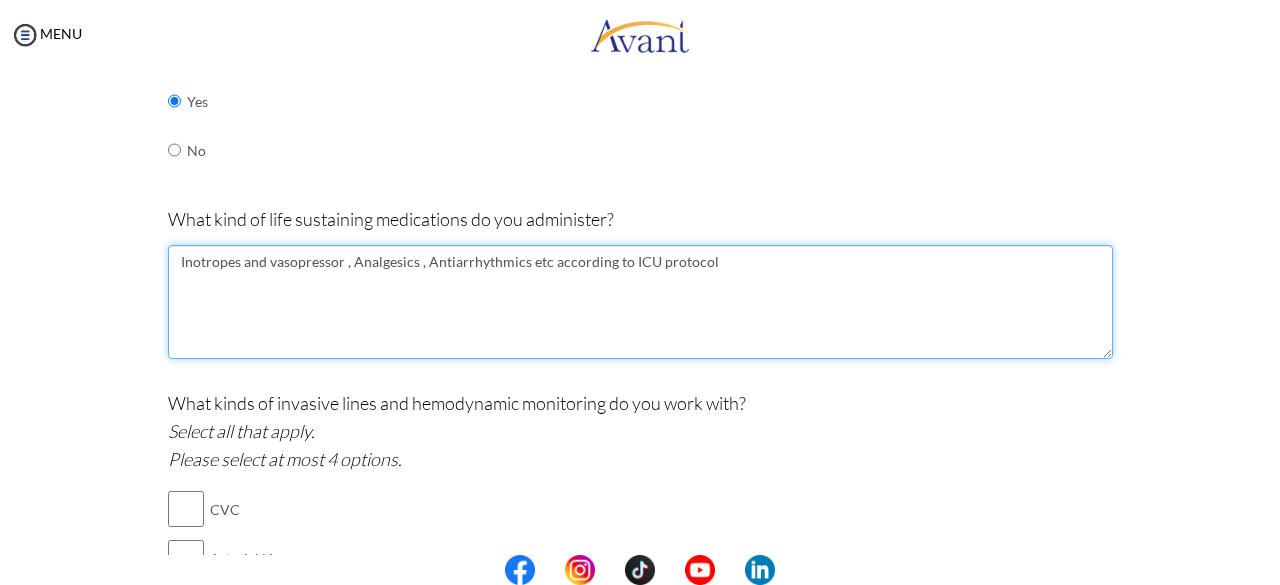 click on "Inotropes and vasopressor , Analgesics , Antiarrhythmics etc according to ICU protocol" at bounding box center [640, 302] 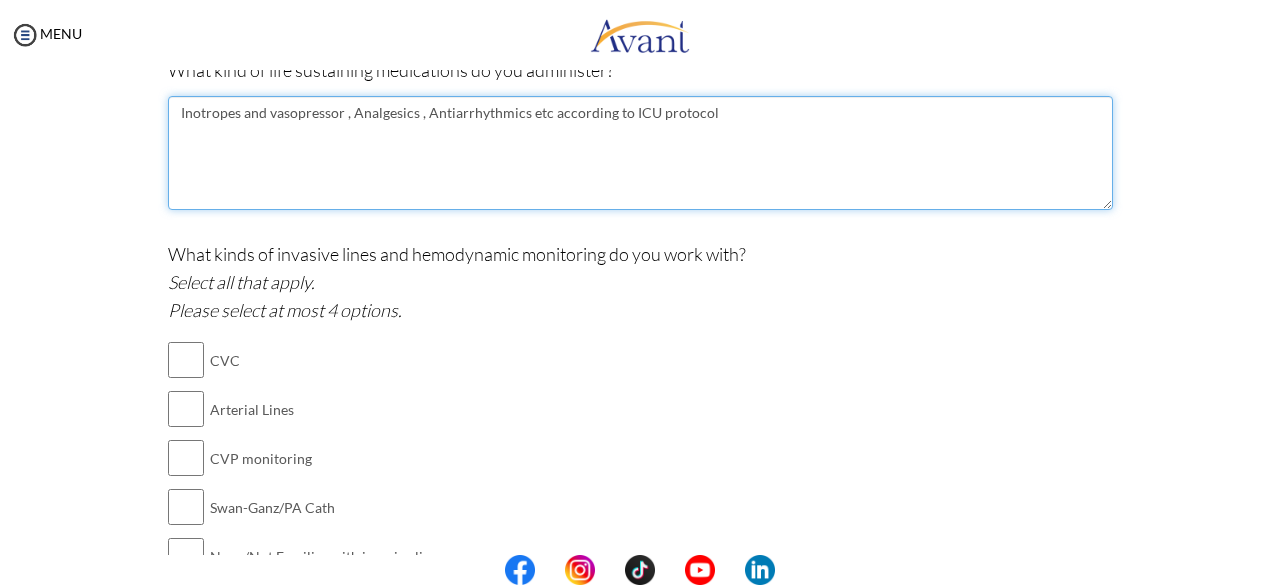 scroll, scrollTop: 1034, scrollLeft: 0, axis: vertical 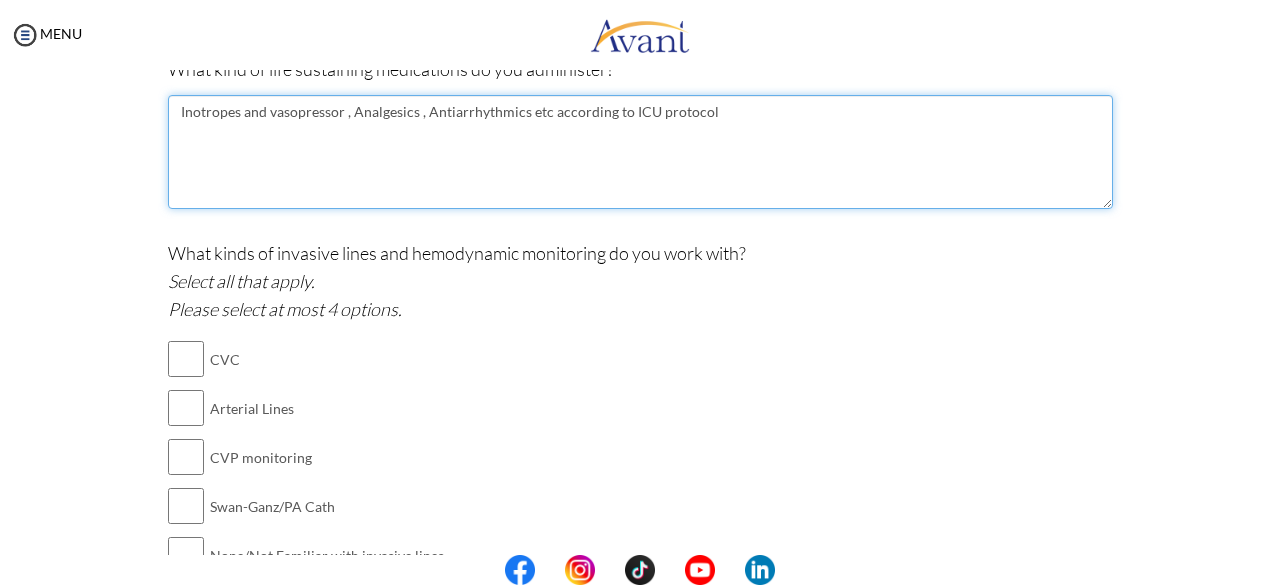 click on "Inotropes and vasopressor , Analgesics , Antiarrhythmics etc according to ICU protocol" at bounding box center (640, 152) 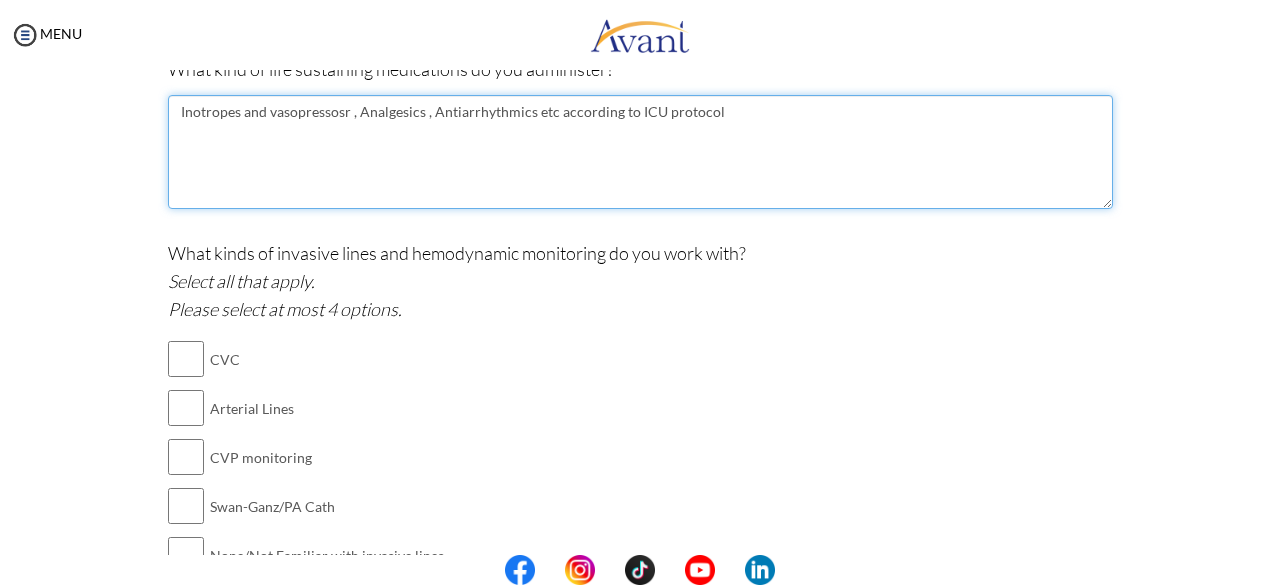 click on "Inotropes and vasopressosr , Analgesics , Antiarrhythmics etc according to ICU protocol" at bounding box center [640, 152] 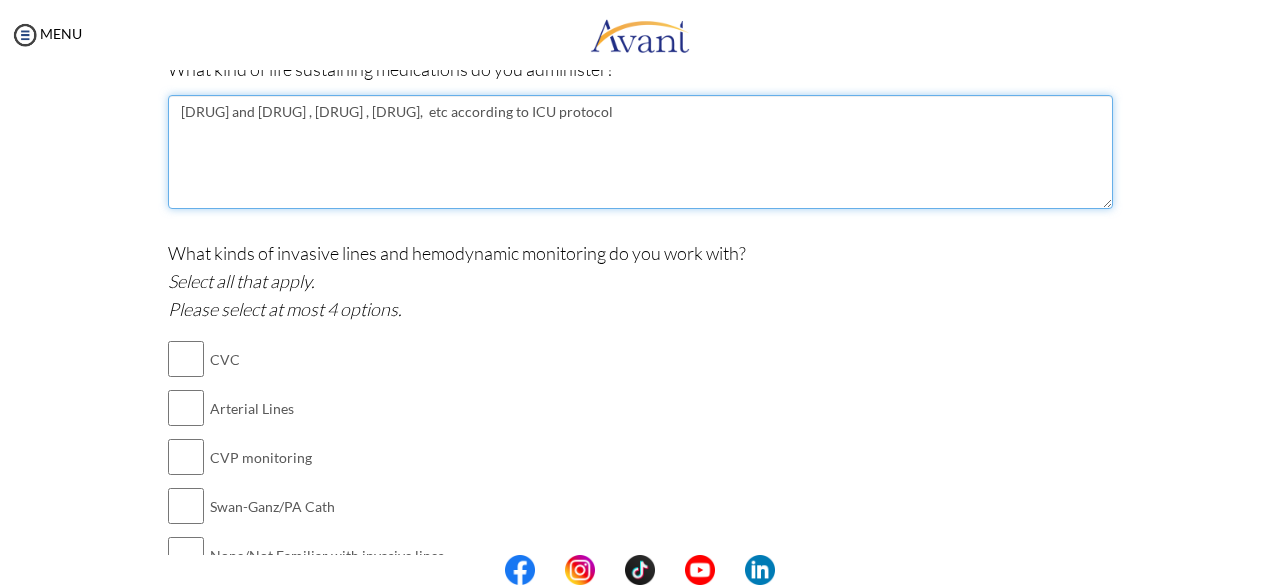 click on "[DRUG] and [DRUG] , [DRUG] , [DRUG],  etc according to ICU protocol" at bounding box center [640, 152] 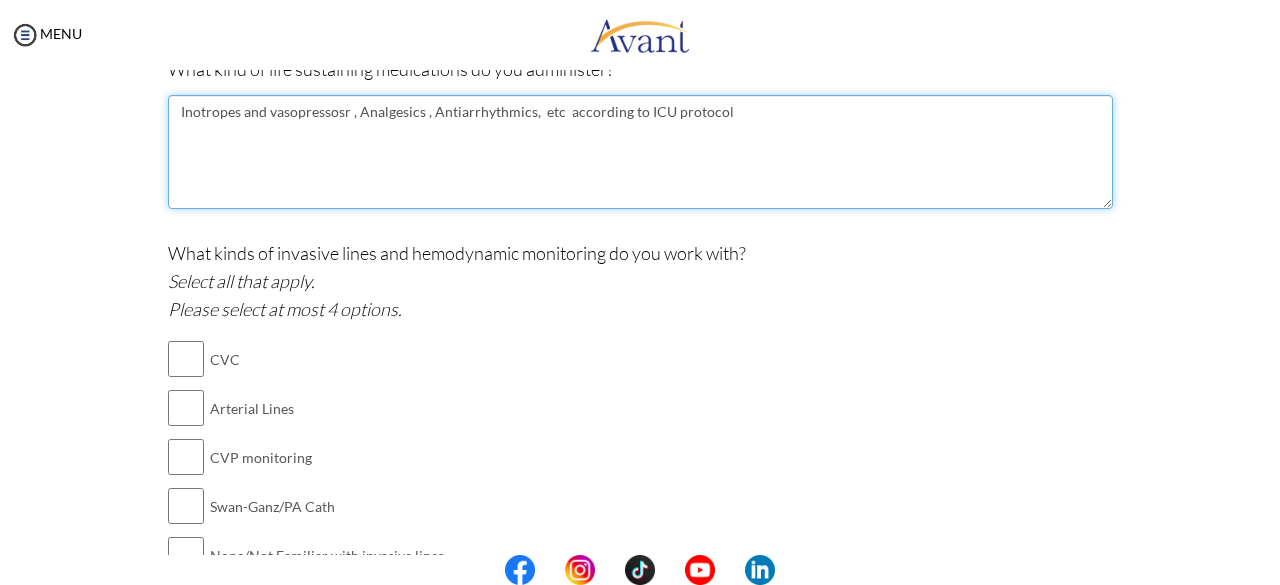 click on "Inotropes and vasopressosr , Analgesics , Antiarrhythmics,  etc  according to ICU protocol" at bounding box center [640, 152] 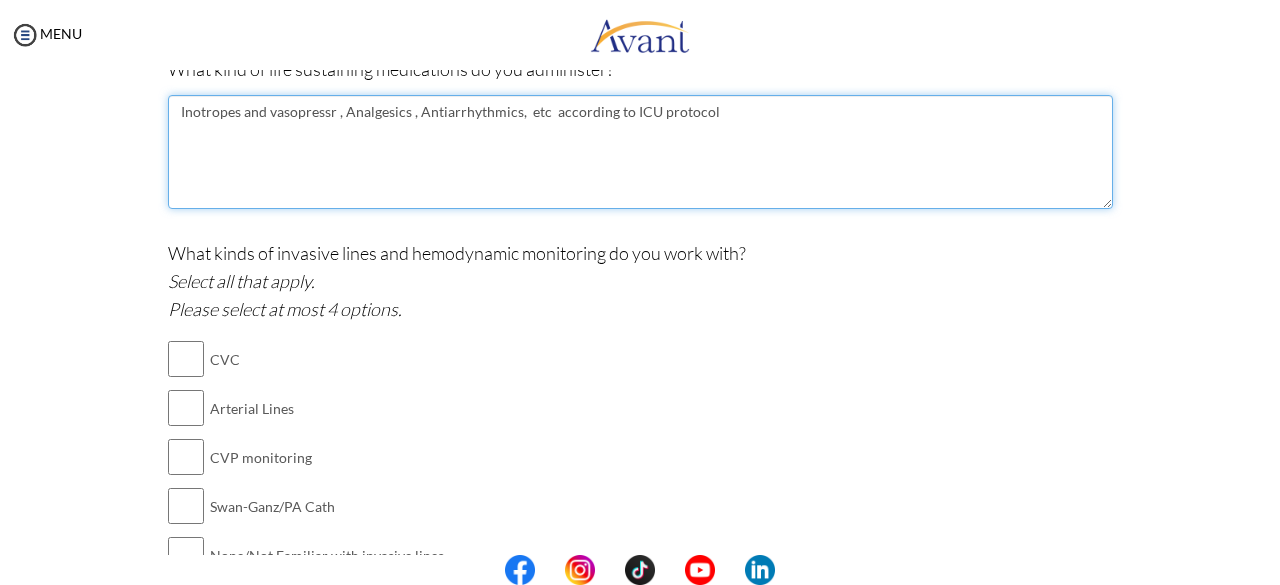 click on "Inotropes and vasopressr , Analgesics , Antiarrhythmics,  etc  according to ICU protocol" at bounding box center (640, 152) 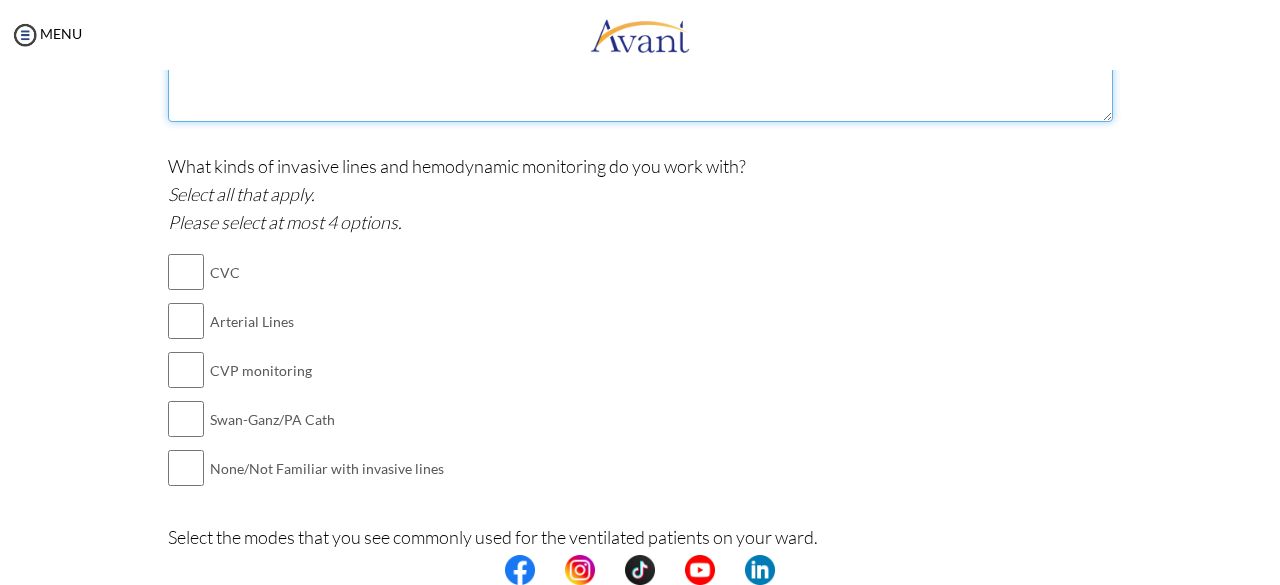 scroll, scrollTop: 1122, scrollLeft: 0, axis: vertical 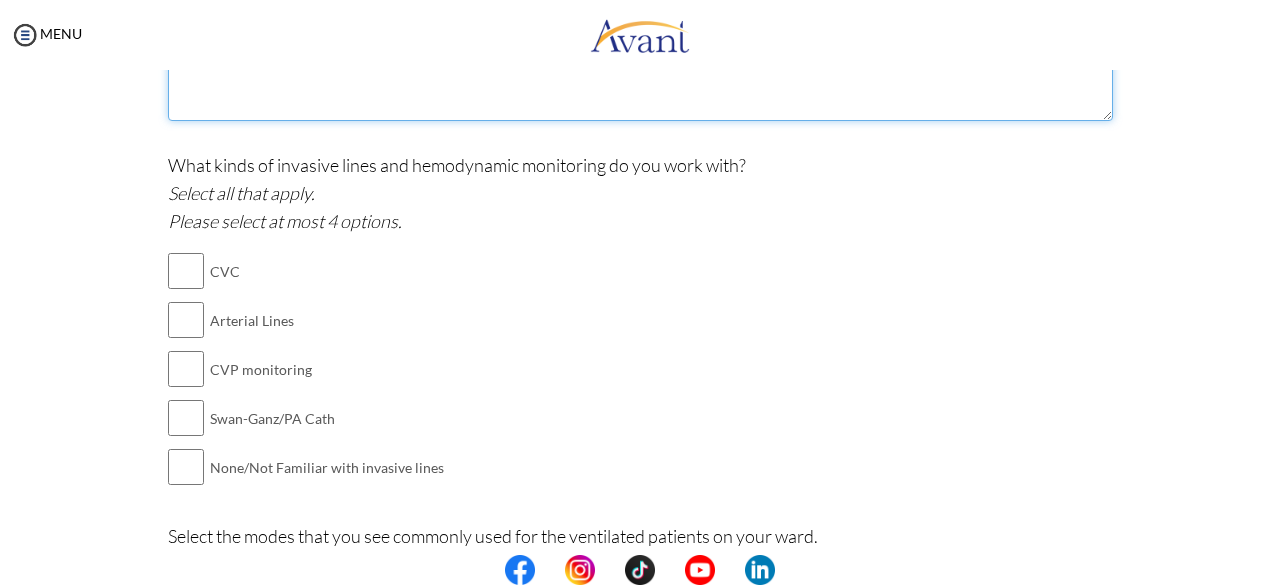 type on "Inotropes and vasopressor , Analgesics , Antiarrhythmics,  etc  according to ICU protocol" 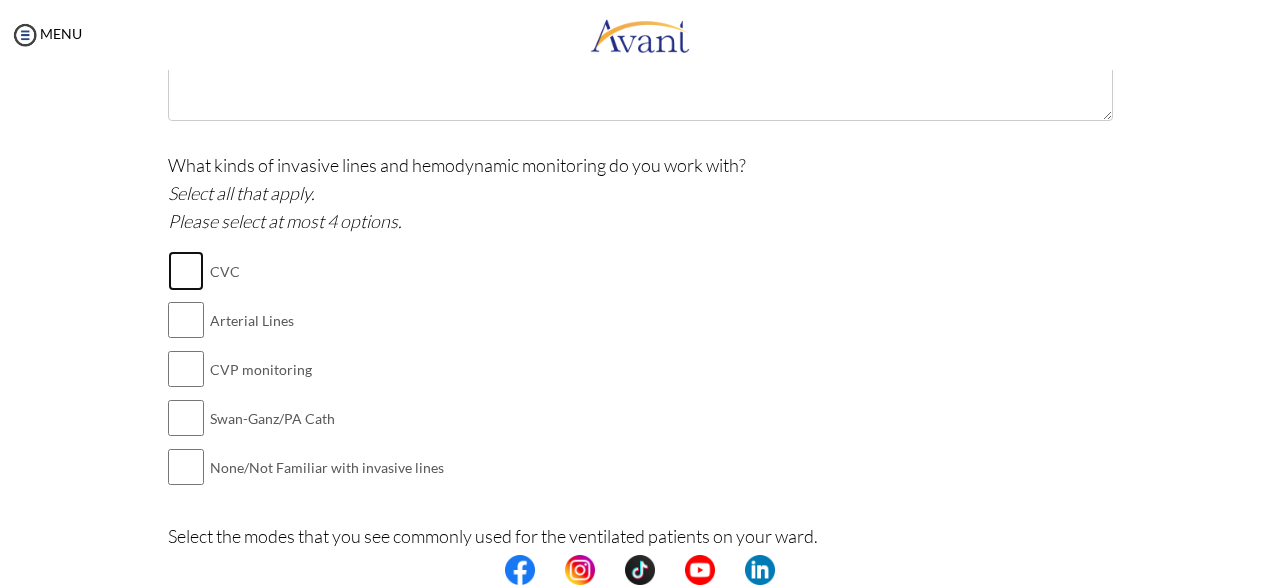 click at bounding box center (186, 271) 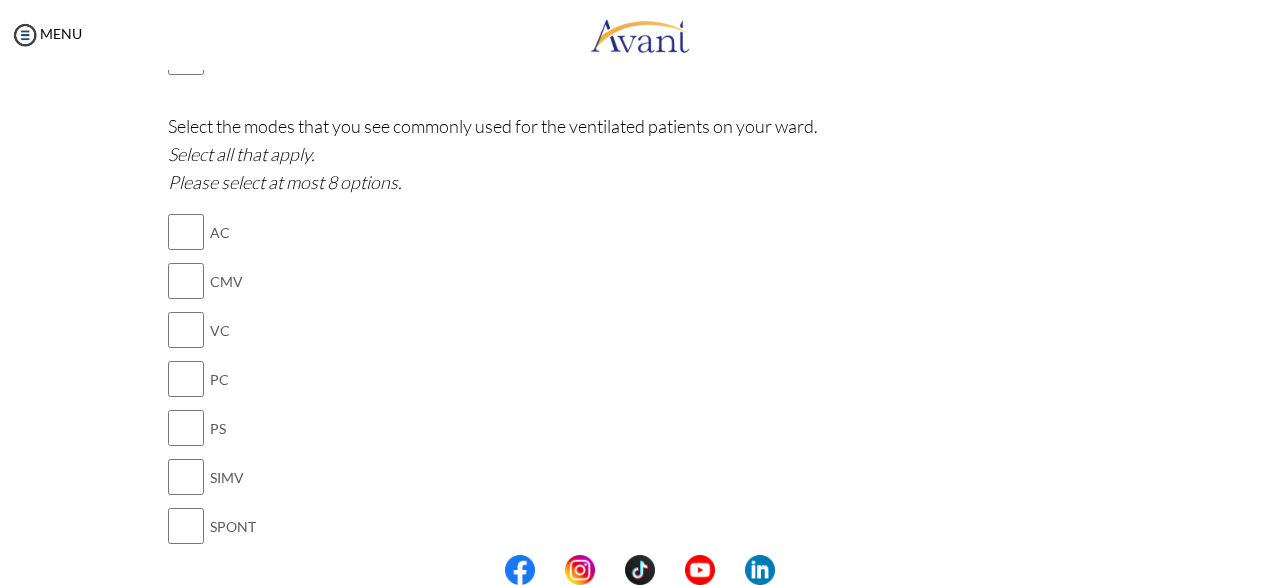 scroll, scrollTop: 1540, scrollLeft: 0, axis: vertical 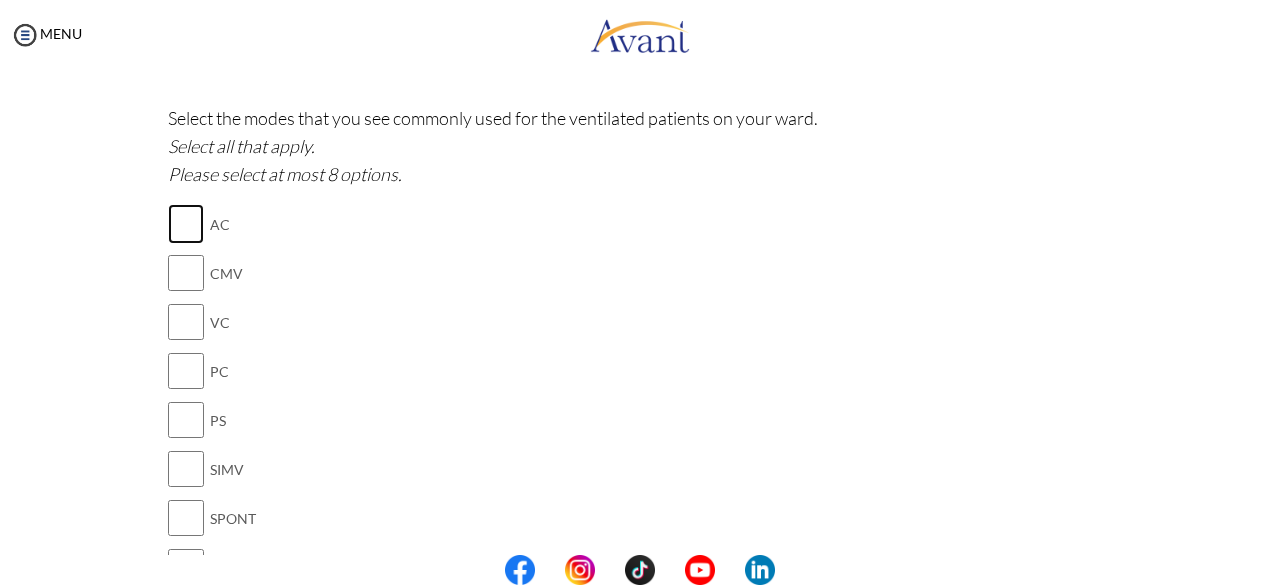 click at bounding box center (186, 224) 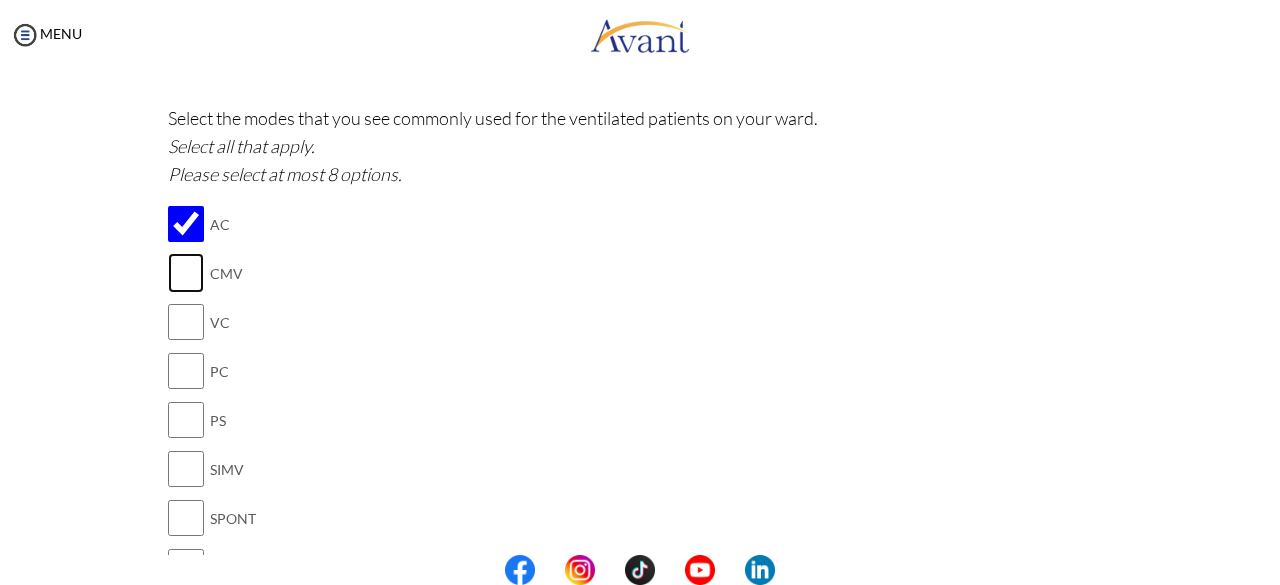 click at bounding box center (186, 273) 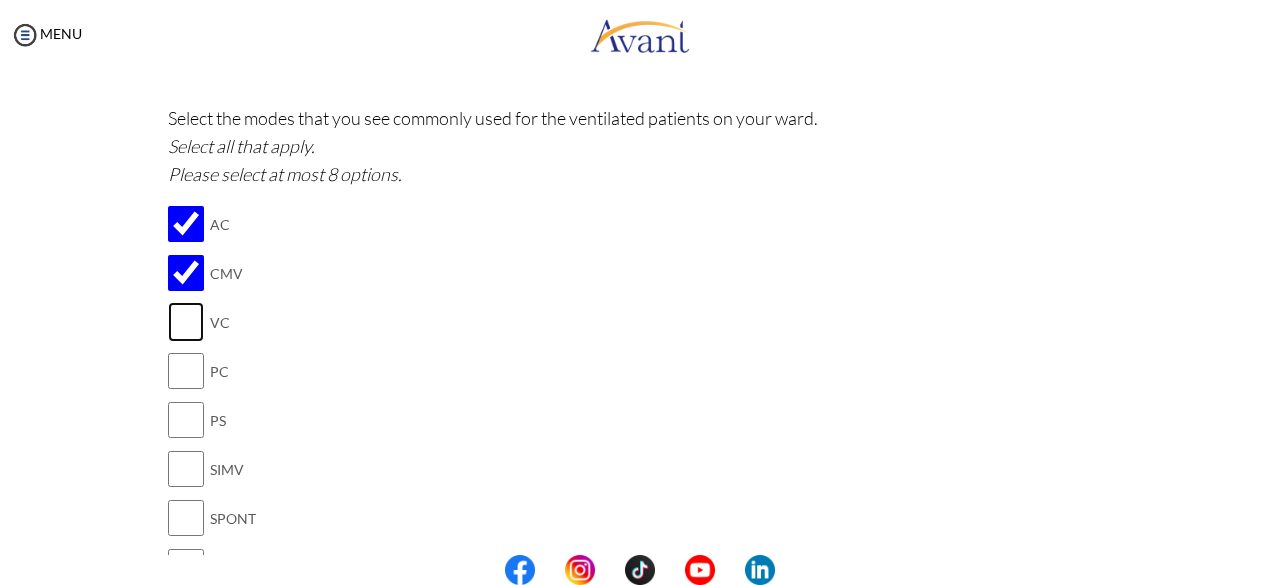 click at bounding box center [186, 322] 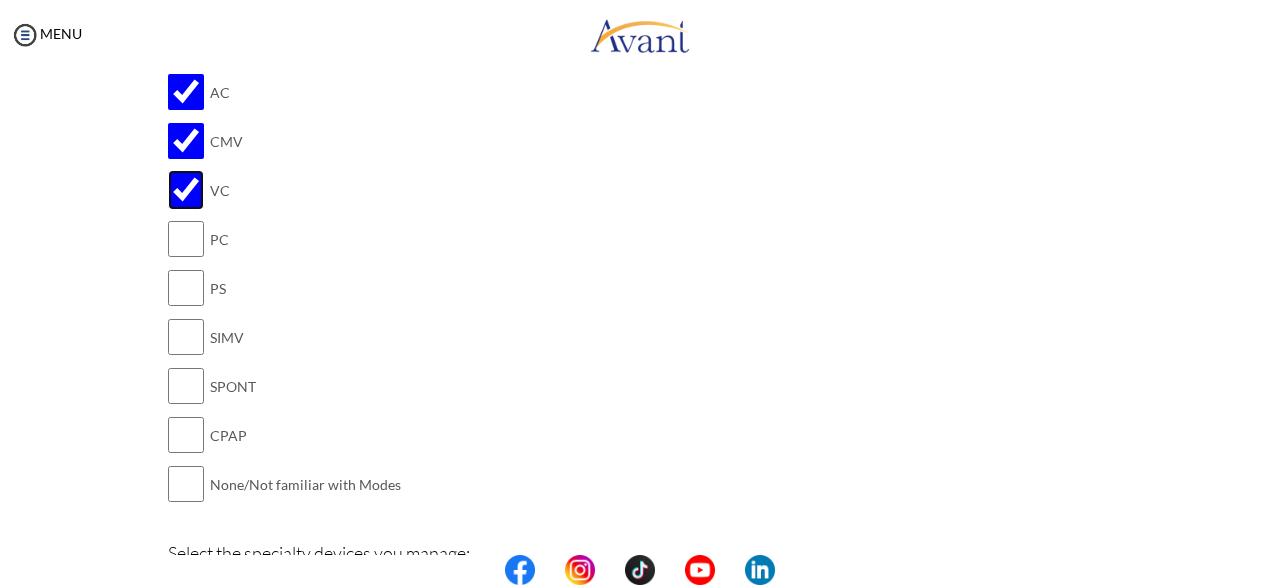 scroll, scrollTop: 1720, scrollLeft: 0, axis: vertical 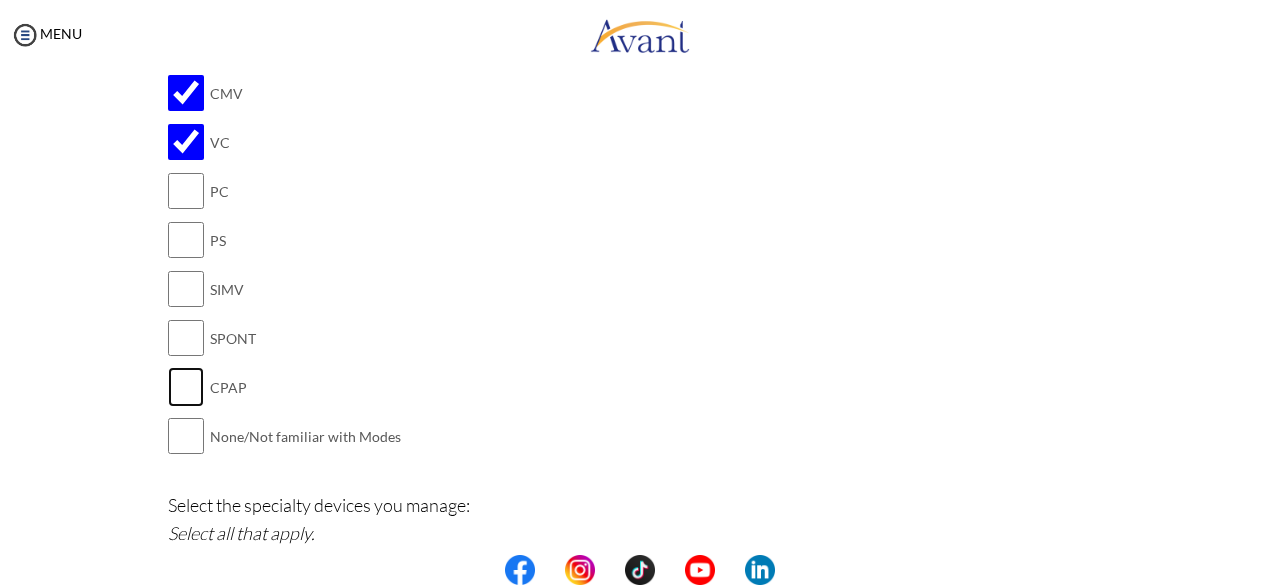 click at bounding box center [186, 387] 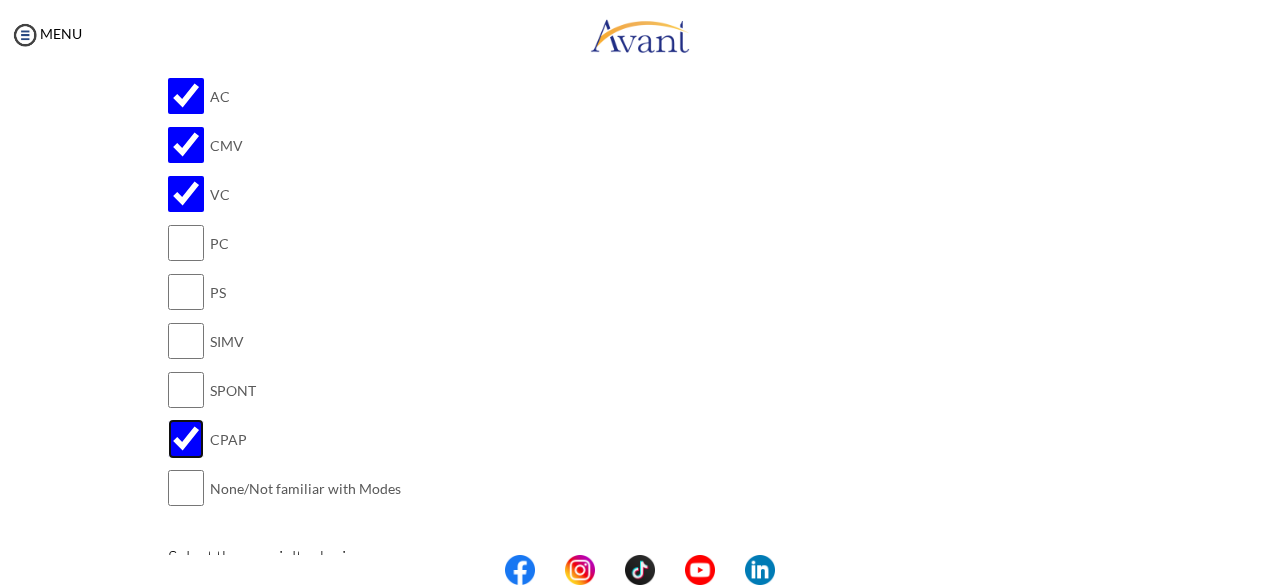 scroll, scrollTop: 1667, scrollLeft: 0, axis: vertical 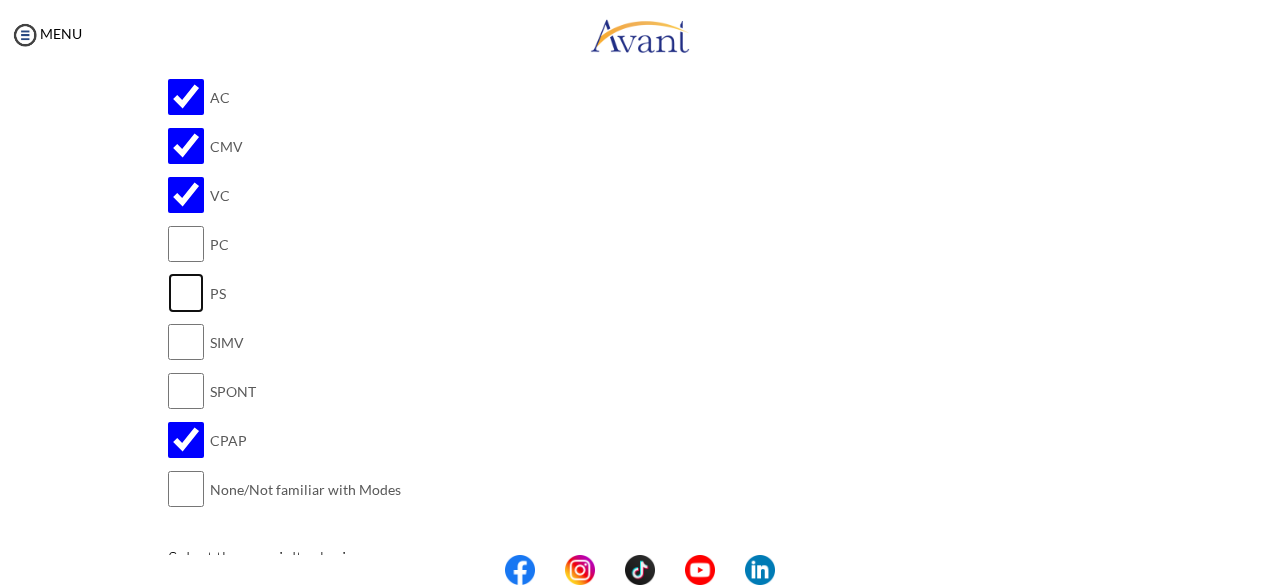 click at bounding box center [186, 293] 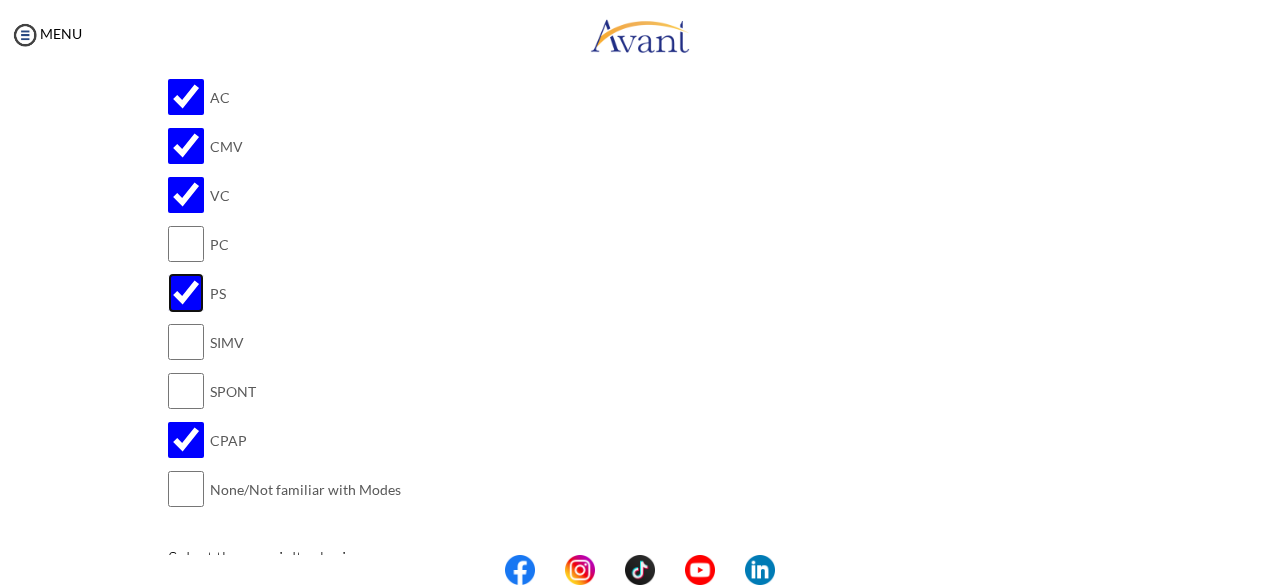 scroll, scrollTop: 1625, scrollLeft: 0, axis: vertical 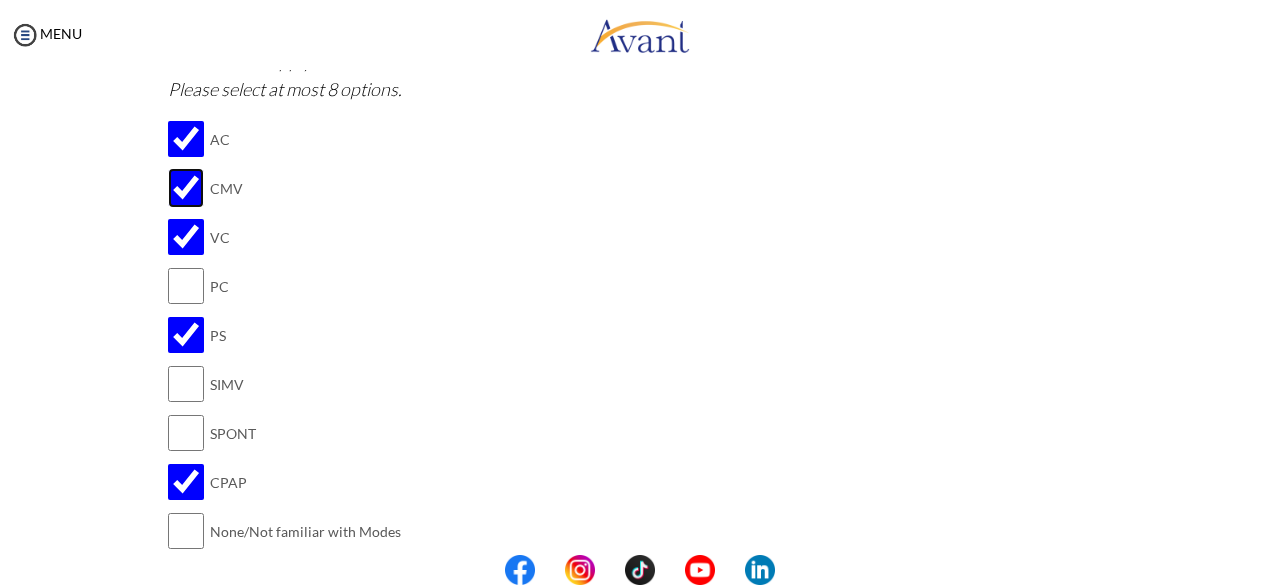 click at bounding box center (186, 188) 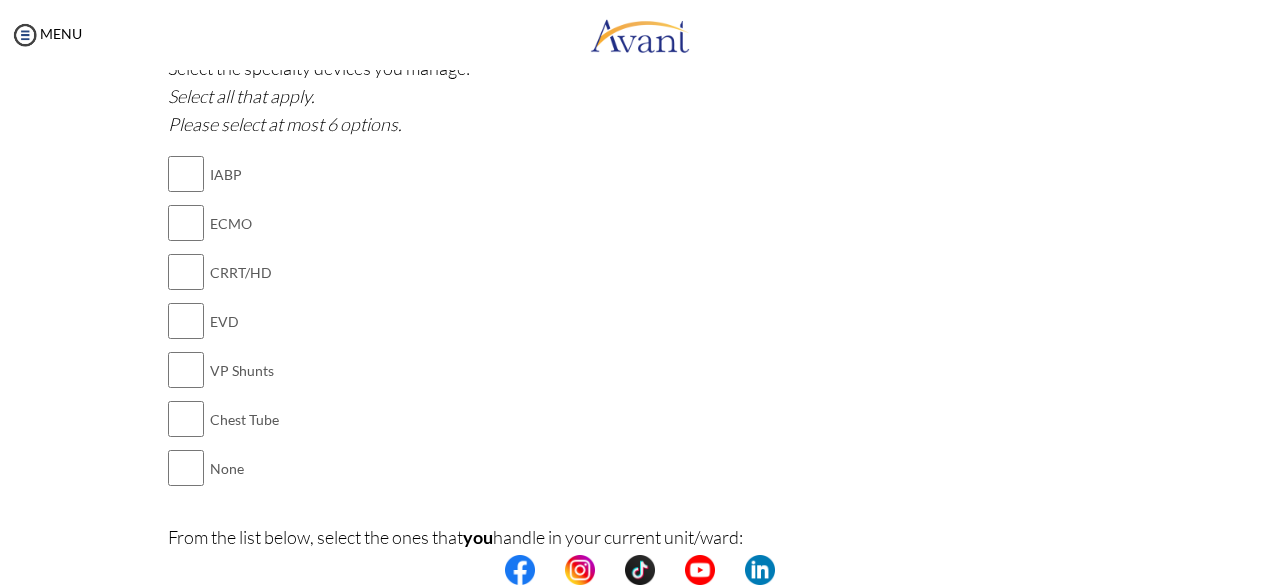 scroll, scrollTop: 2158, scrollLeft: 0, axis: vertical 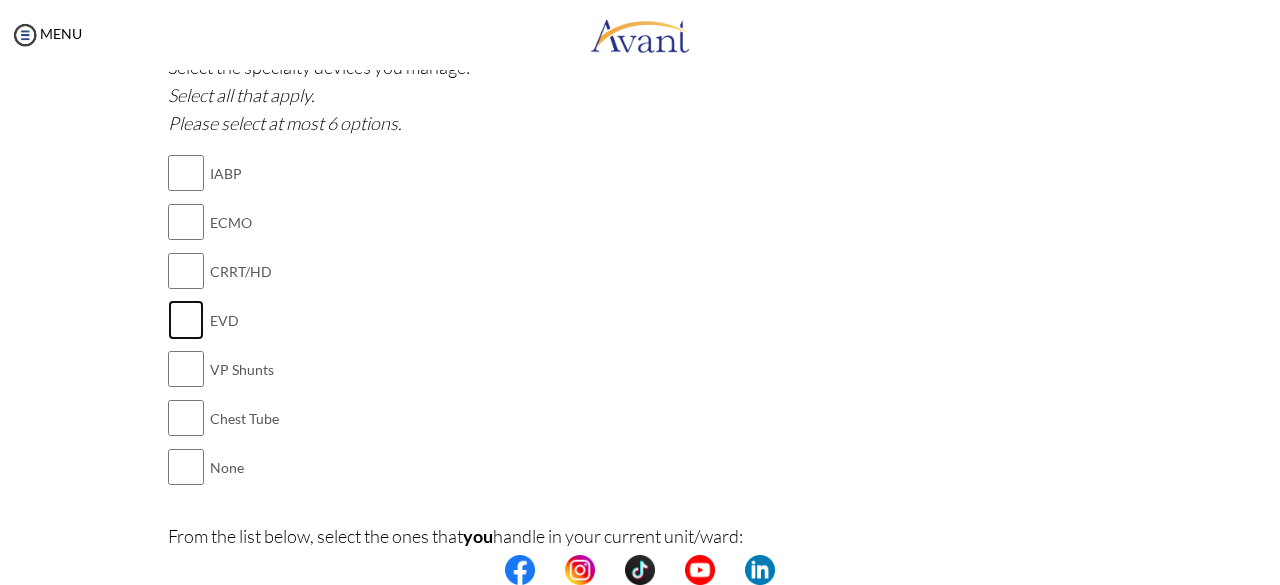 click at bounding box center (186, 320) 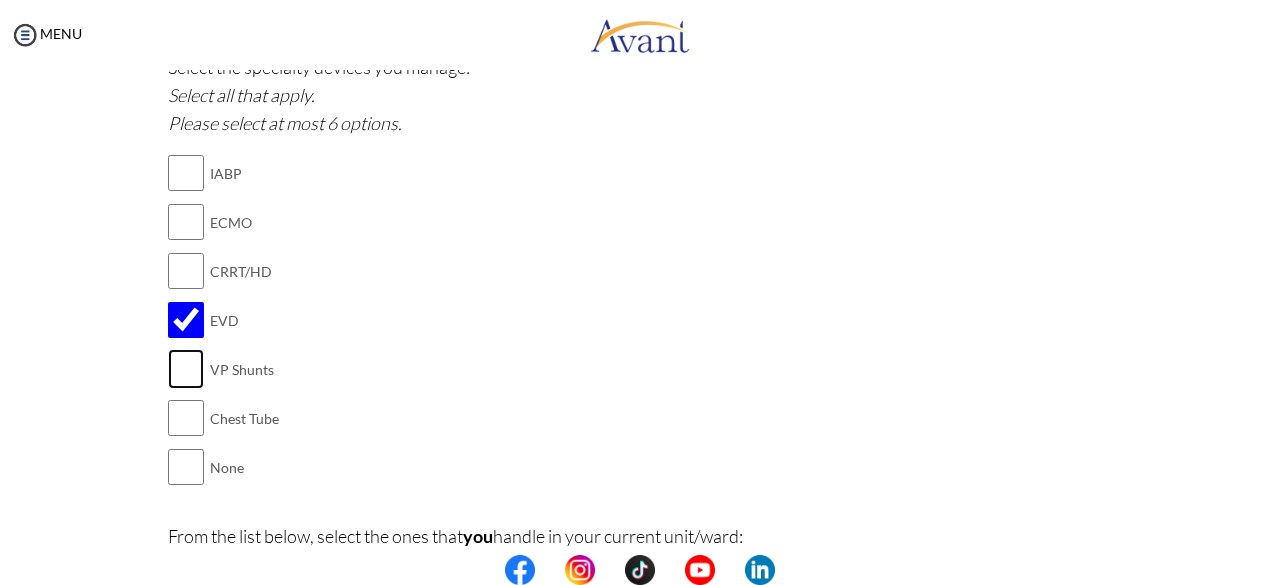 click at bounding box center (186, 369) 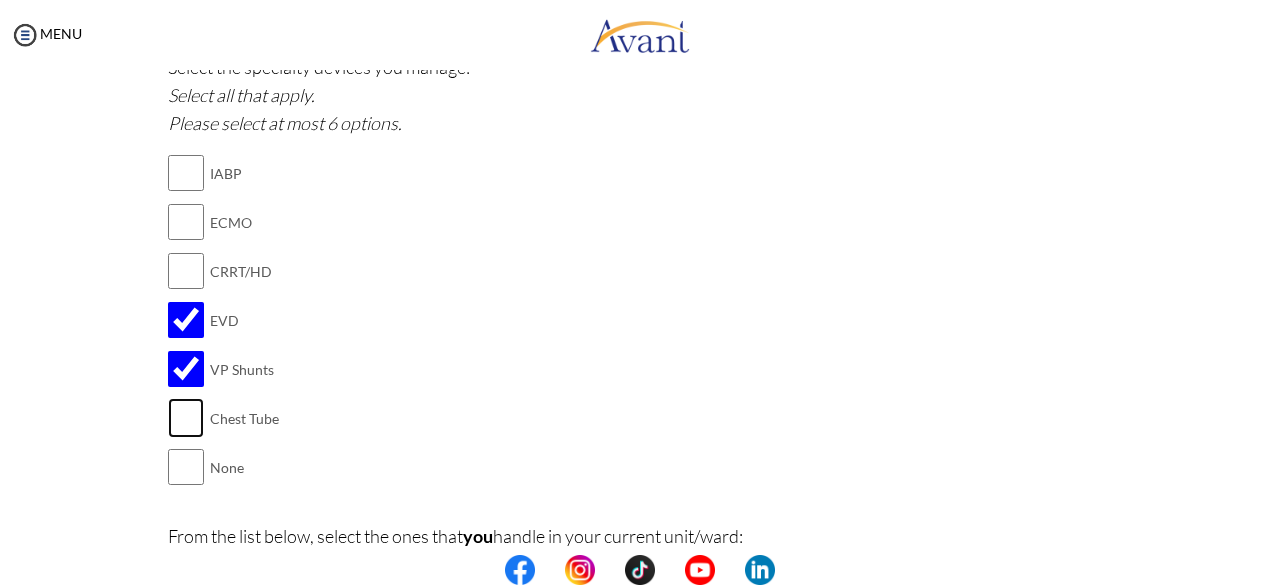 click at bounding box center (186, 418) 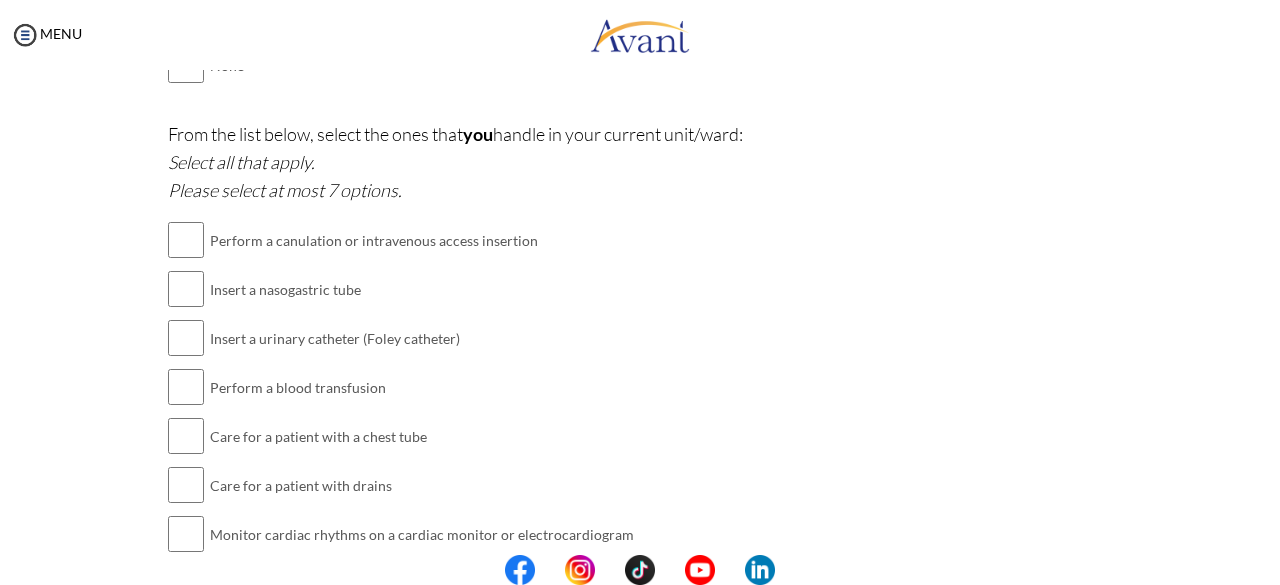 scroll, scrollTop: 2561, scrollLeft: 0, axis: vertical 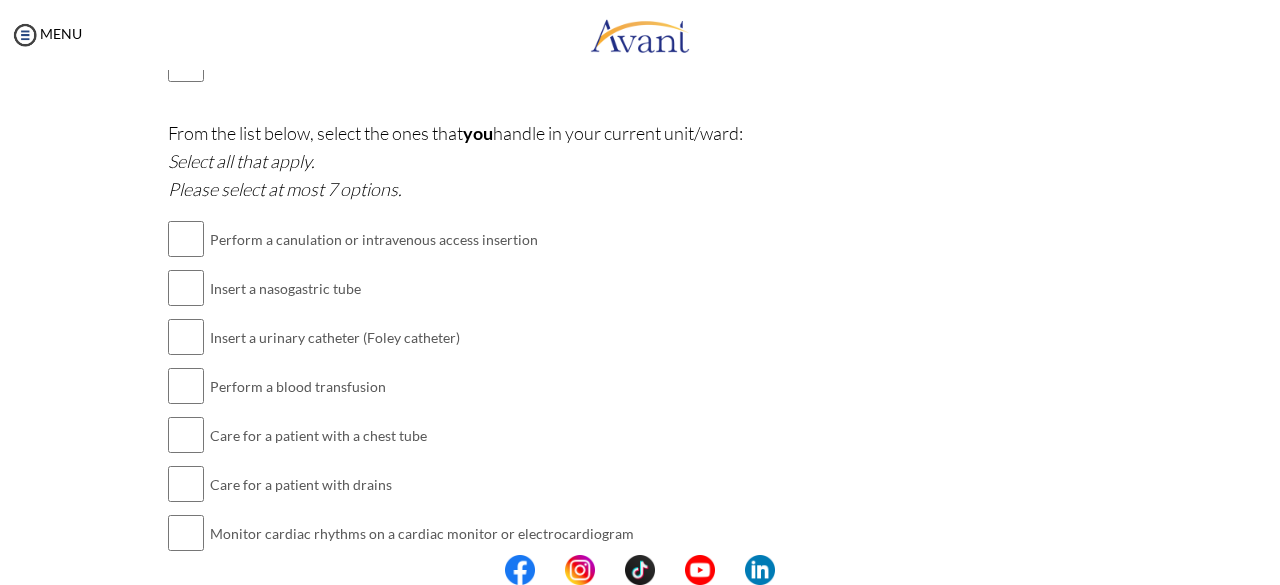 click at bounding box center (186, 239) 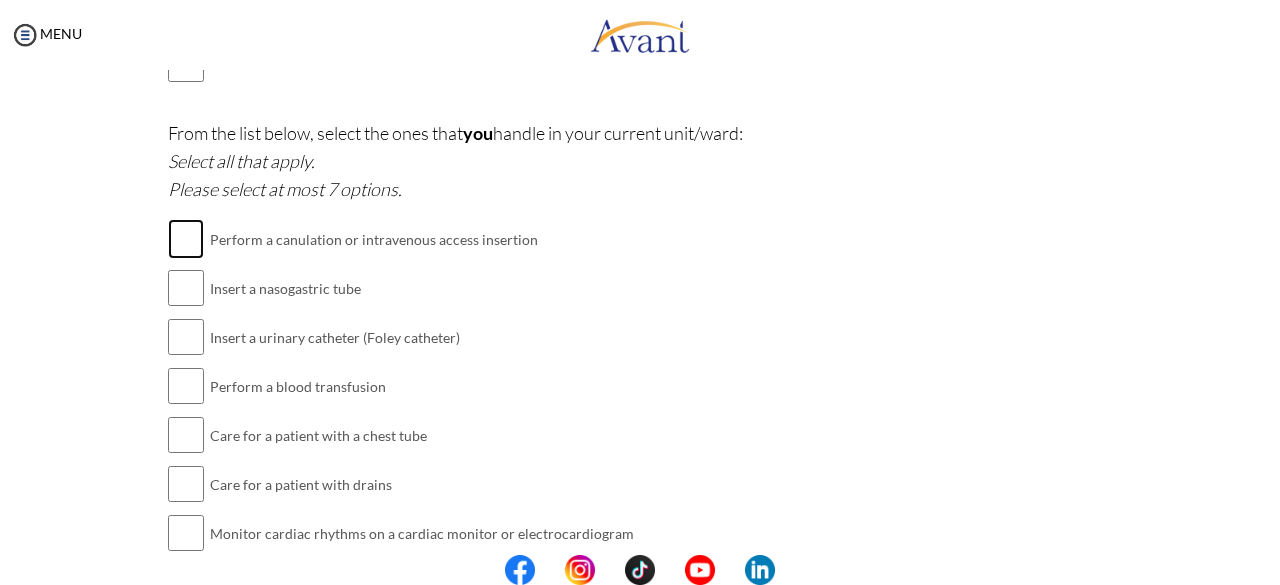 click at bounding box center [186, 239] 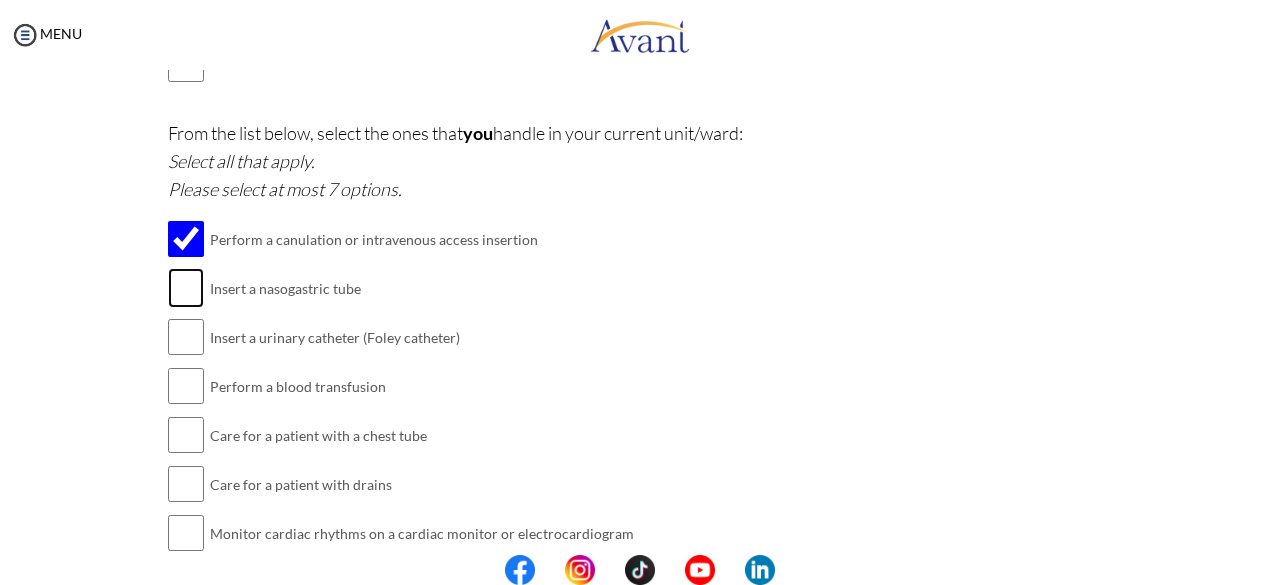 click at bounding box center [186, 288] 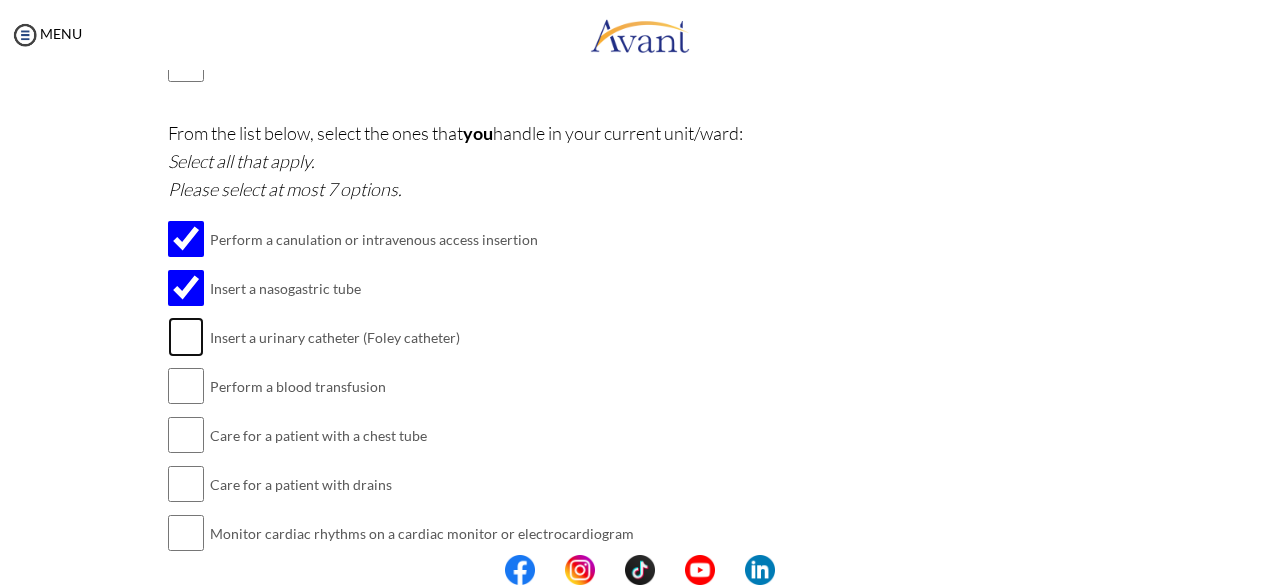 click at bounding box center (186, 337) 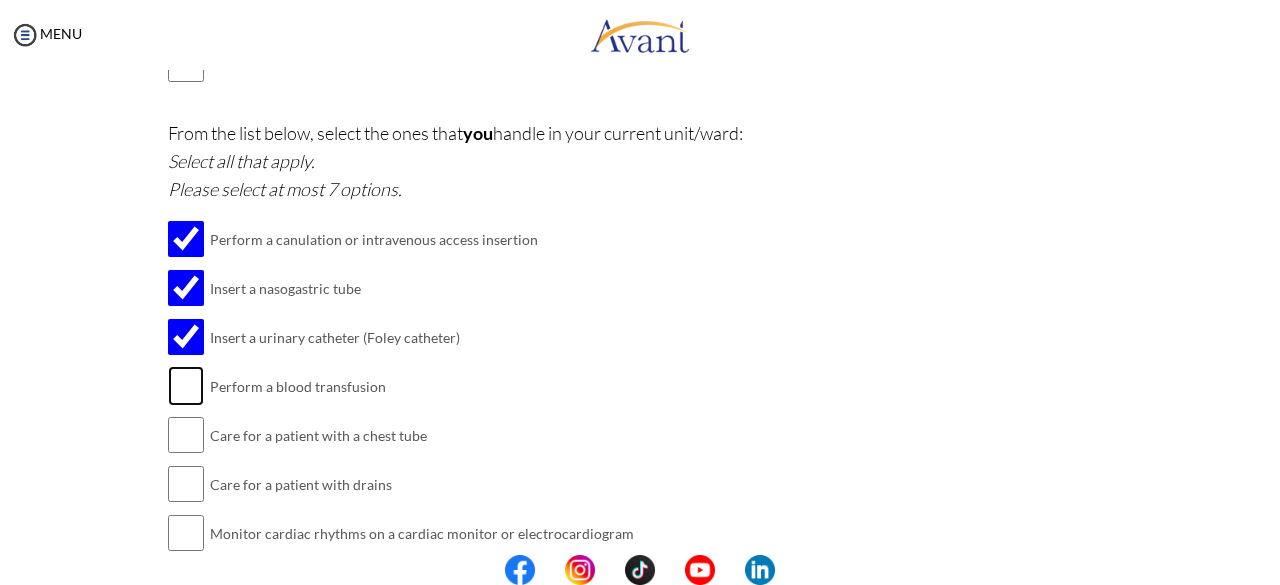 click at bounding box center [186, 386] 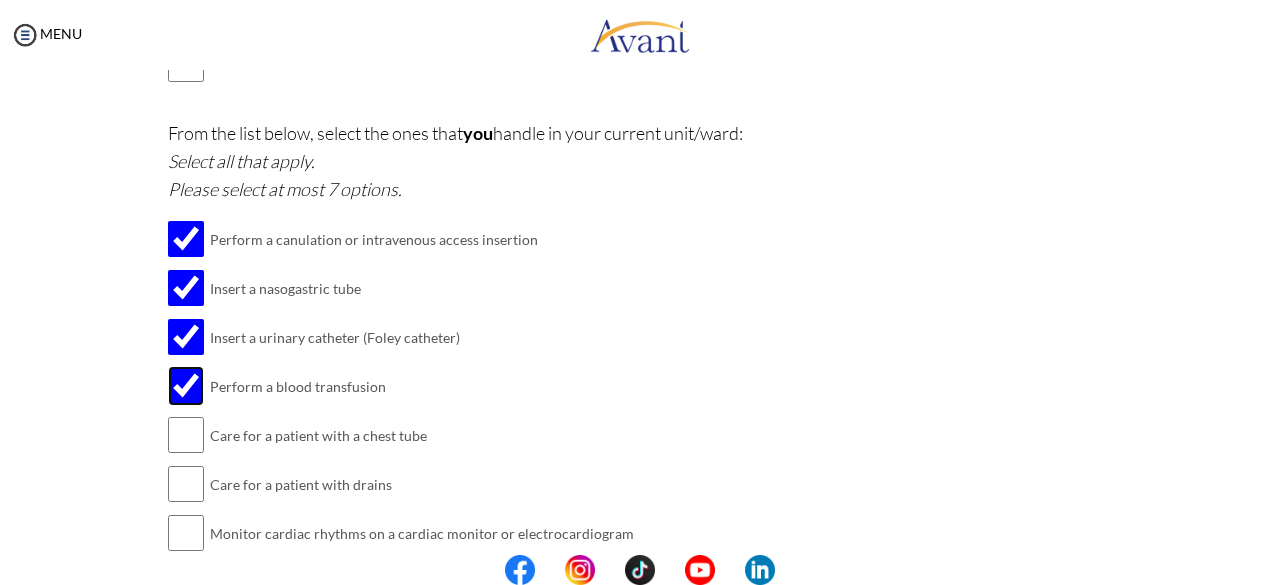 scroll, scrollTop: 2681, scrollLeft: 0, axis: vertical 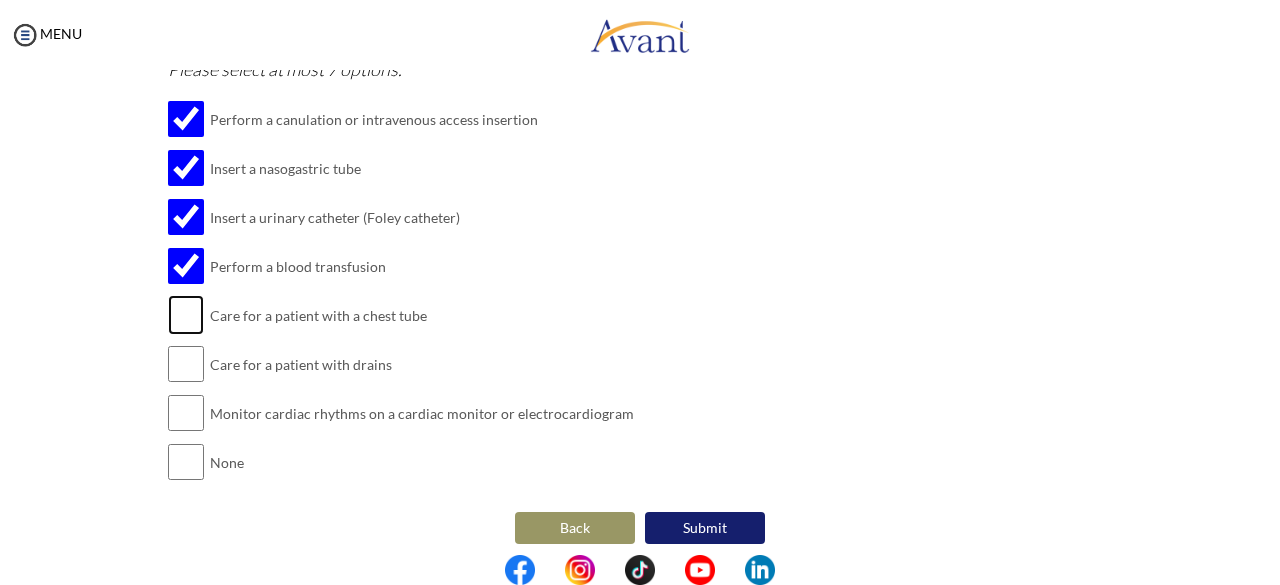click at bounding box center (186, 315) 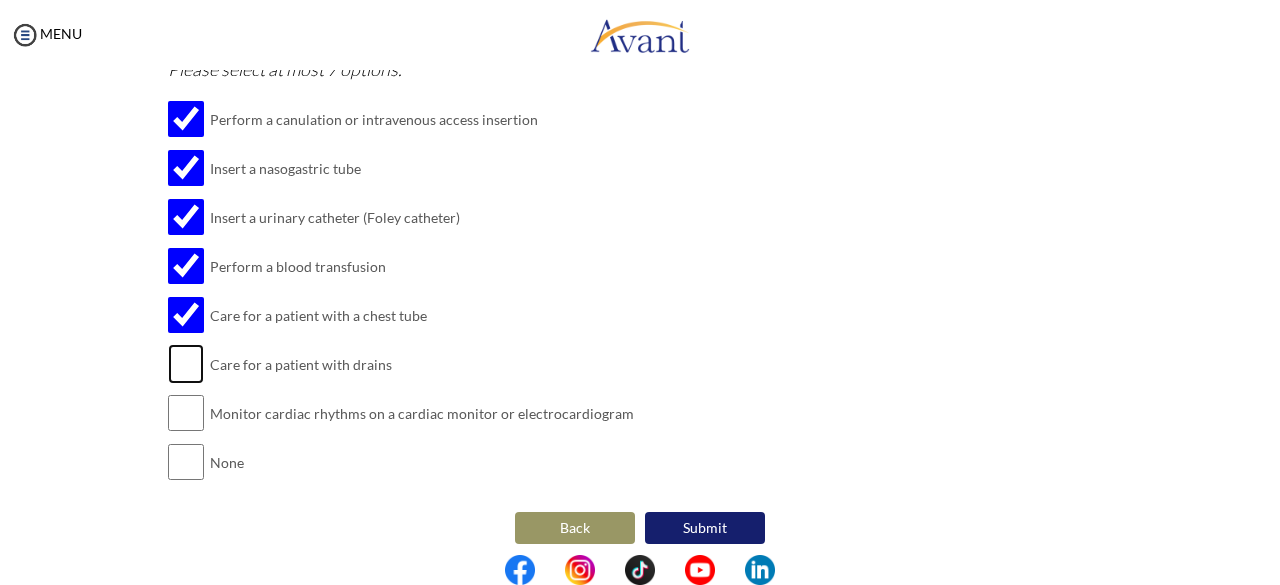 click at bounding box center [186, 364] 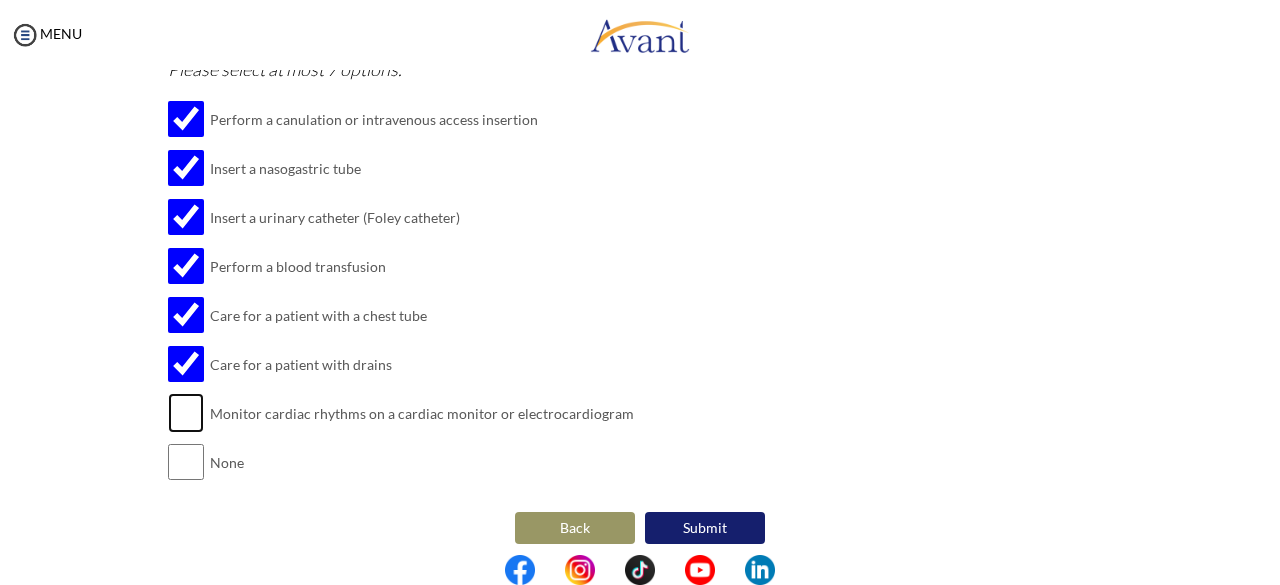click at bounding box center [186, 413] 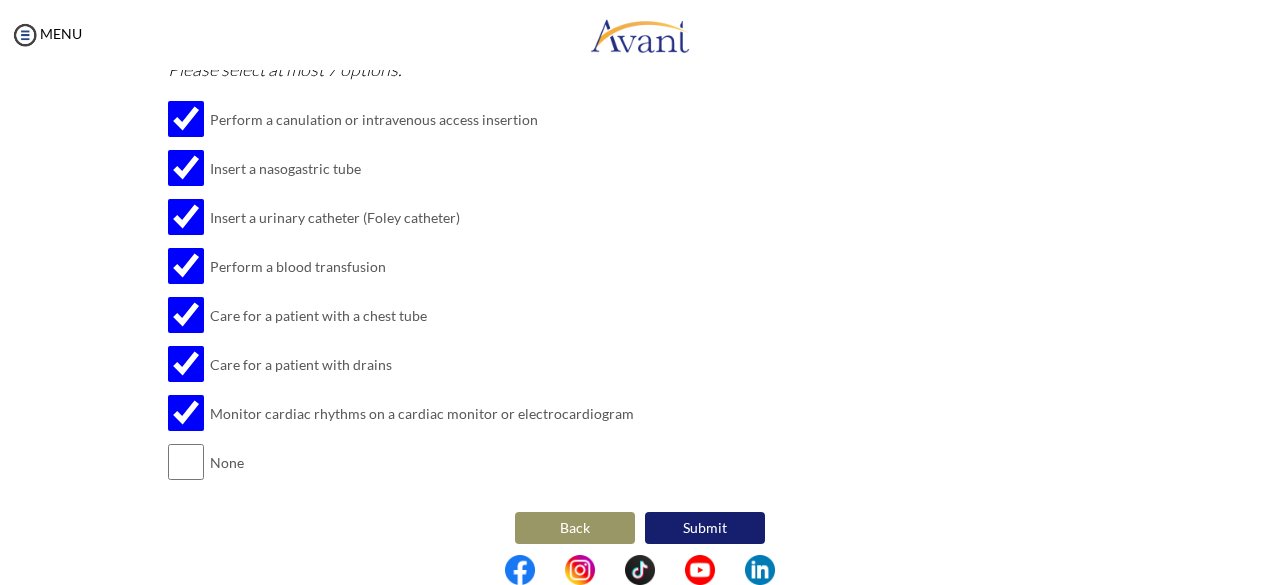 click on "Submit" at bounding box center [705, 528] 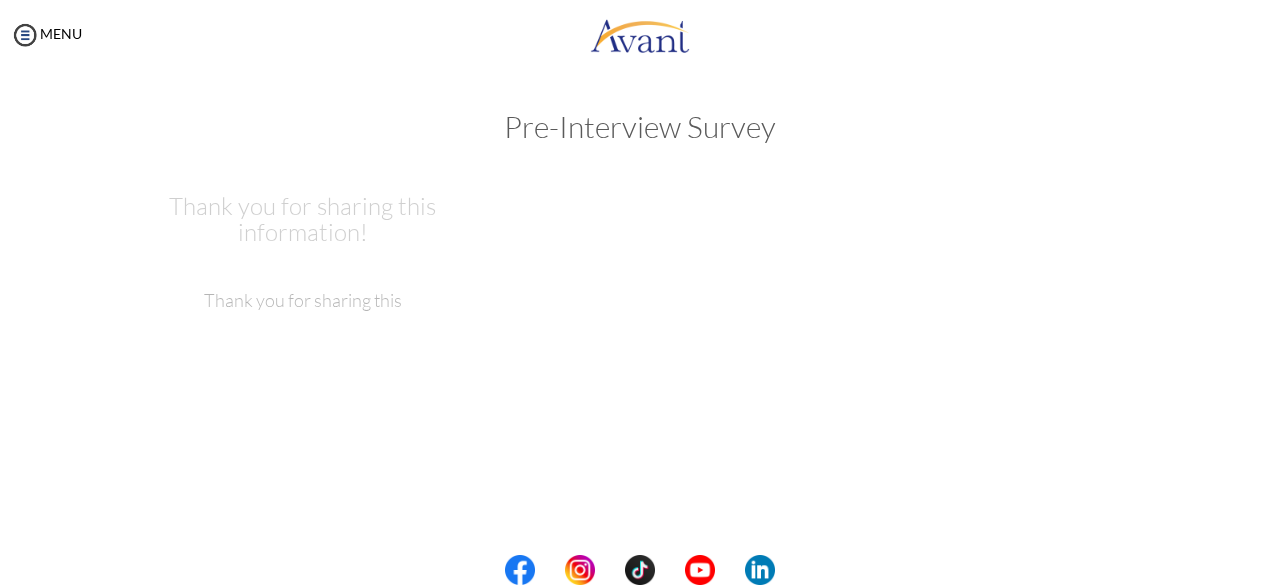scroll, scrollTop: 0, scrollLeft: 0, axis: both 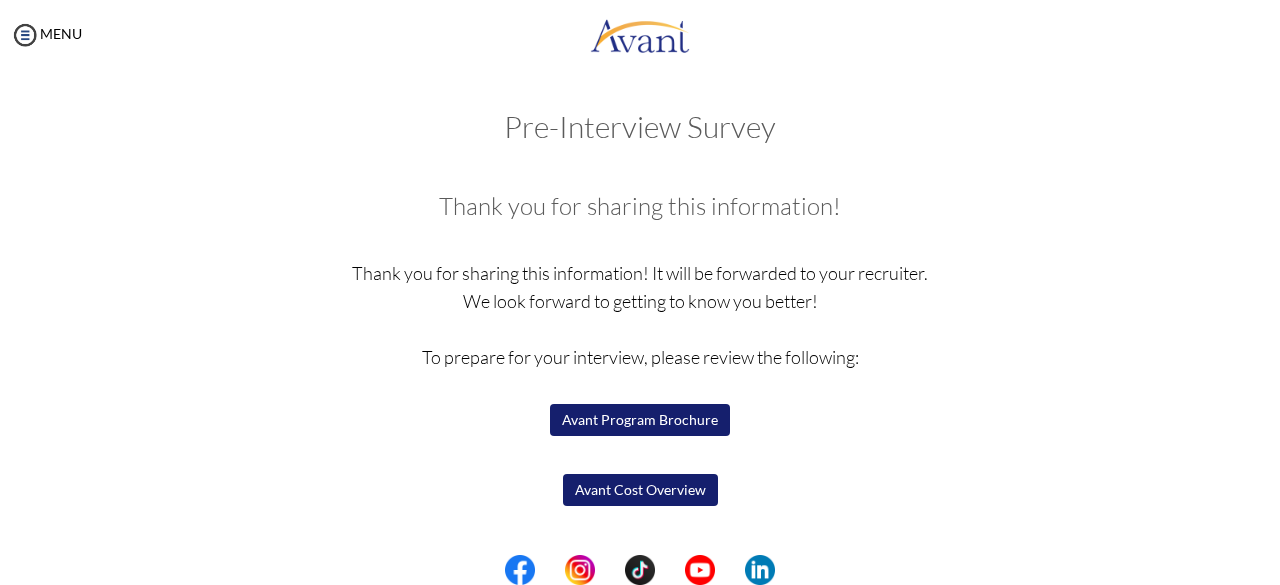 click on "Avant Cost Overview" at bounding box center [640, 490] 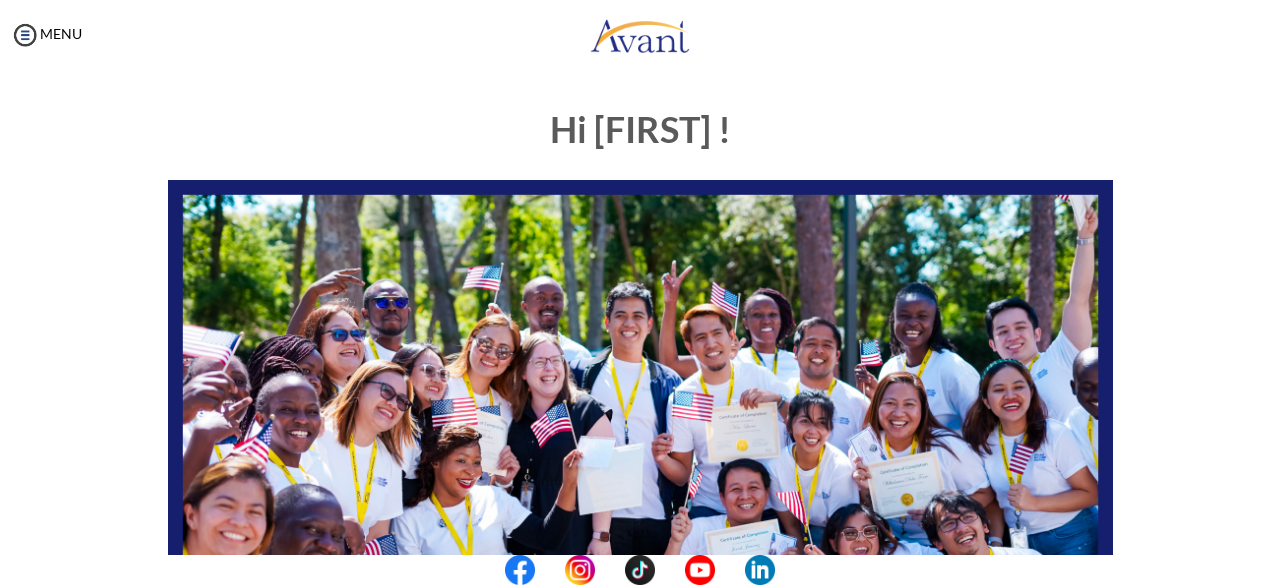 scroll, scrollTop: 0, scrollLeft: 0, axis: both 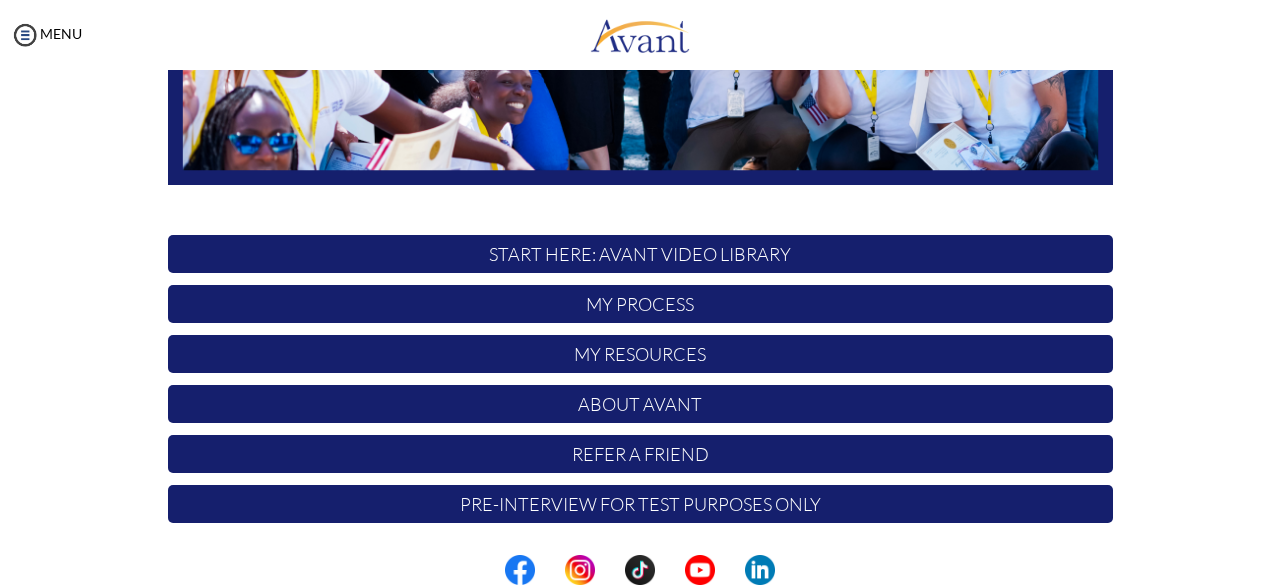 click on "My Process" at bounding box center (640, 304) 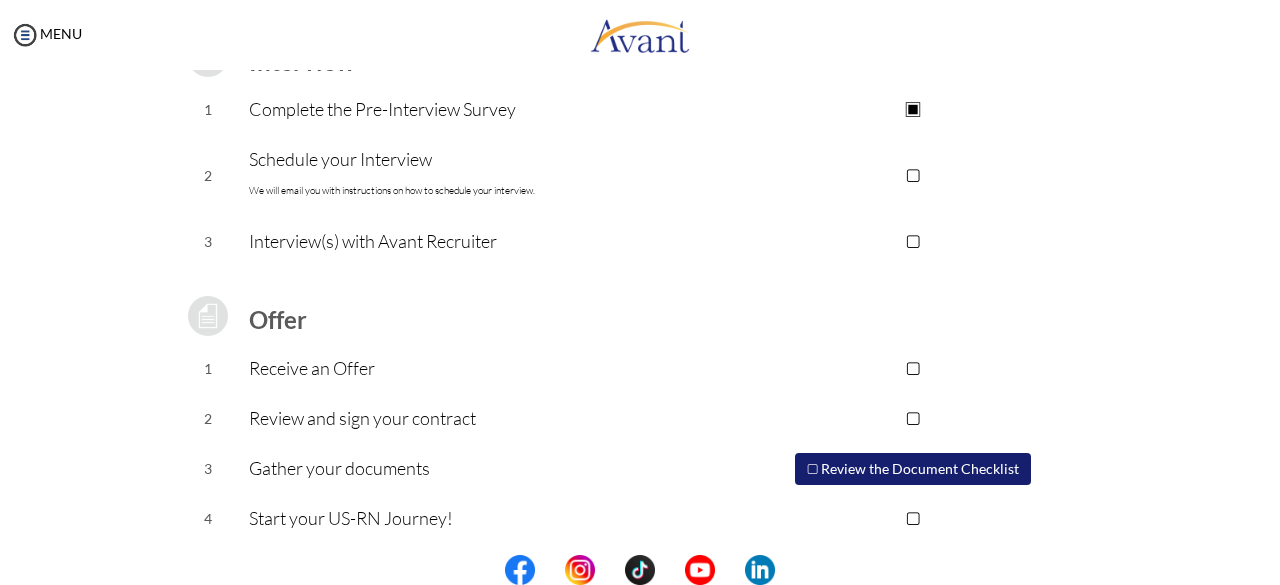 scroll, scrollTop: 324, scrollLeft: 0, axis: vertical 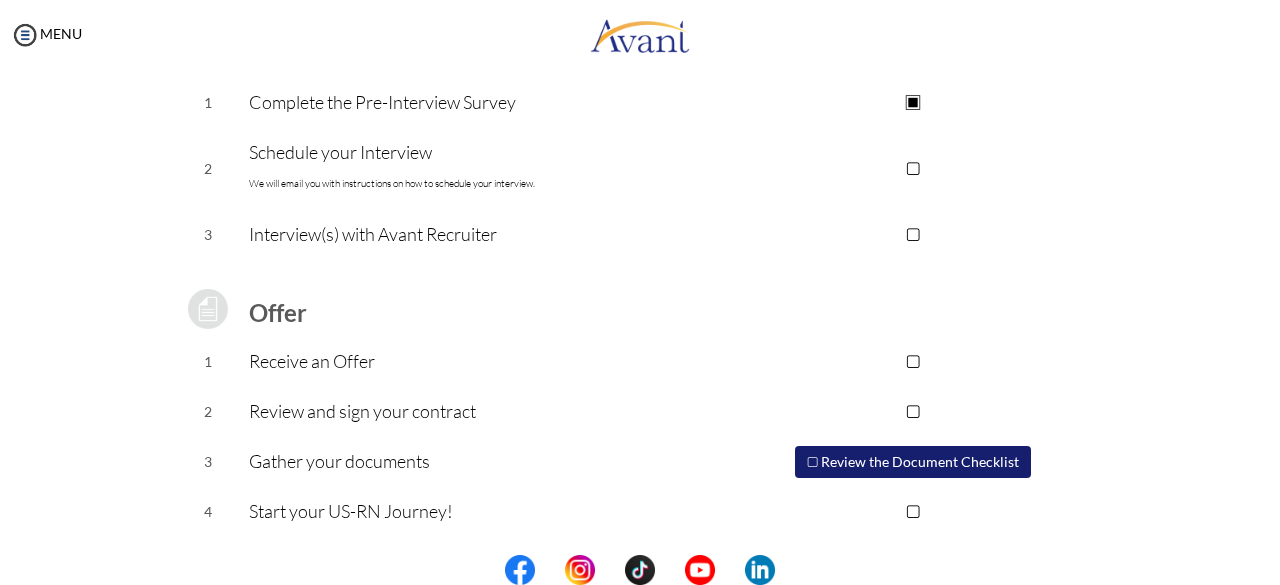 click on "▢ Review the Document Checklist" at bounding box center [913, 462] 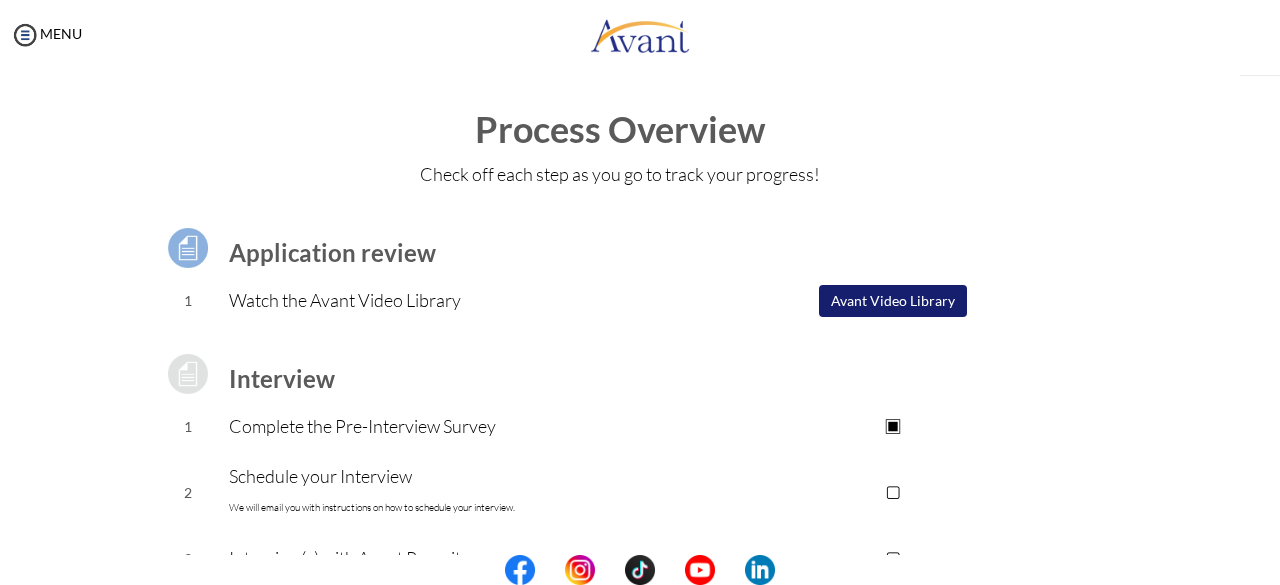 scroll, scrollTop: 324, scrollLeft: 0, axis: vertical 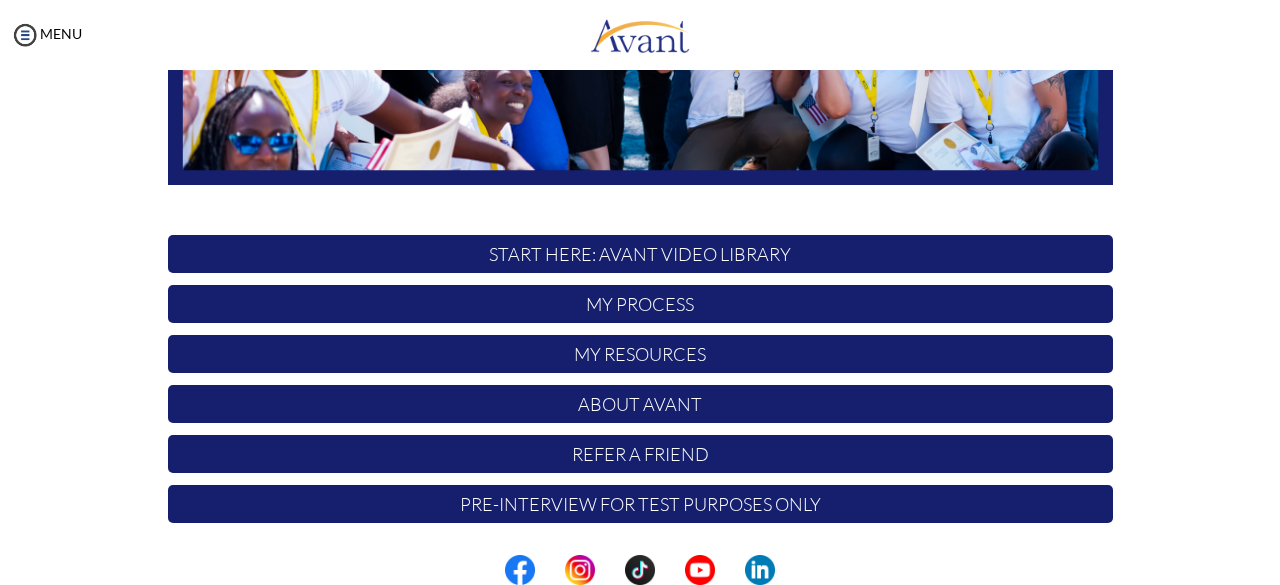 click on "My Process" at bounding box center [640, 304] 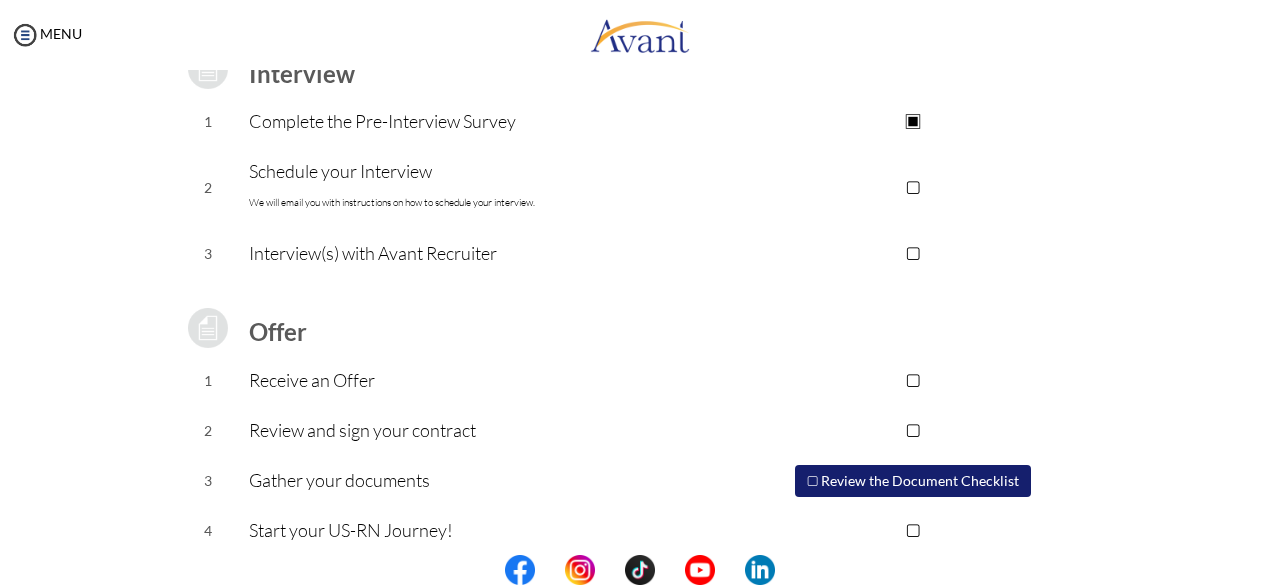 scroll, scrollTop: 324, scrollLeft: 0, axis: vertical 